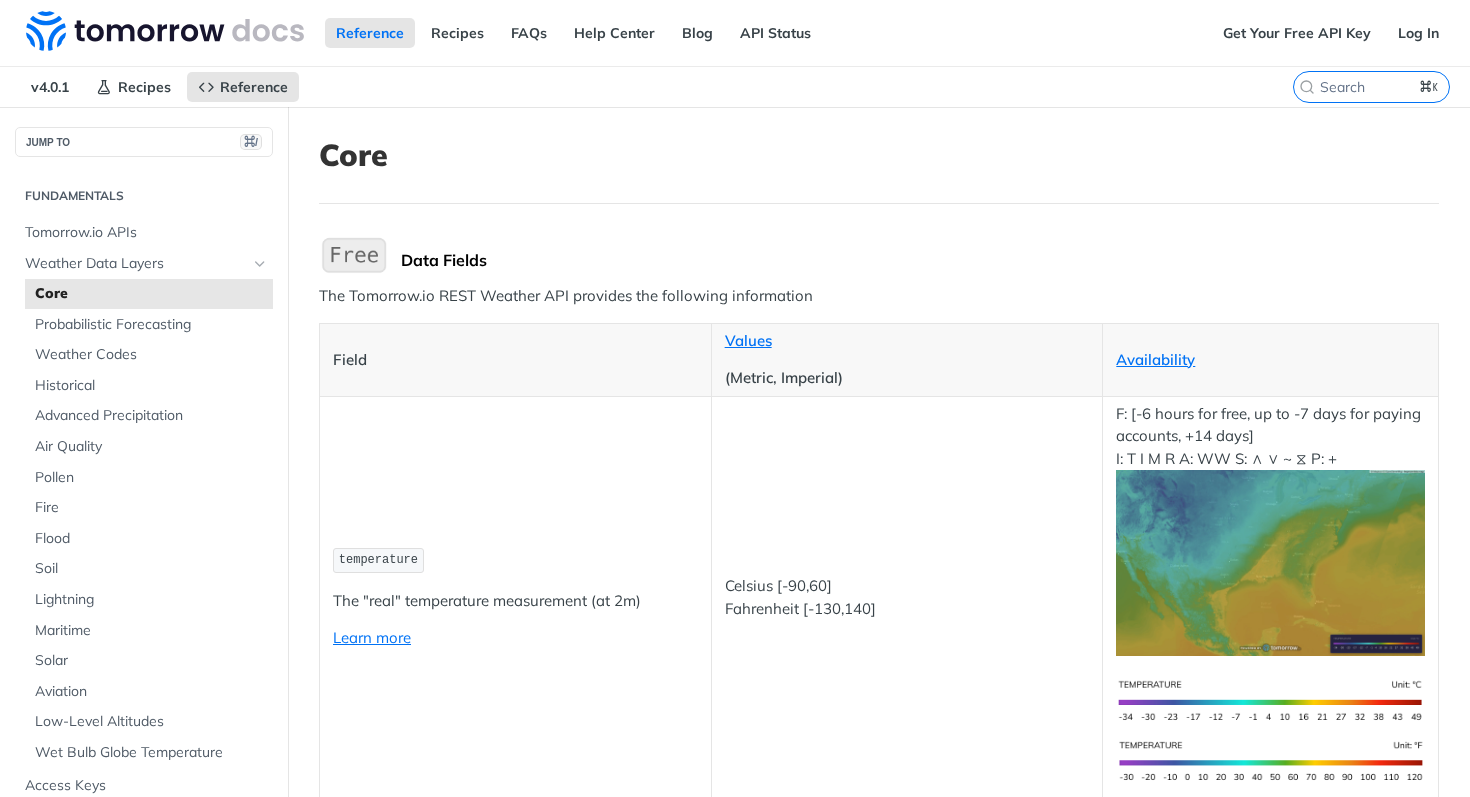 scroll, scrollTop: 0, scrollLeft: 0, axis: both 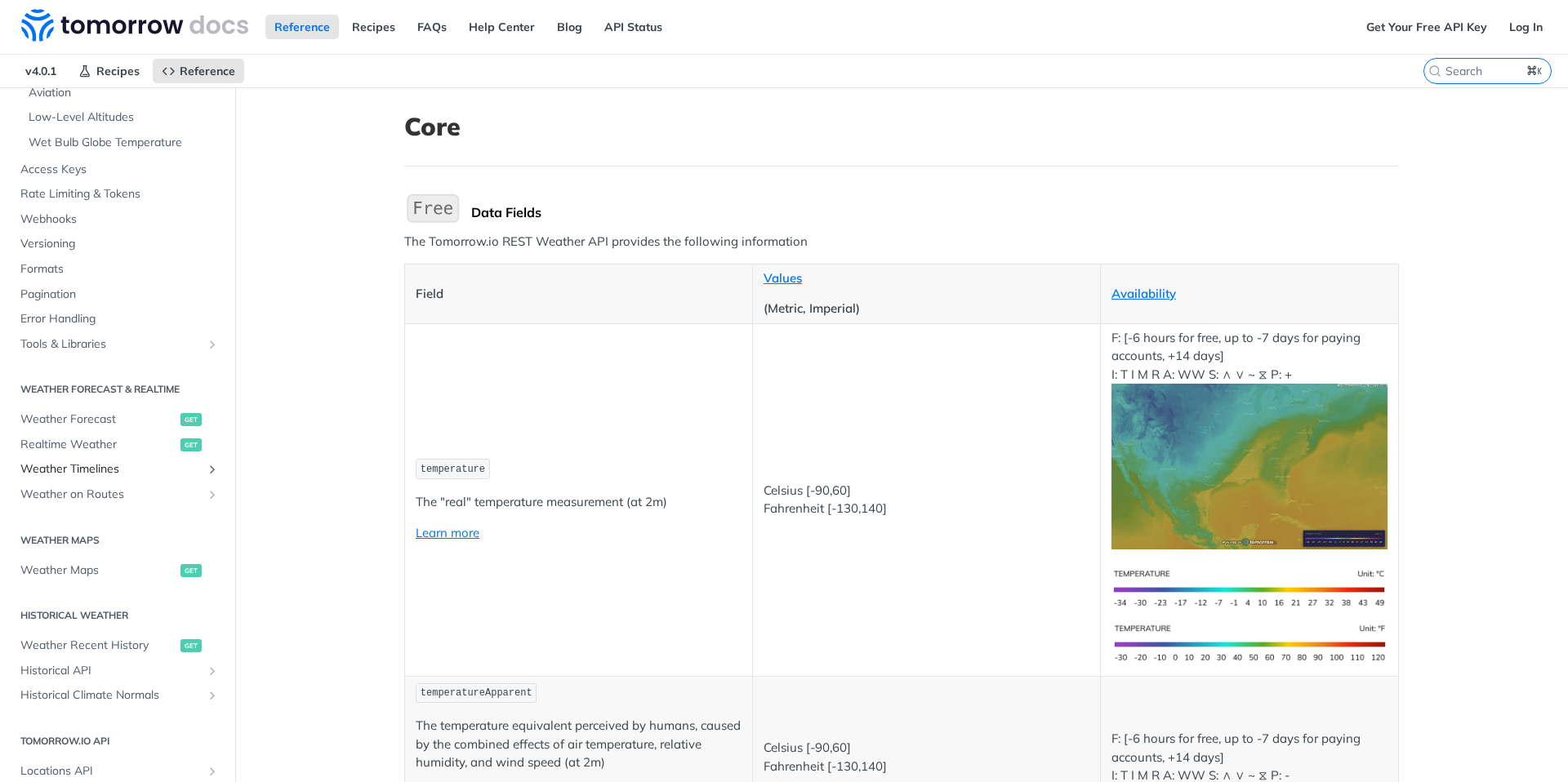 click on "Weather Timelines" at bounding box center [111, 469] 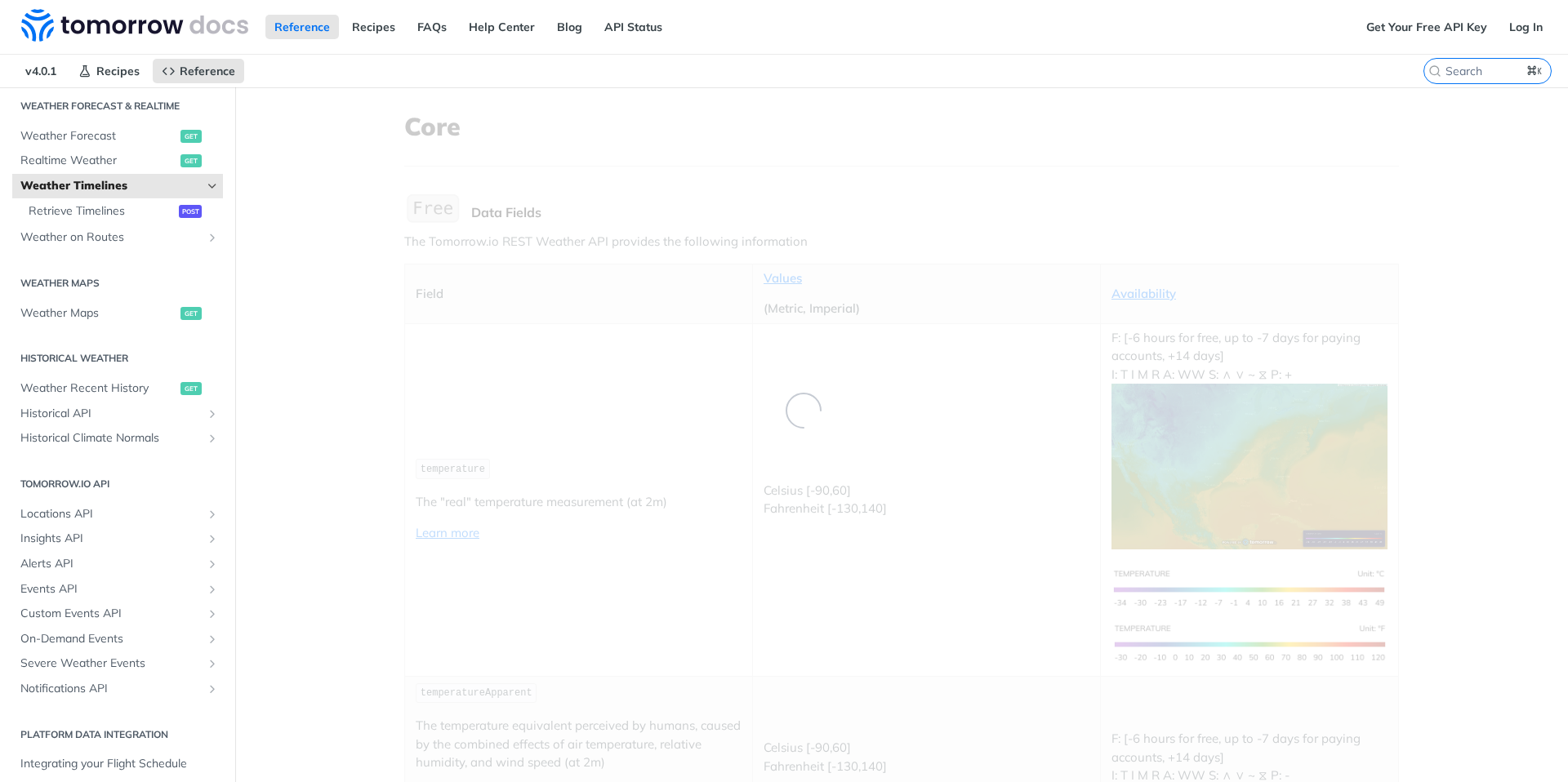 scroll, scrollTop: 70, scrollLeft: 0, axis: vertical 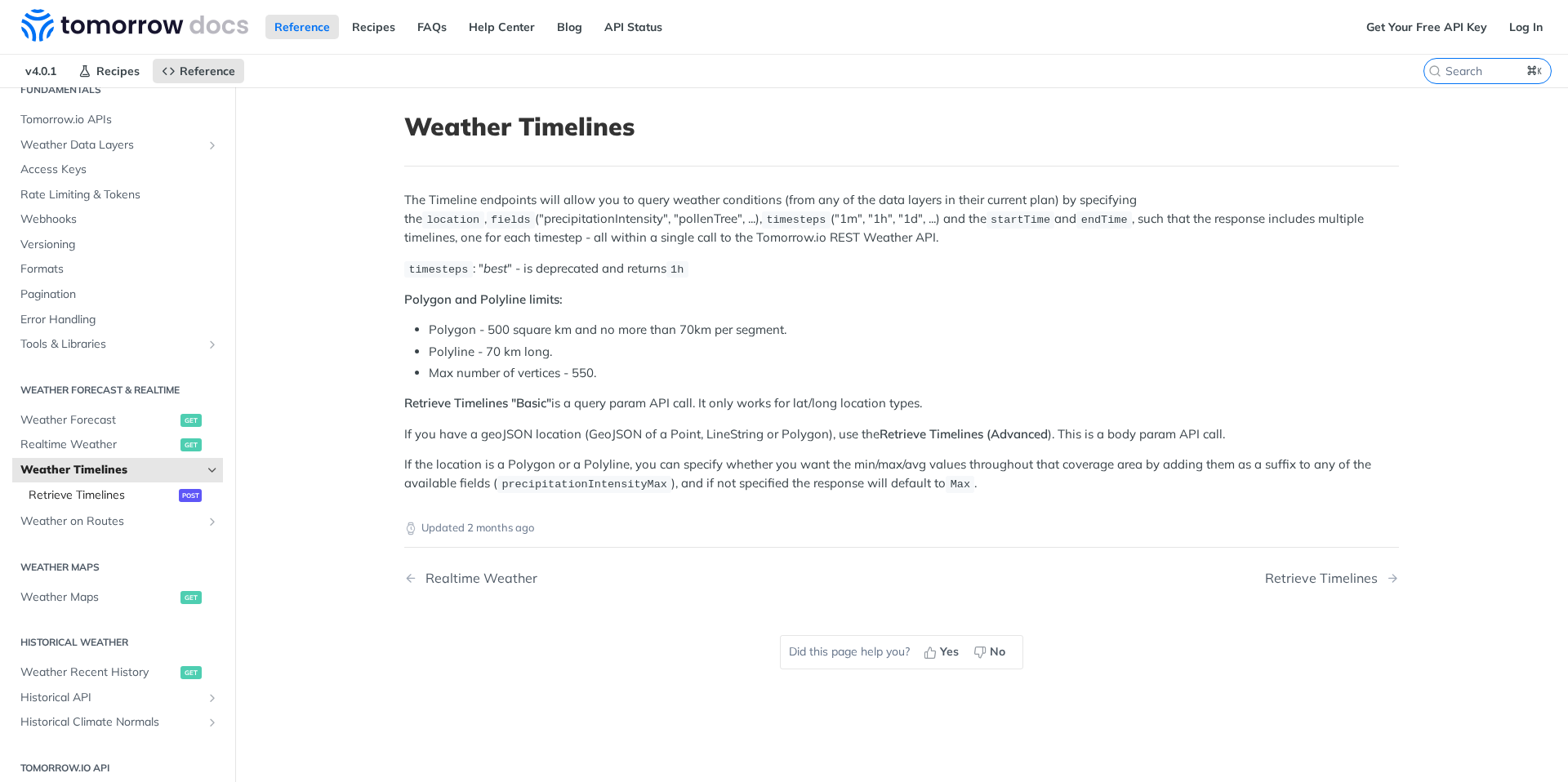 click on "Retrieve Timelines post" at bounding box center (122, 495) 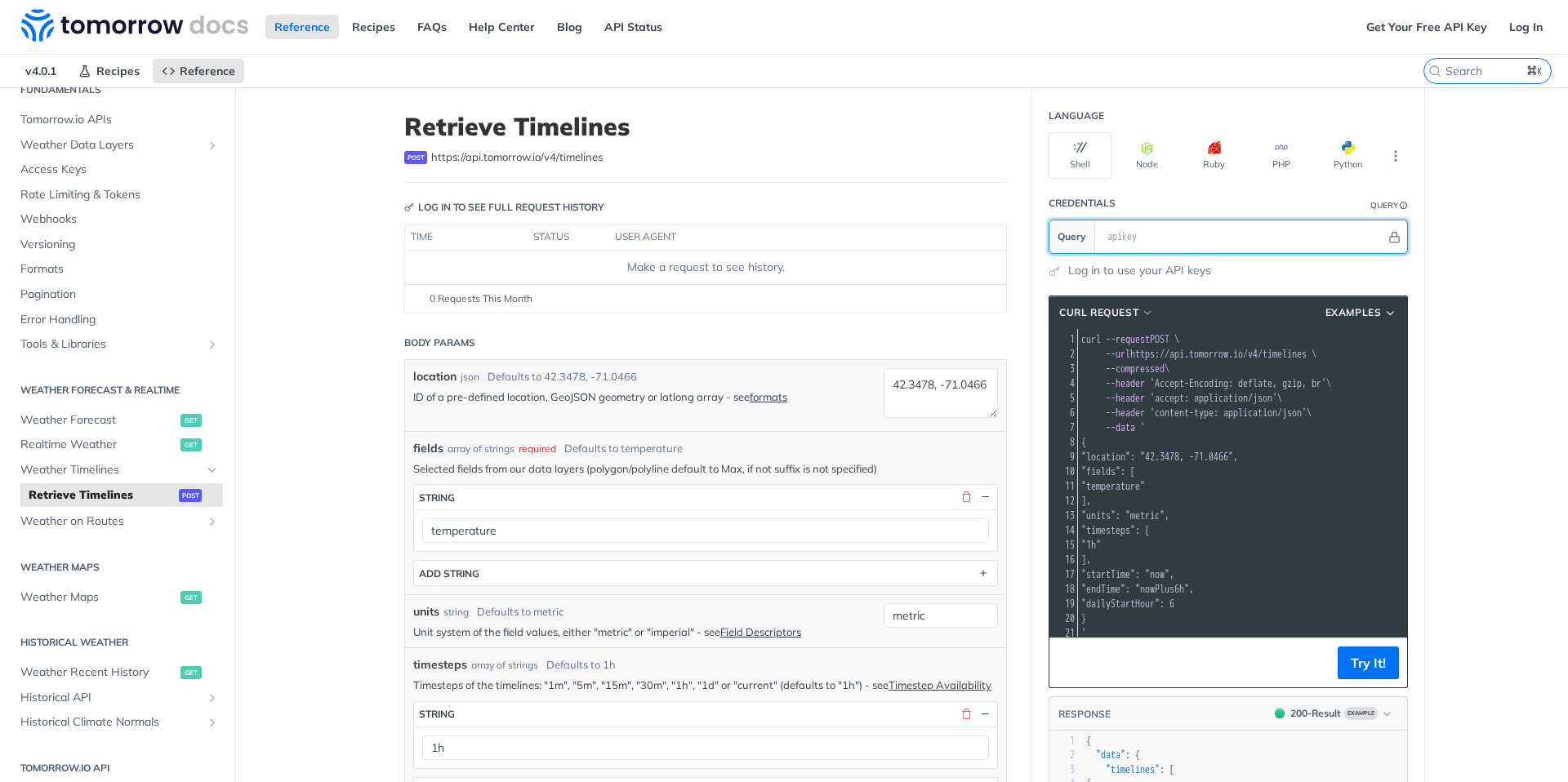 click at bounding box center (1242, 237) 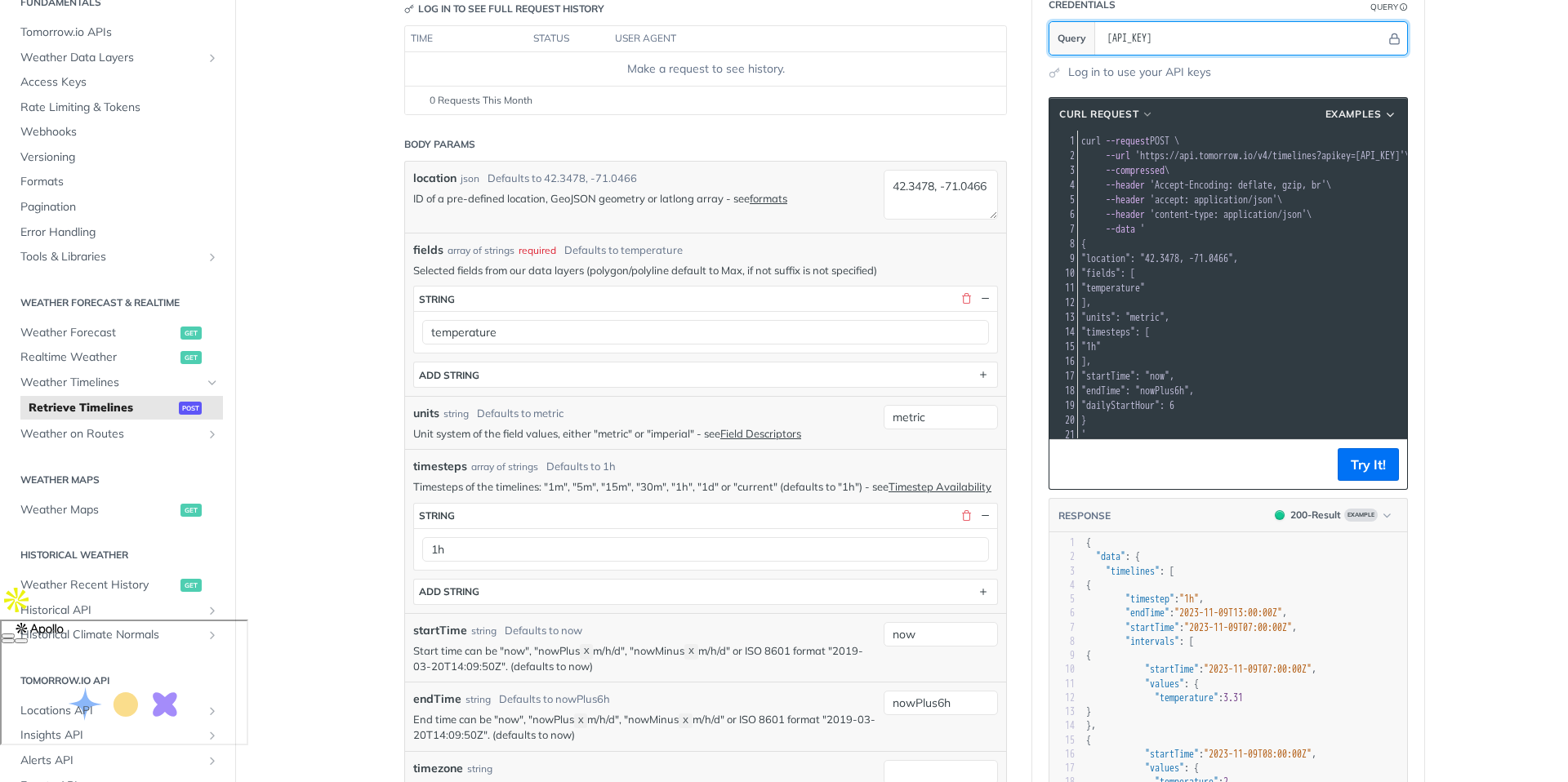 scroll, scrollTop: 204, scrollLeft: 0, axis: vertical 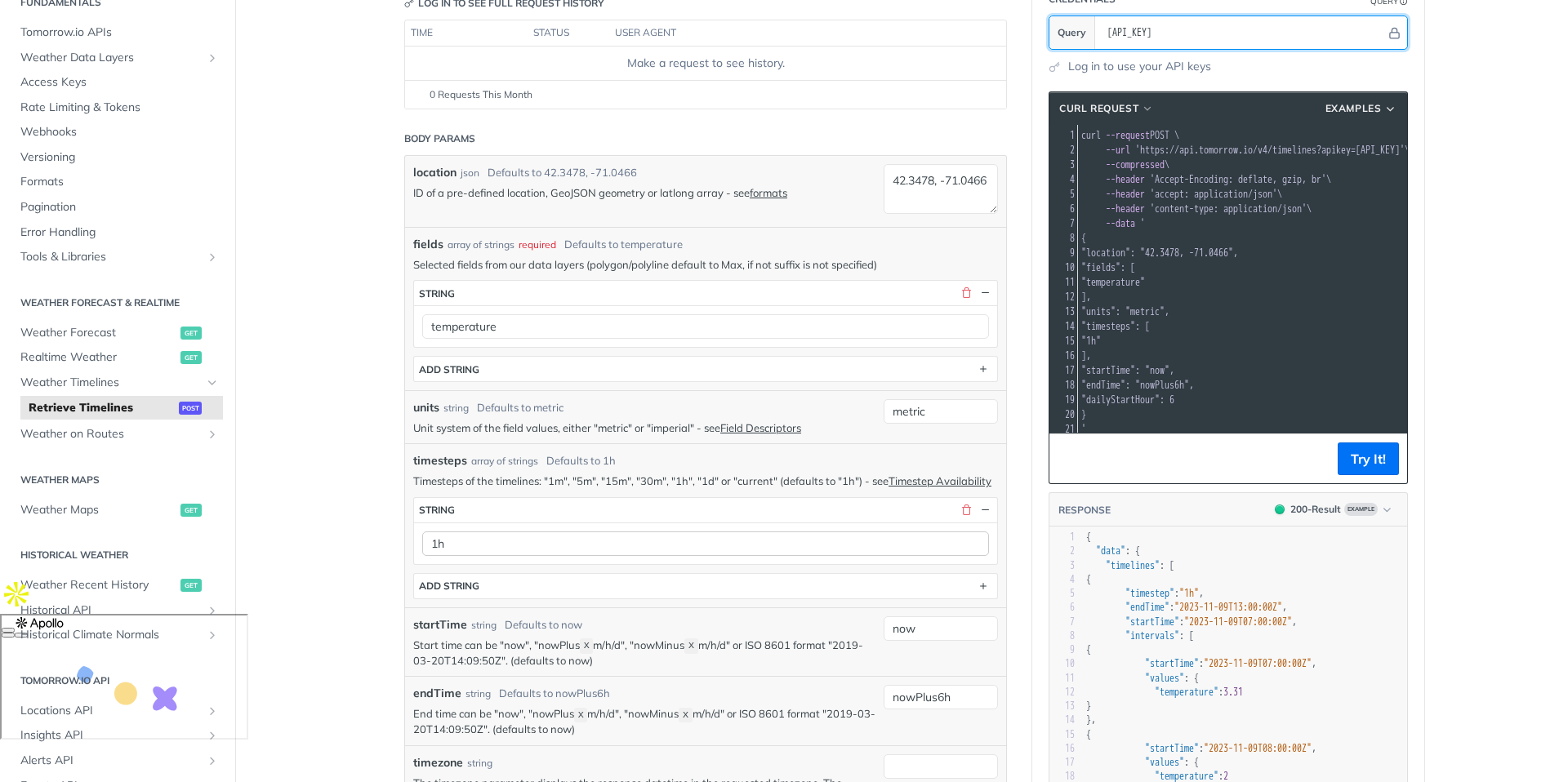 type on "[ALPHANUMERIC_STRING]" 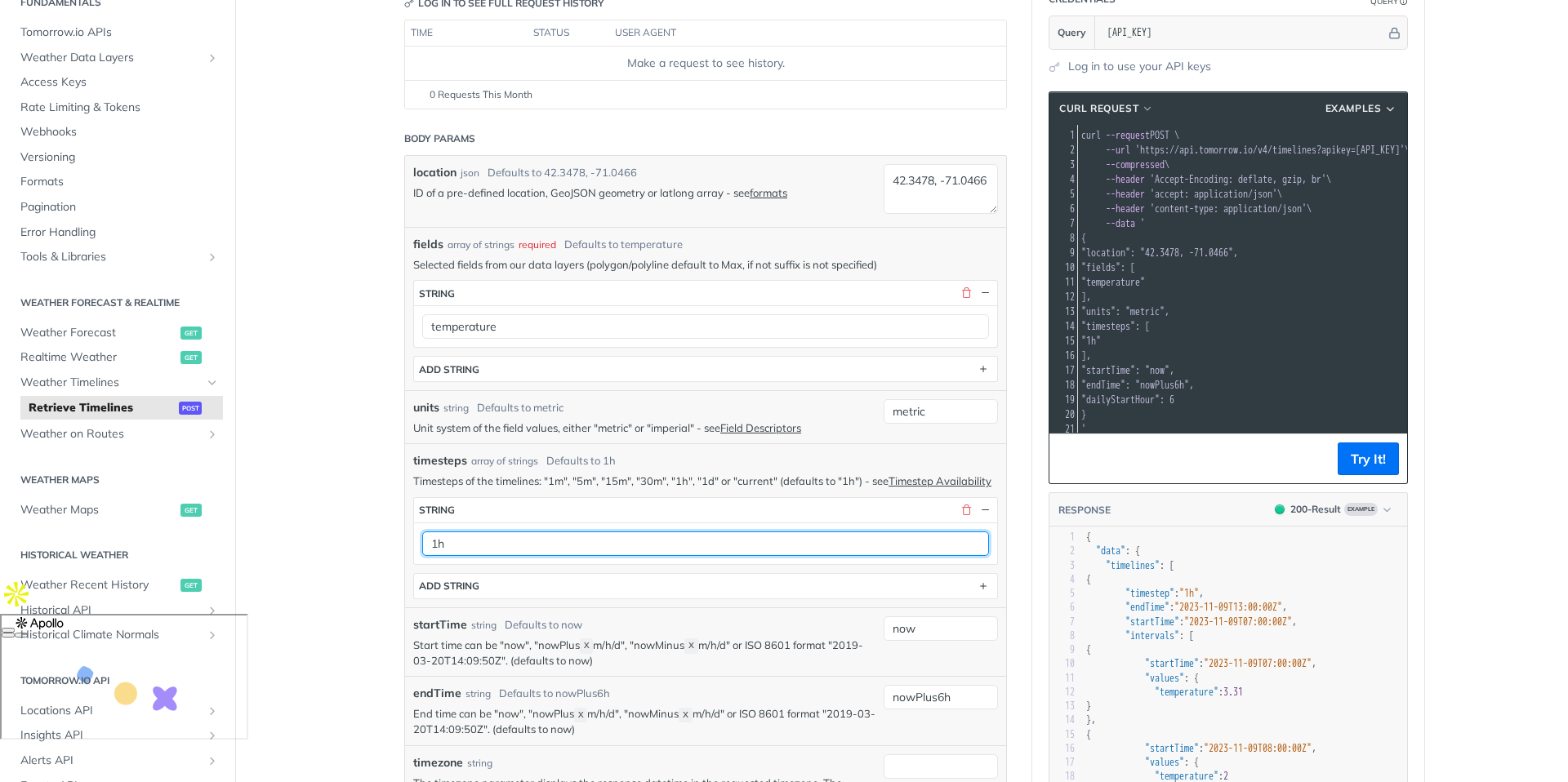 click on "1h" at bounding box center (706, 544) 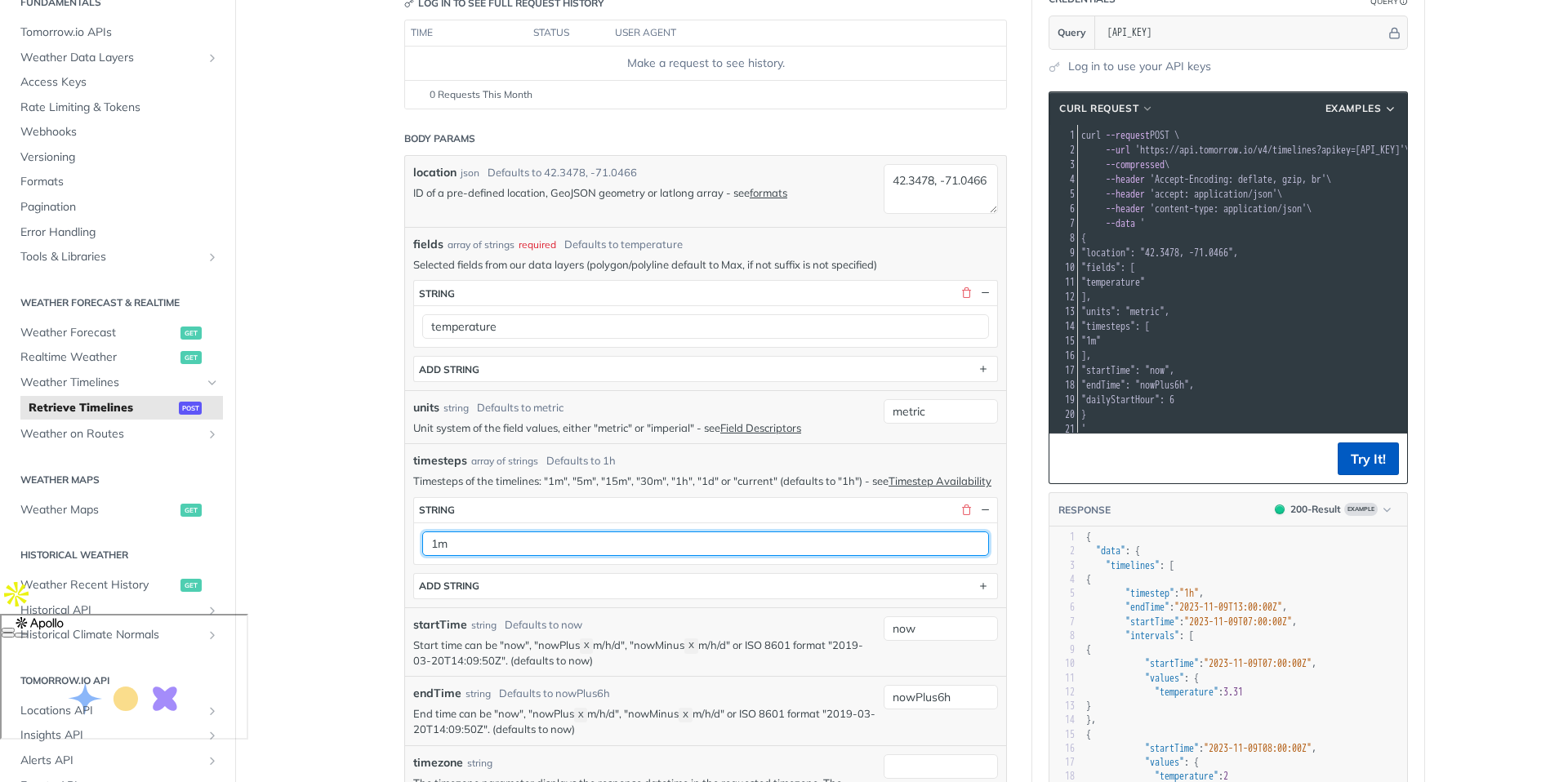 type on "1m" 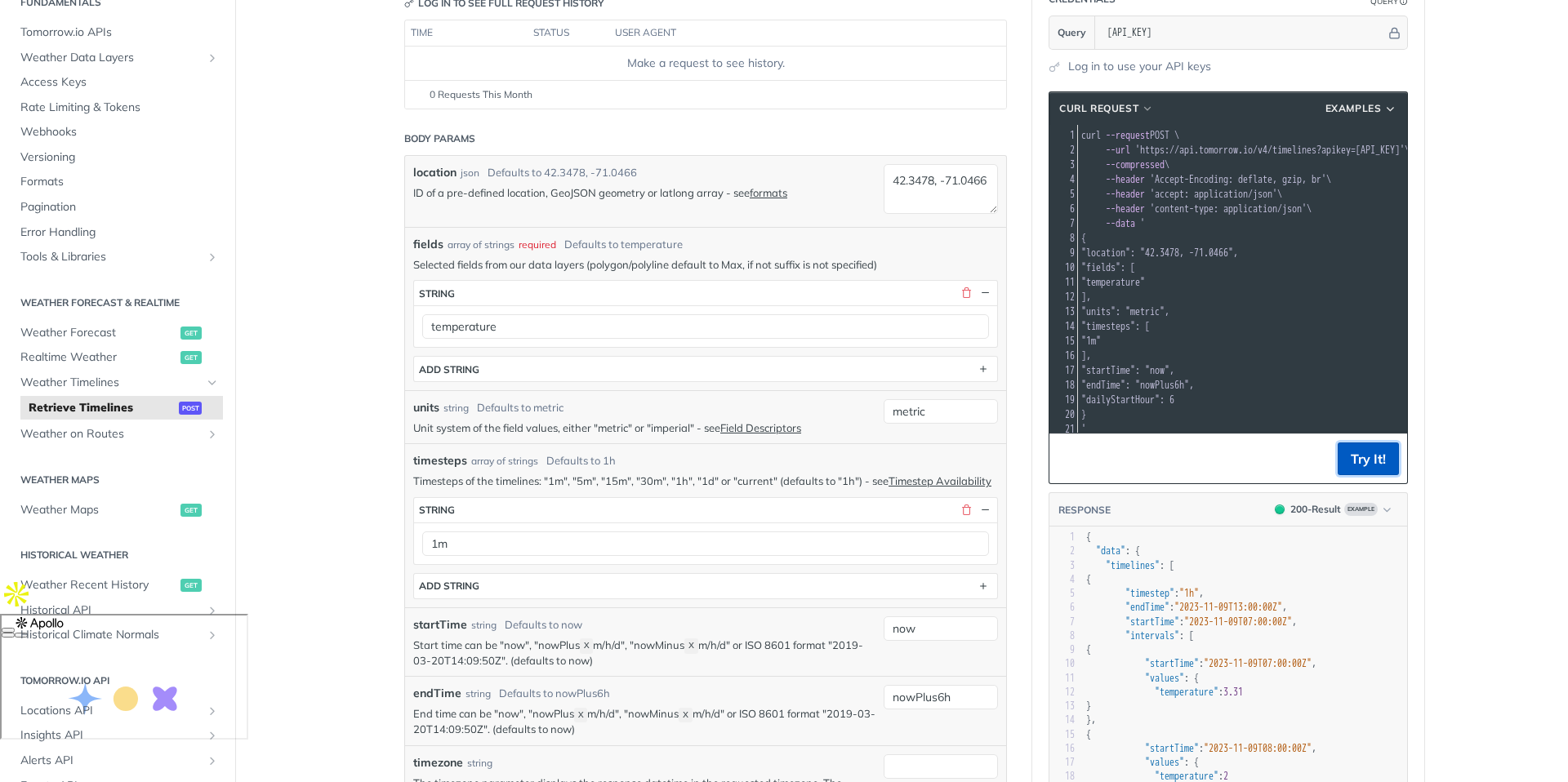 click on "Try It!" at bounding box center (1368, 459) 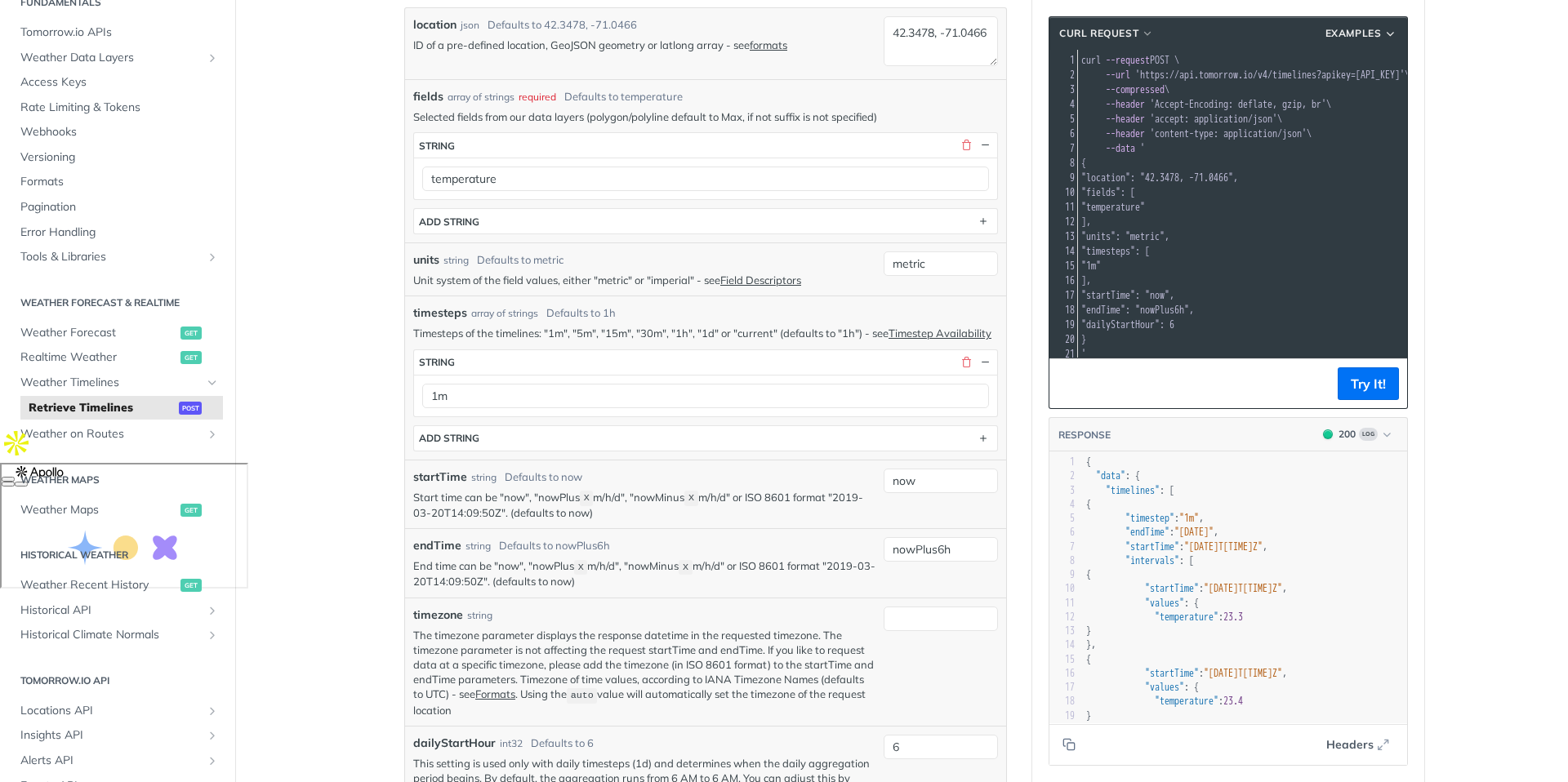 scroll, scrollTop: 356, scrollLeft: 0, axis: vertical 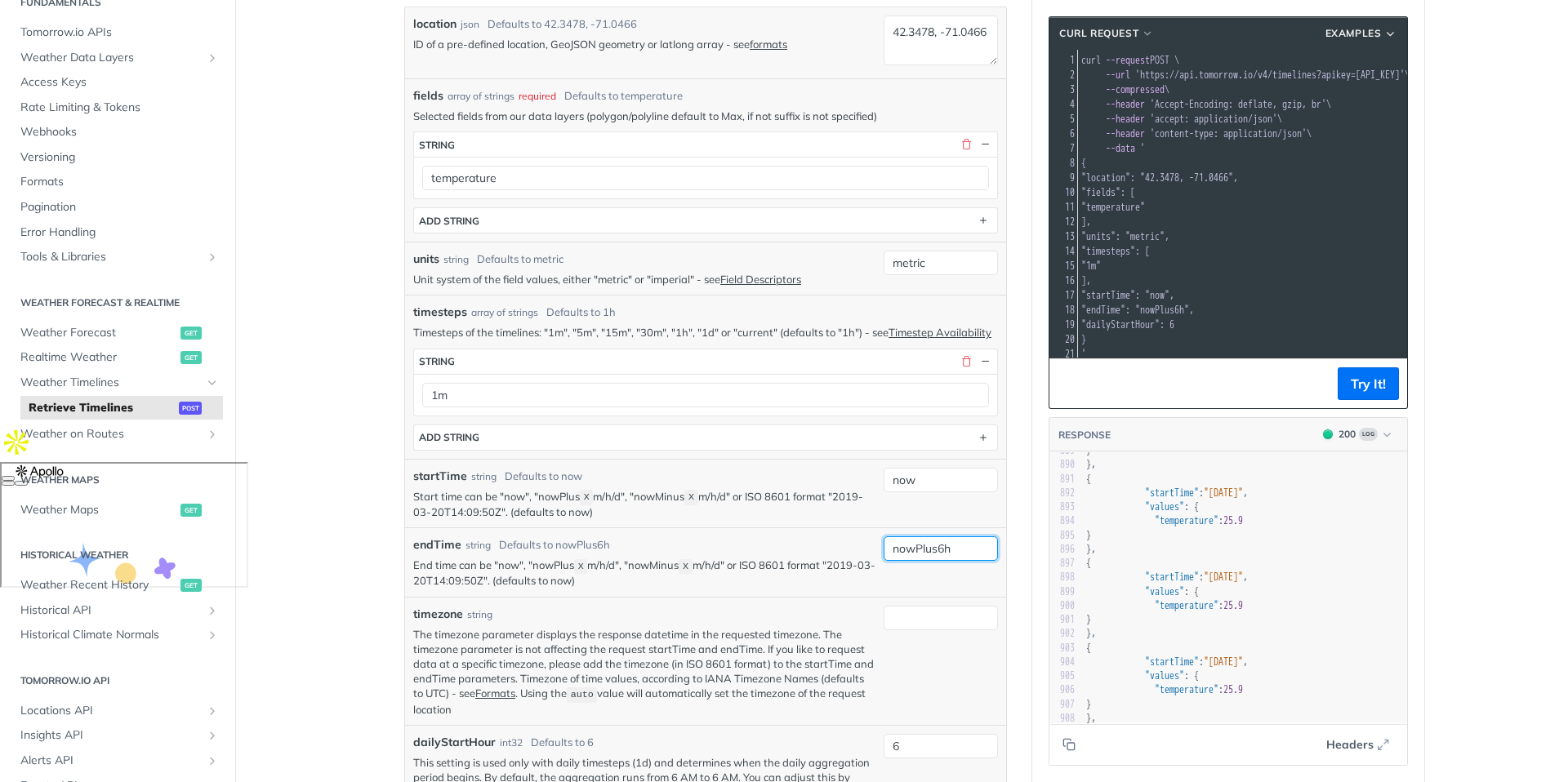 click on "nowPlus6h" at bounding box center (941, 549) 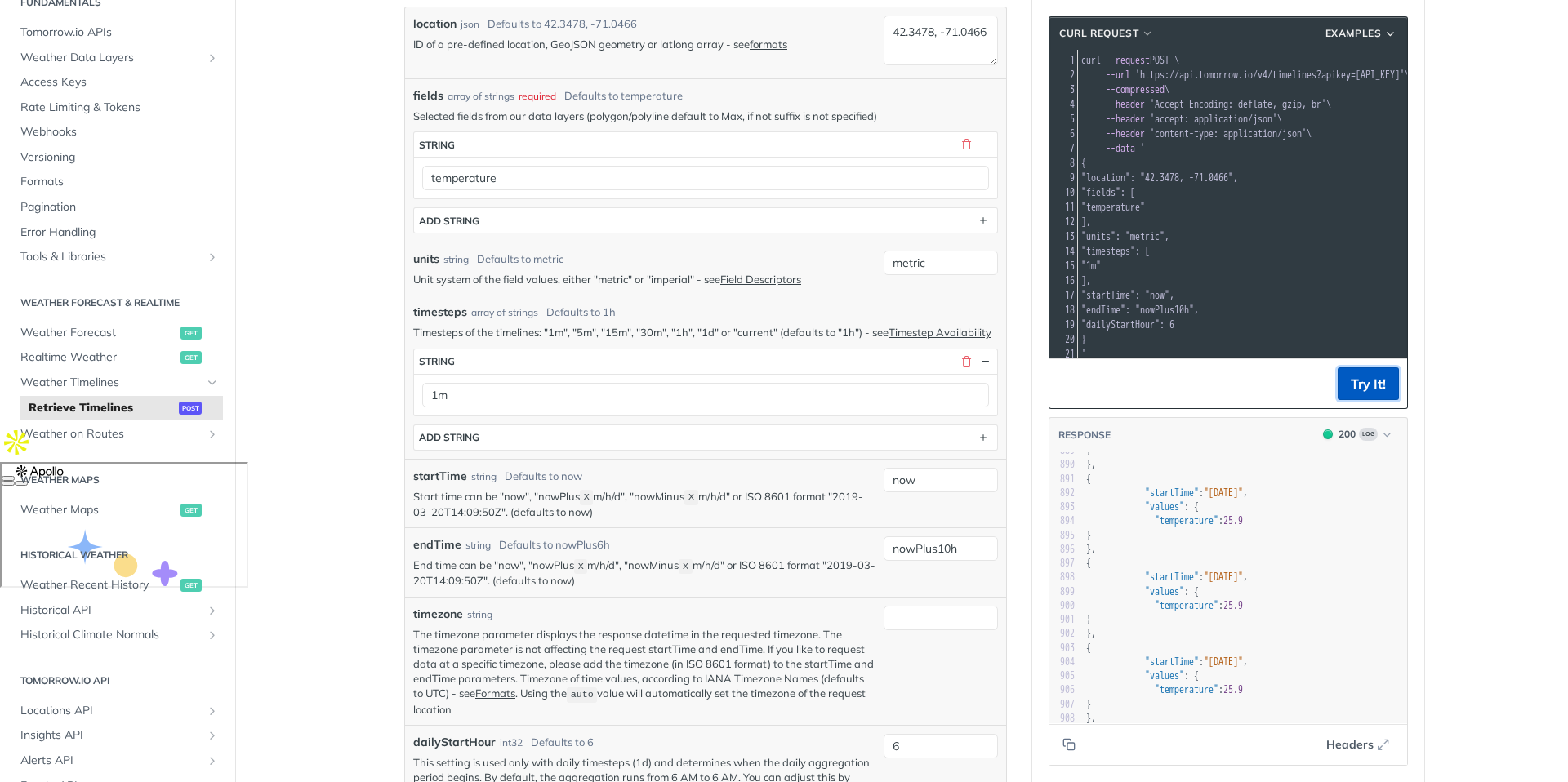 click on "Try It!" at bounding box center (1368, 384) 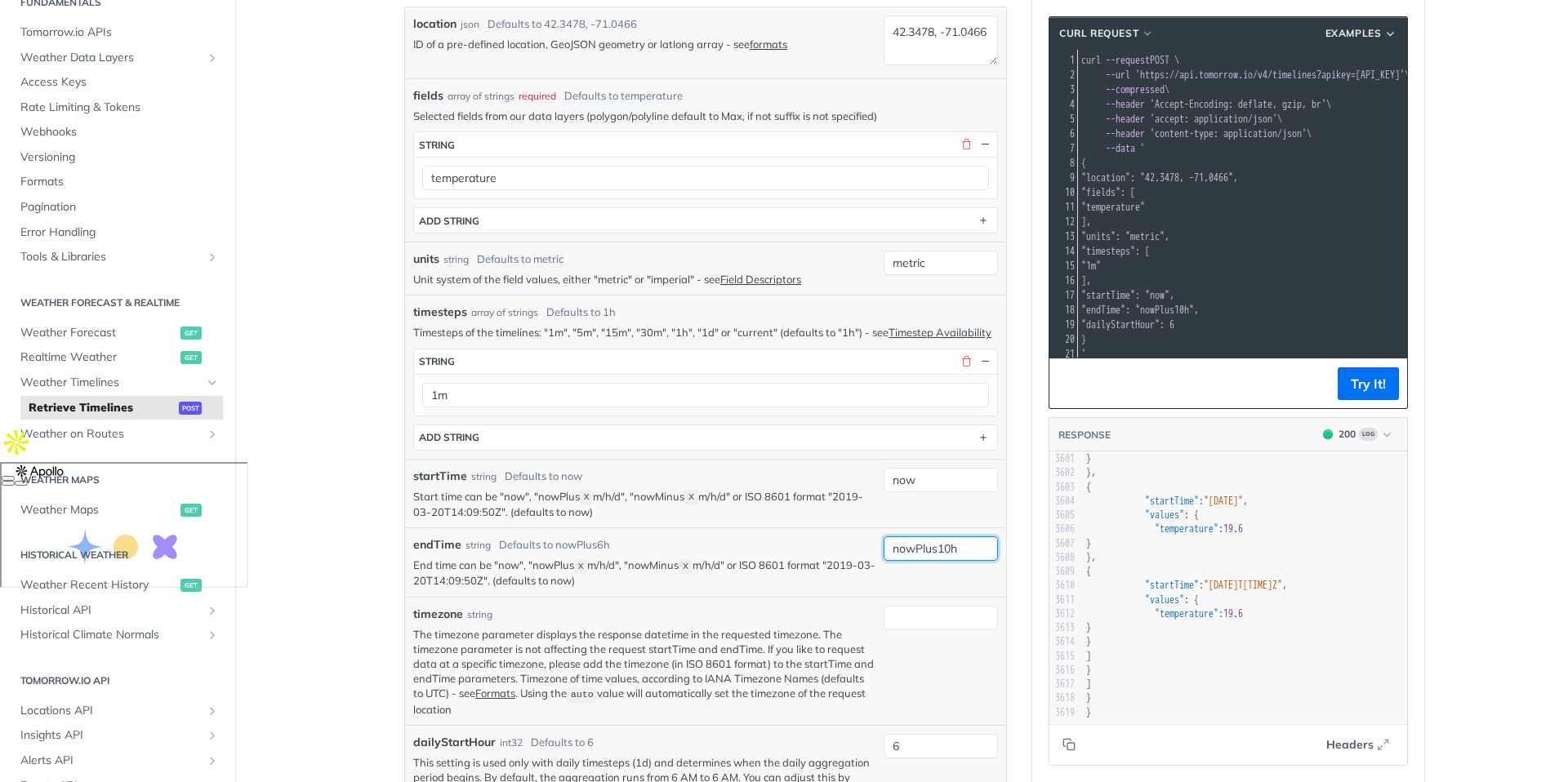 click on "nowPlus10h" at bounding box center [941, 549] 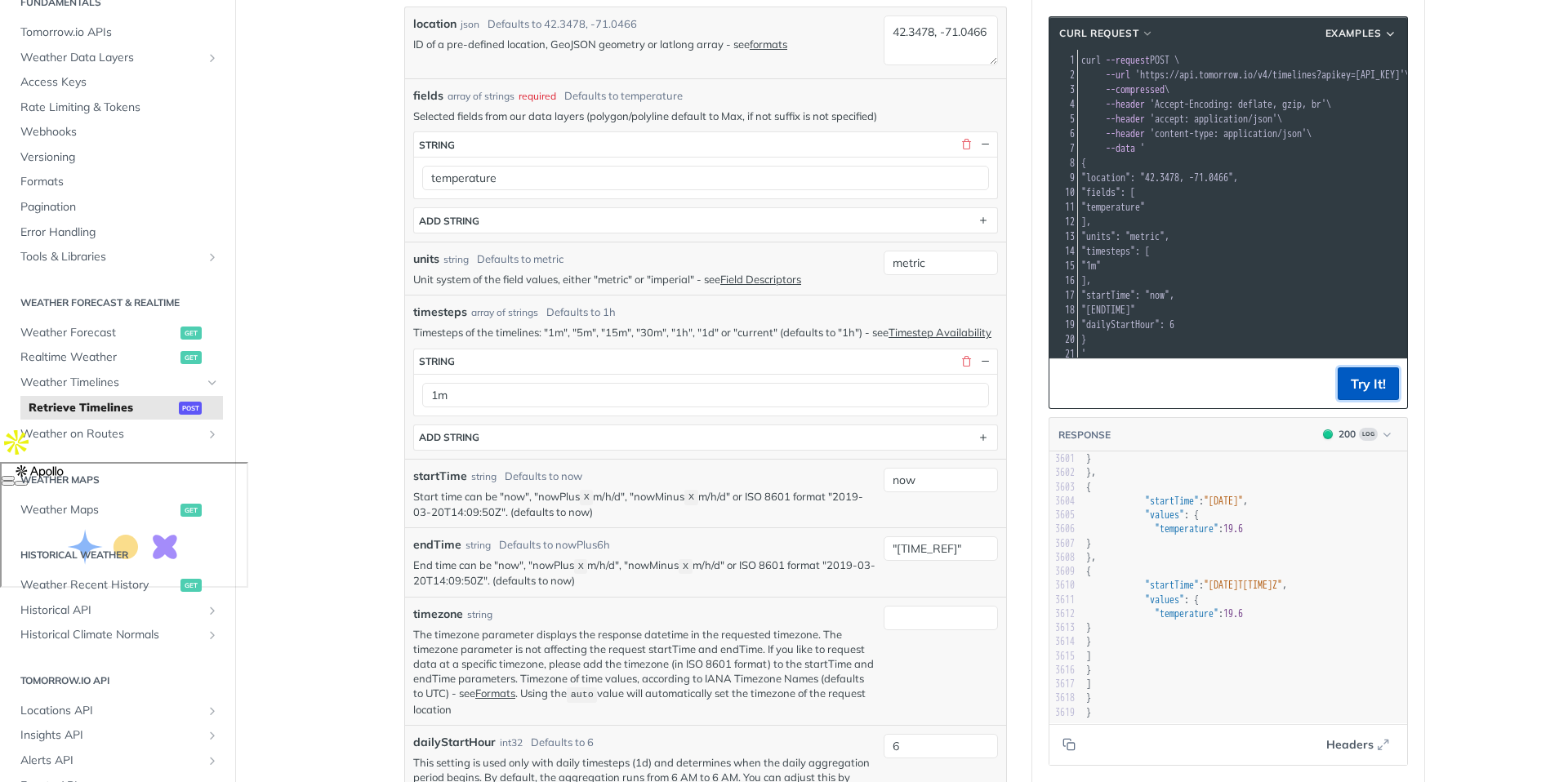 click on "Try It!" at bounding box center [1368, 384] 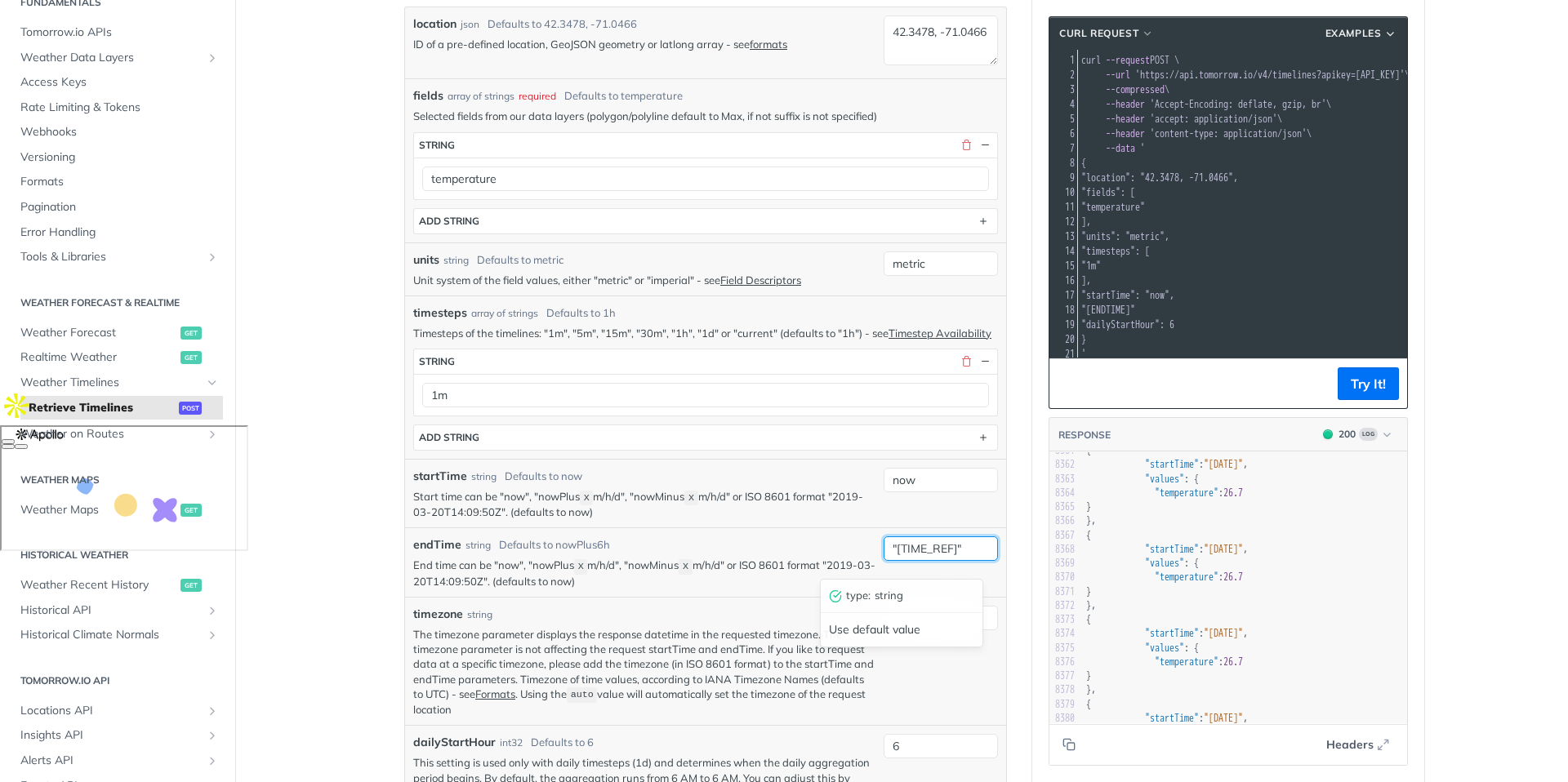 click on "nowPlus1d" at bounding box center (941, 549) 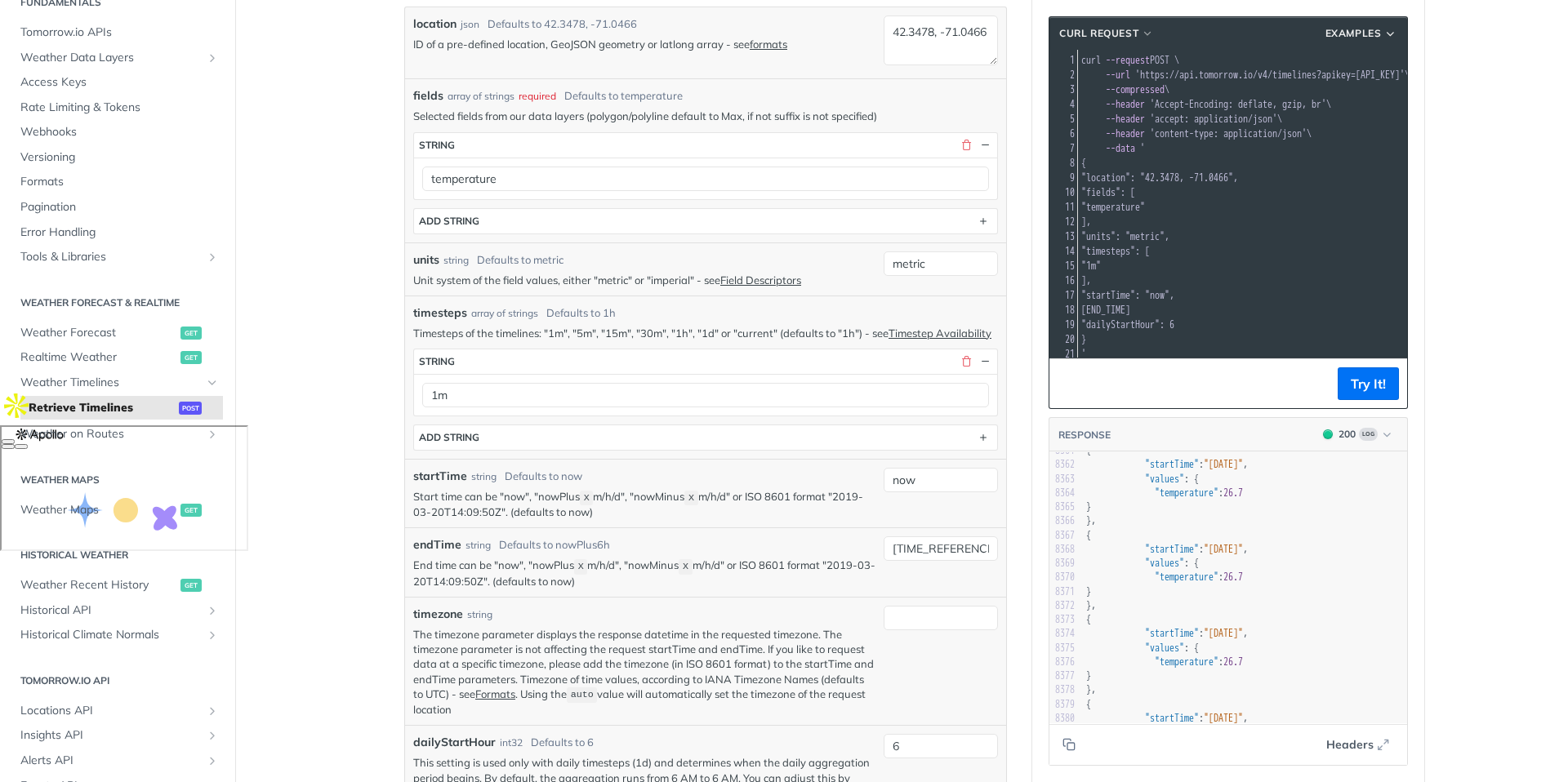 click on "Try It!" at bounding box center [1228, 383] 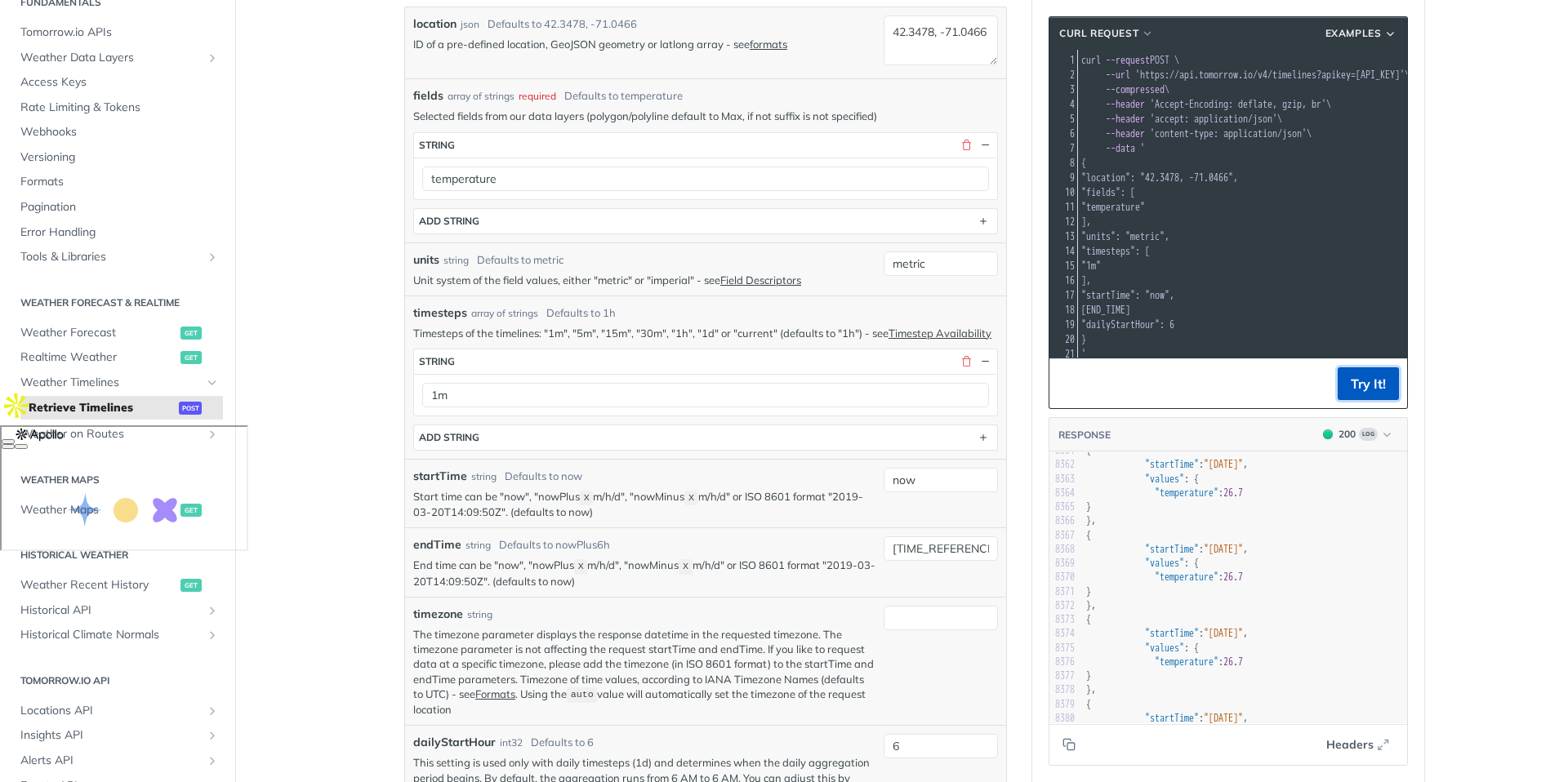 click on "Try It!" at bounding box center [1368, 384] 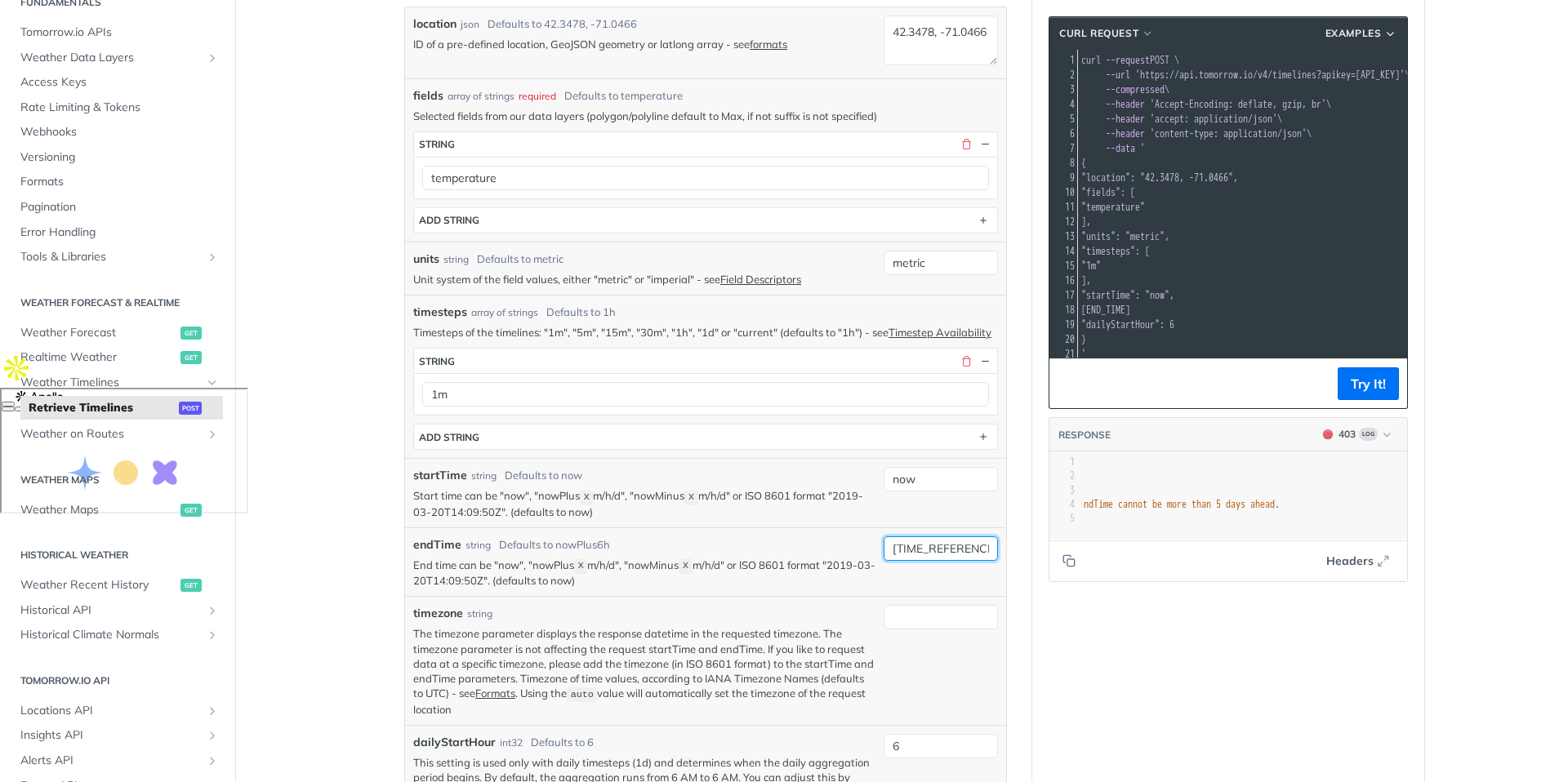 click on "nowPlus7d" at bounding box center (941, 549) 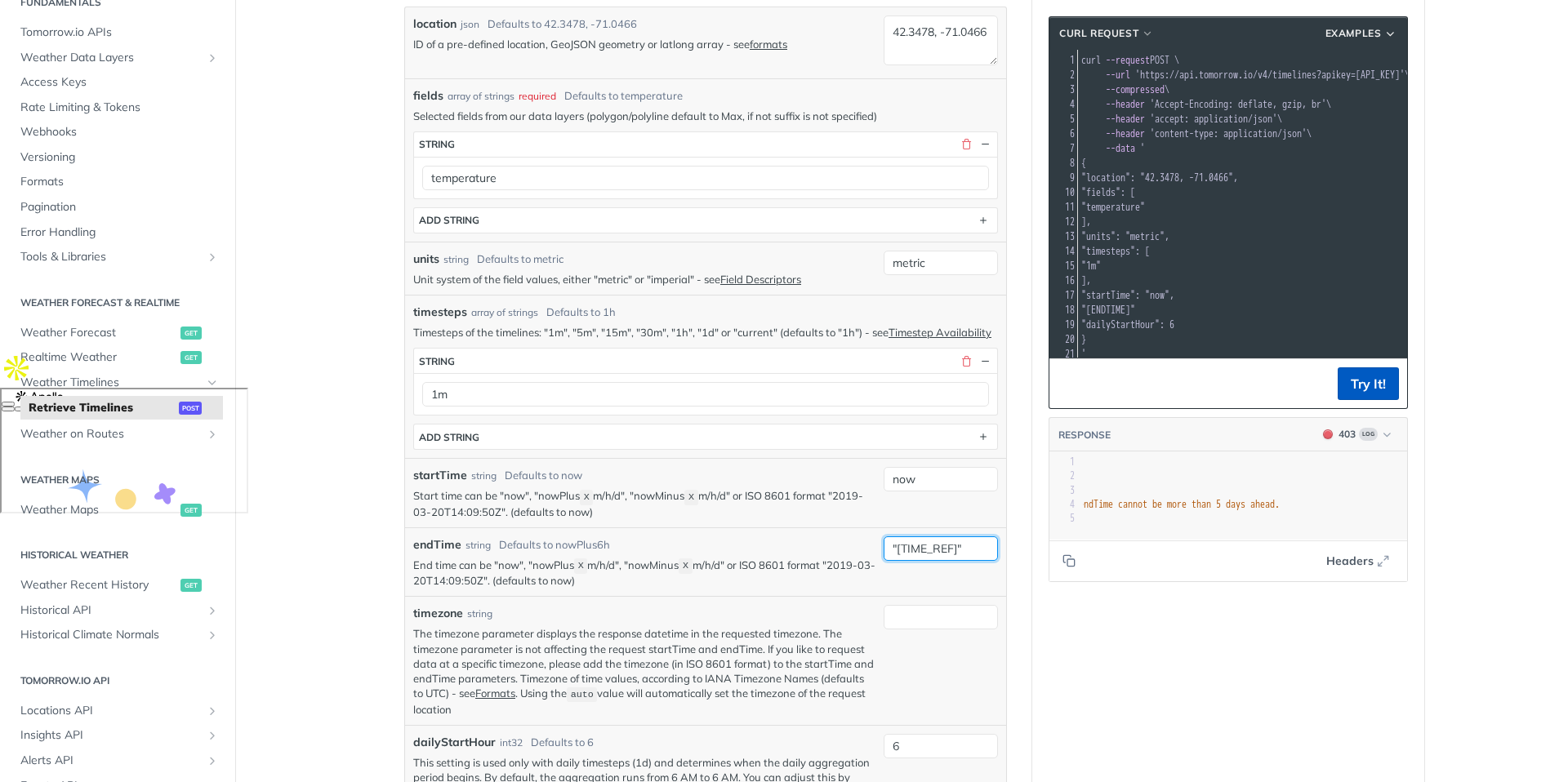type on "[RELATIVE_TIME]" 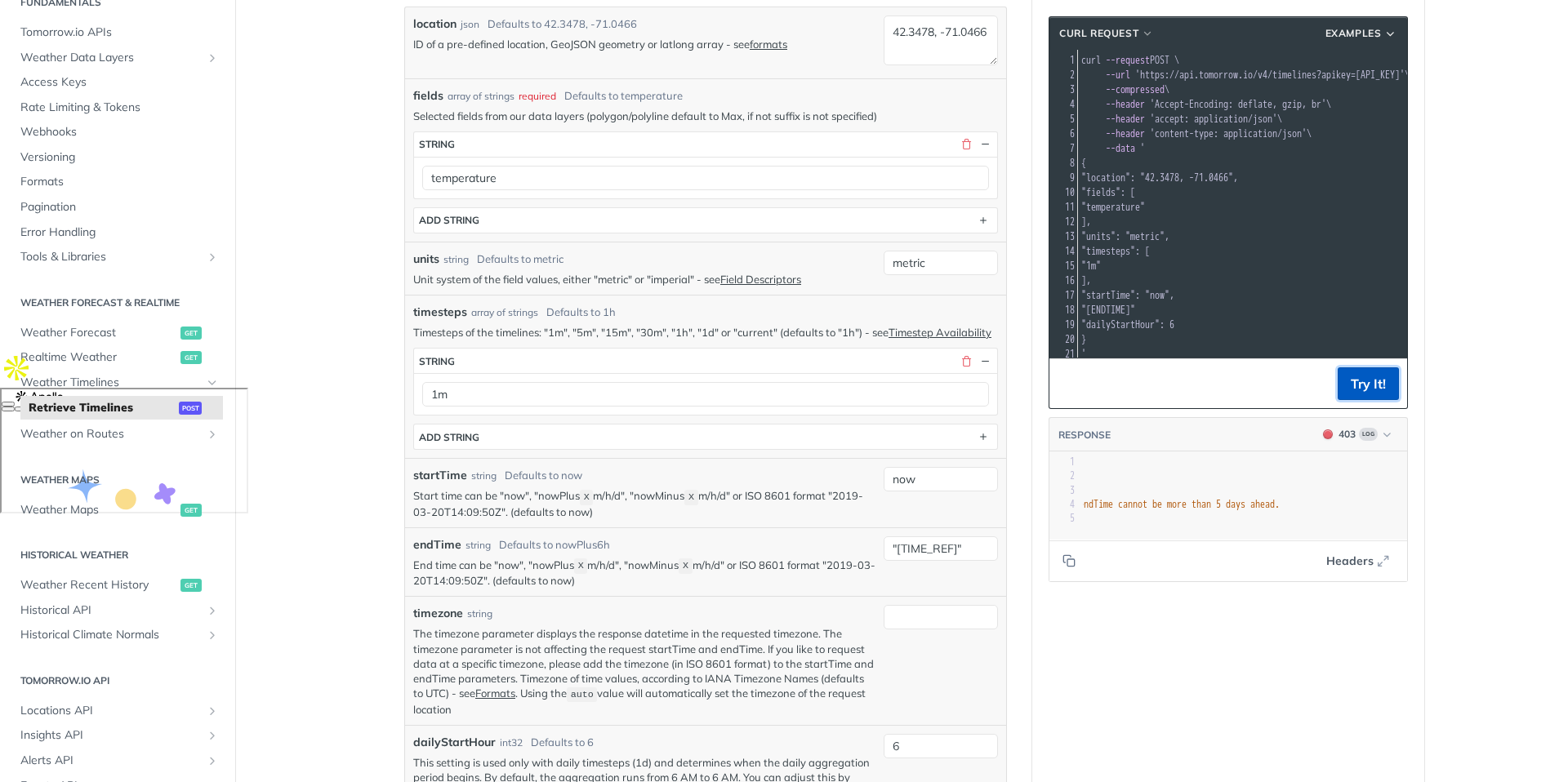 click on "Try It!" at bounding box center [1368, 384] 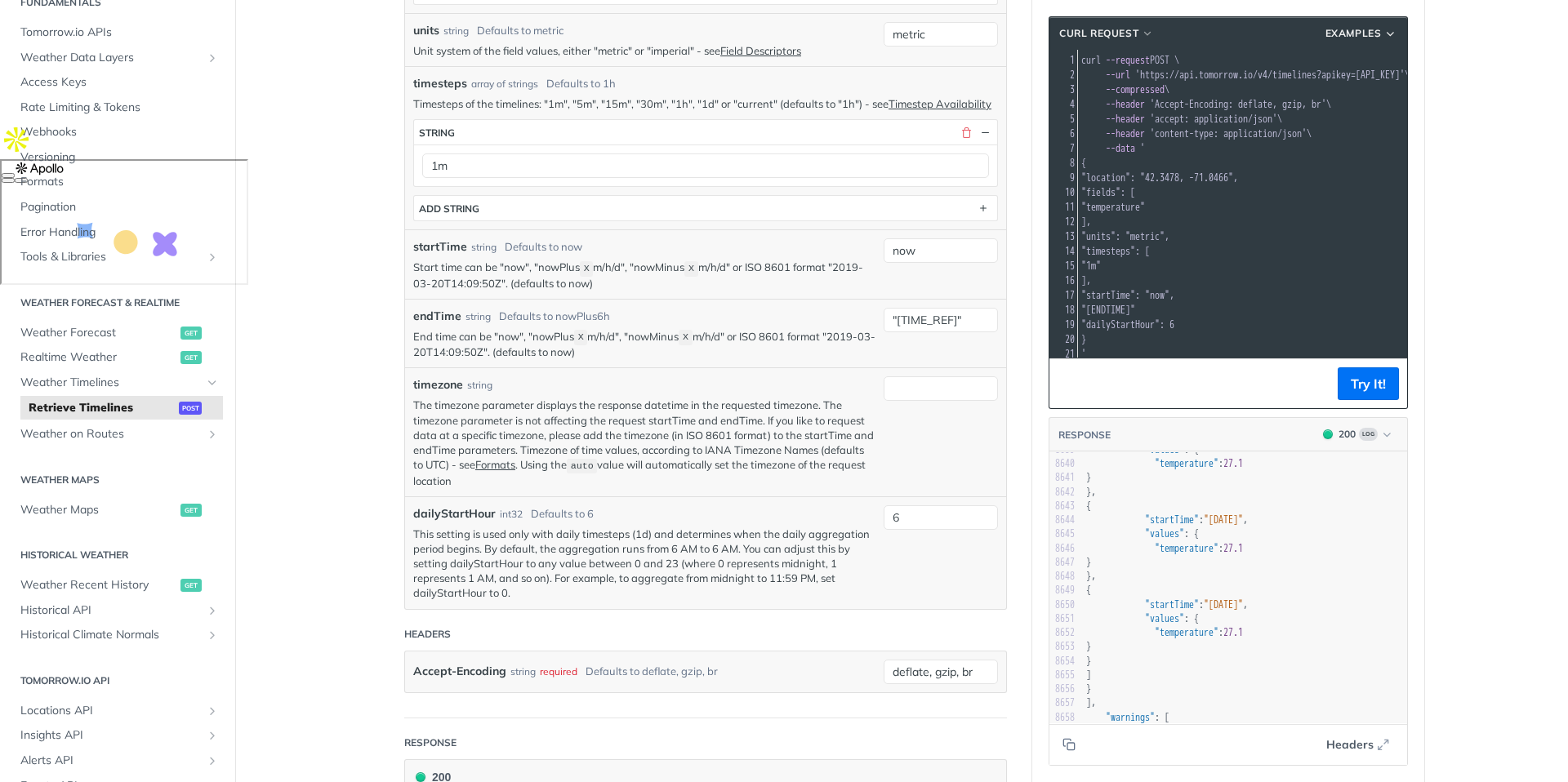 scroll, scrollTop: 121870, scrollLeft: 0, axis: vertical 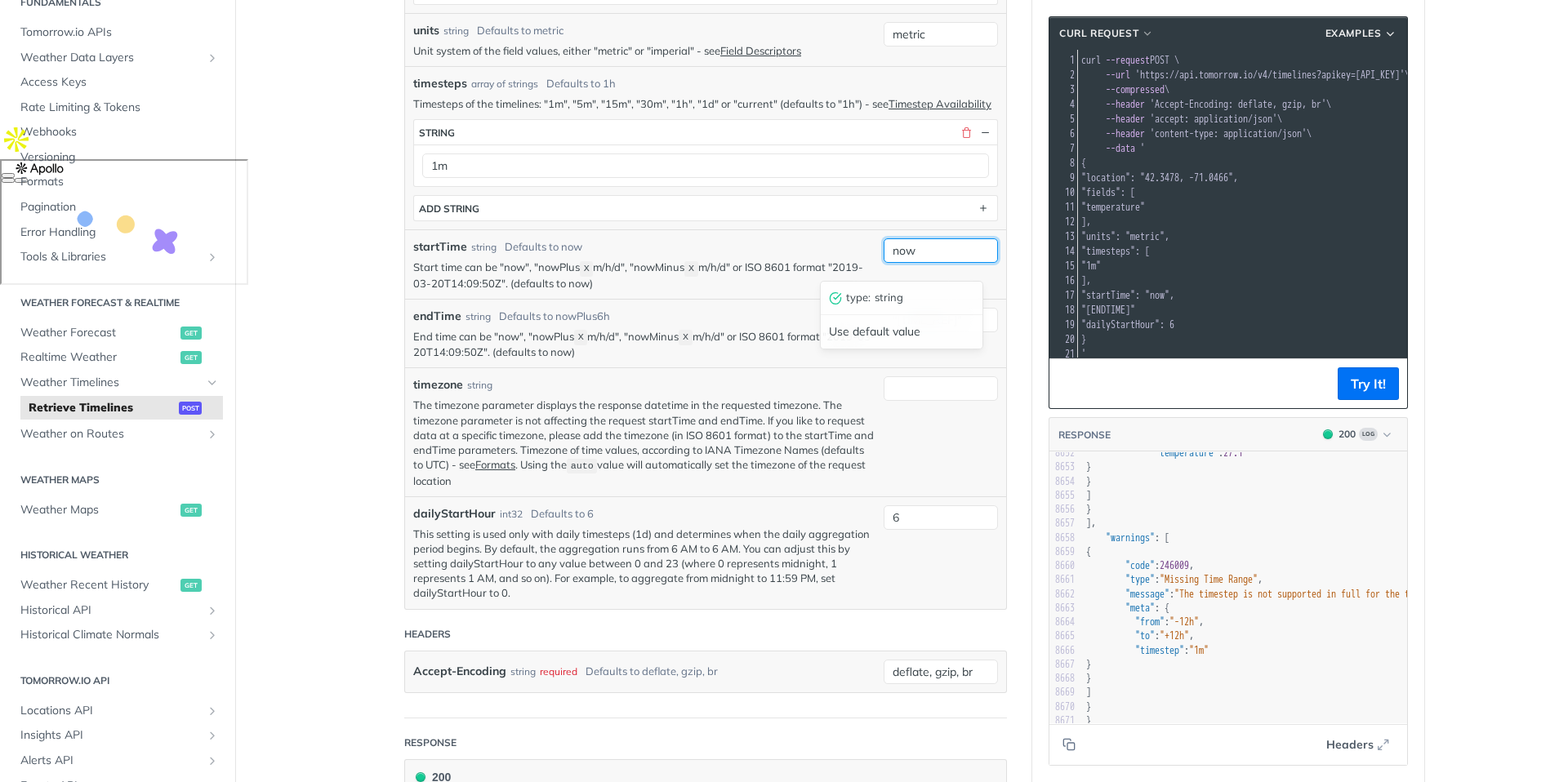 click on "now" at bounding box center (941, 251) 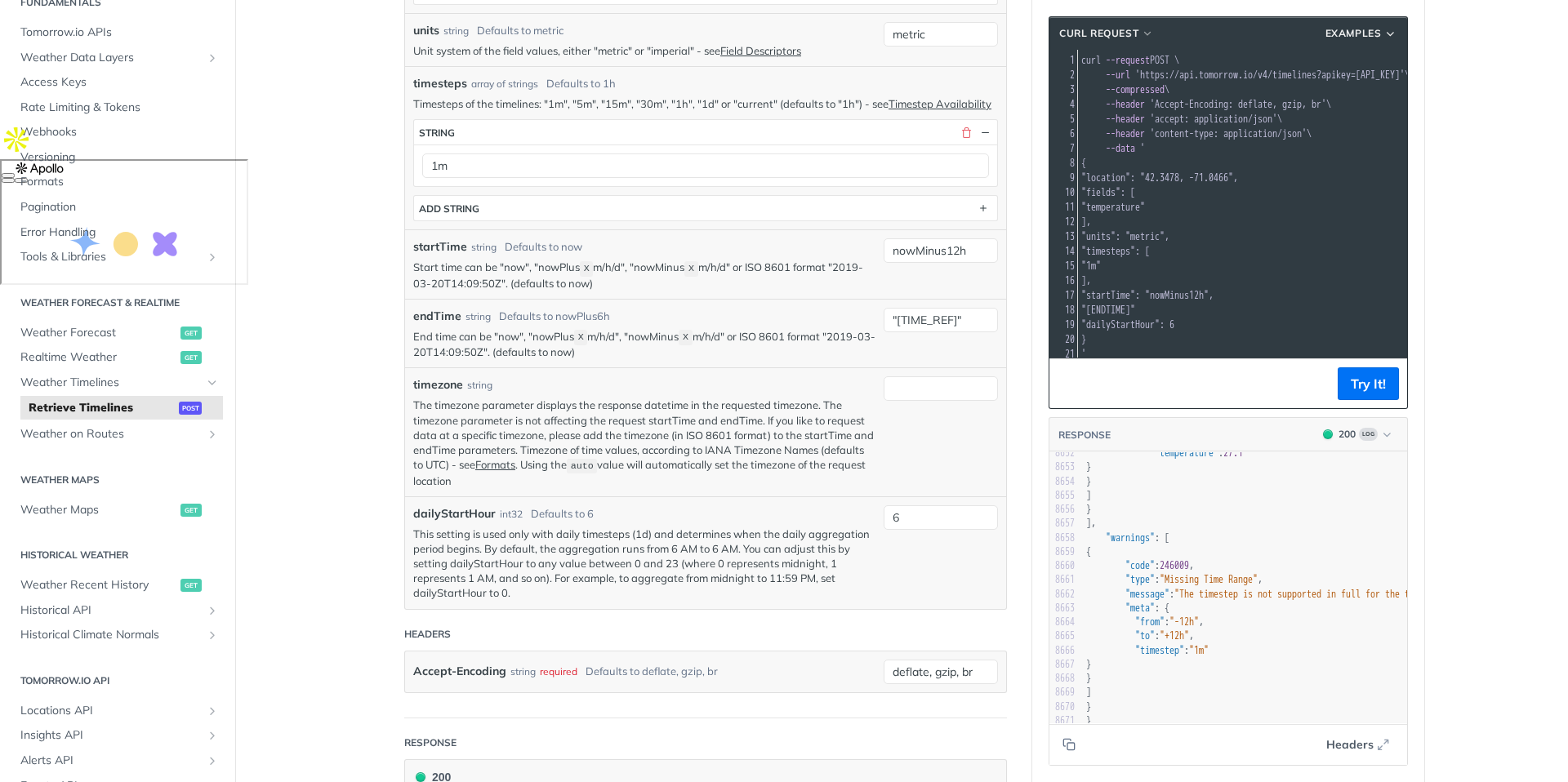 click at bounding box center [941, 432] 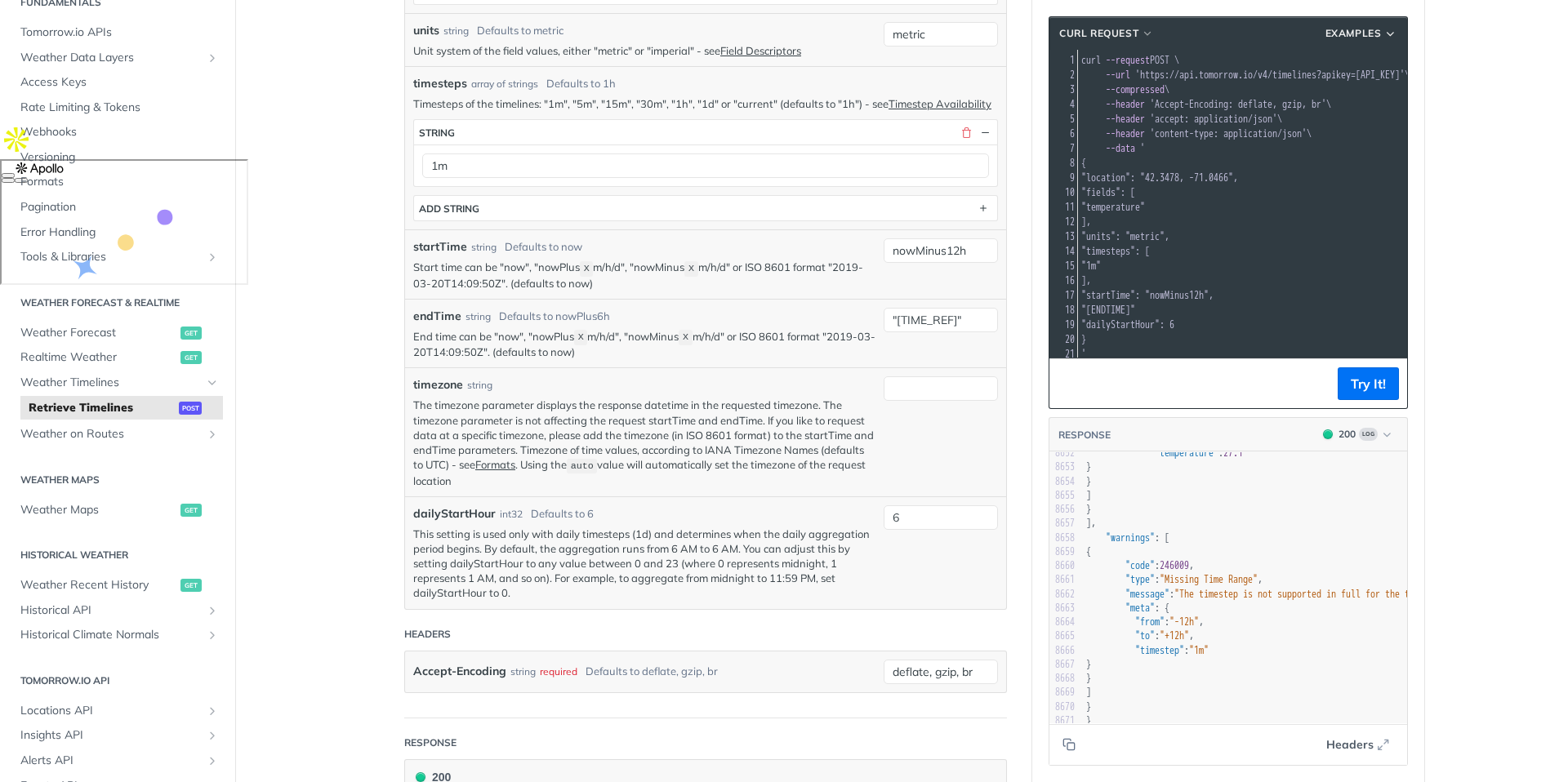 scroll, scrollTop: 644, scrollLeft: 0, axis: vertical 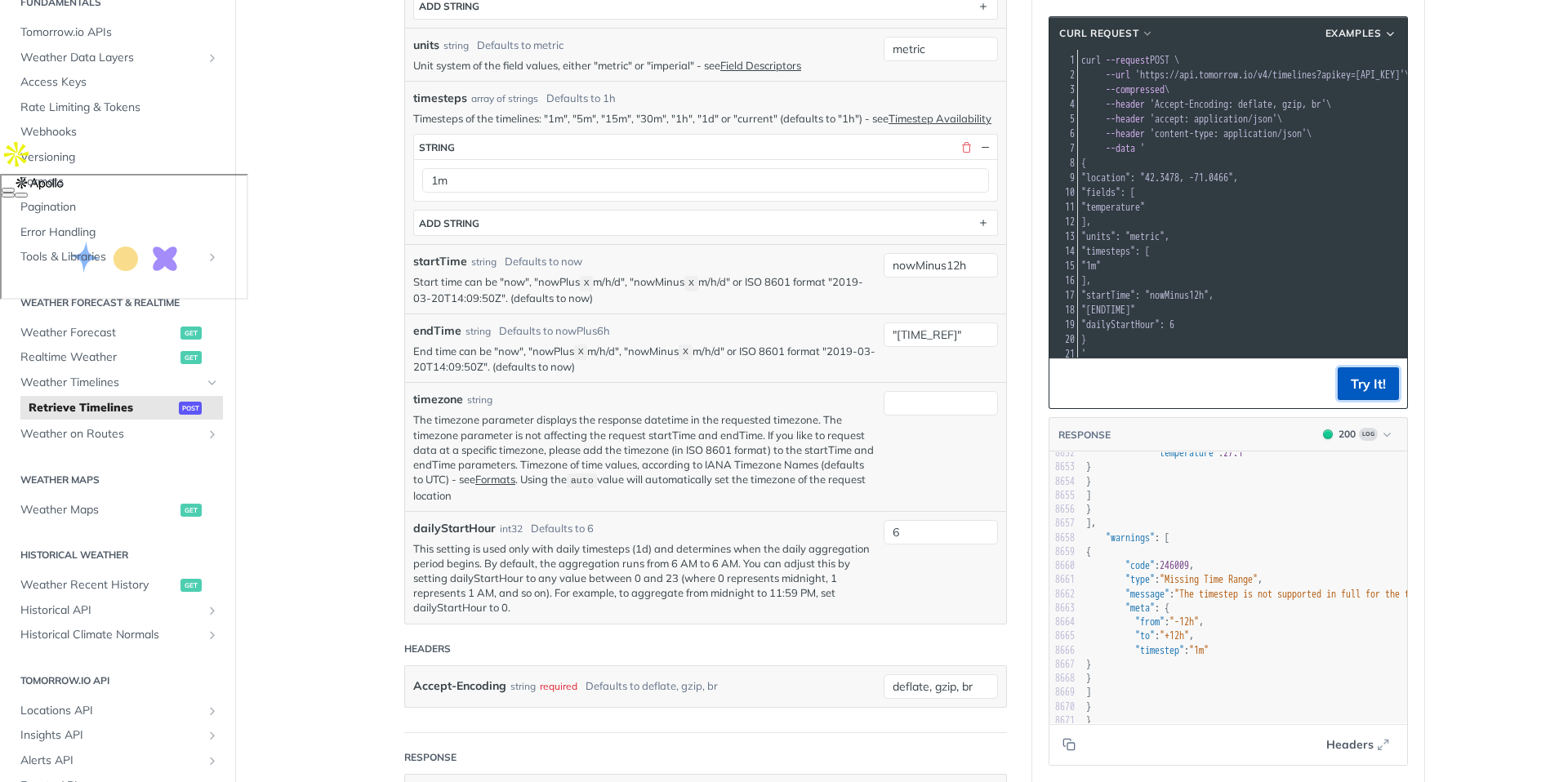 click on "Try It!" at bounding box center [1368, 384] 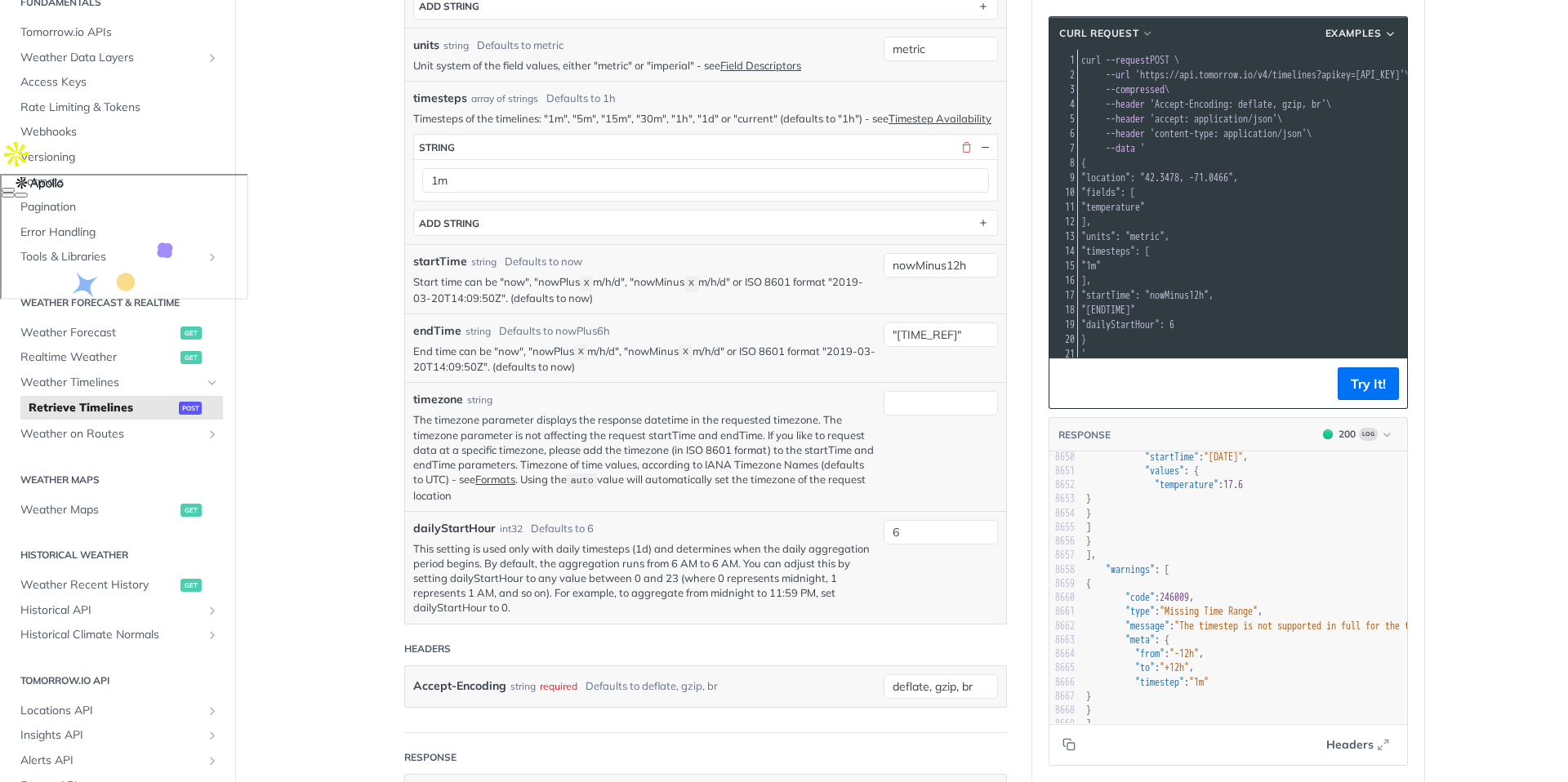 scroll, scrollTop: 120635, scrollLeft: 0, axis: vertical 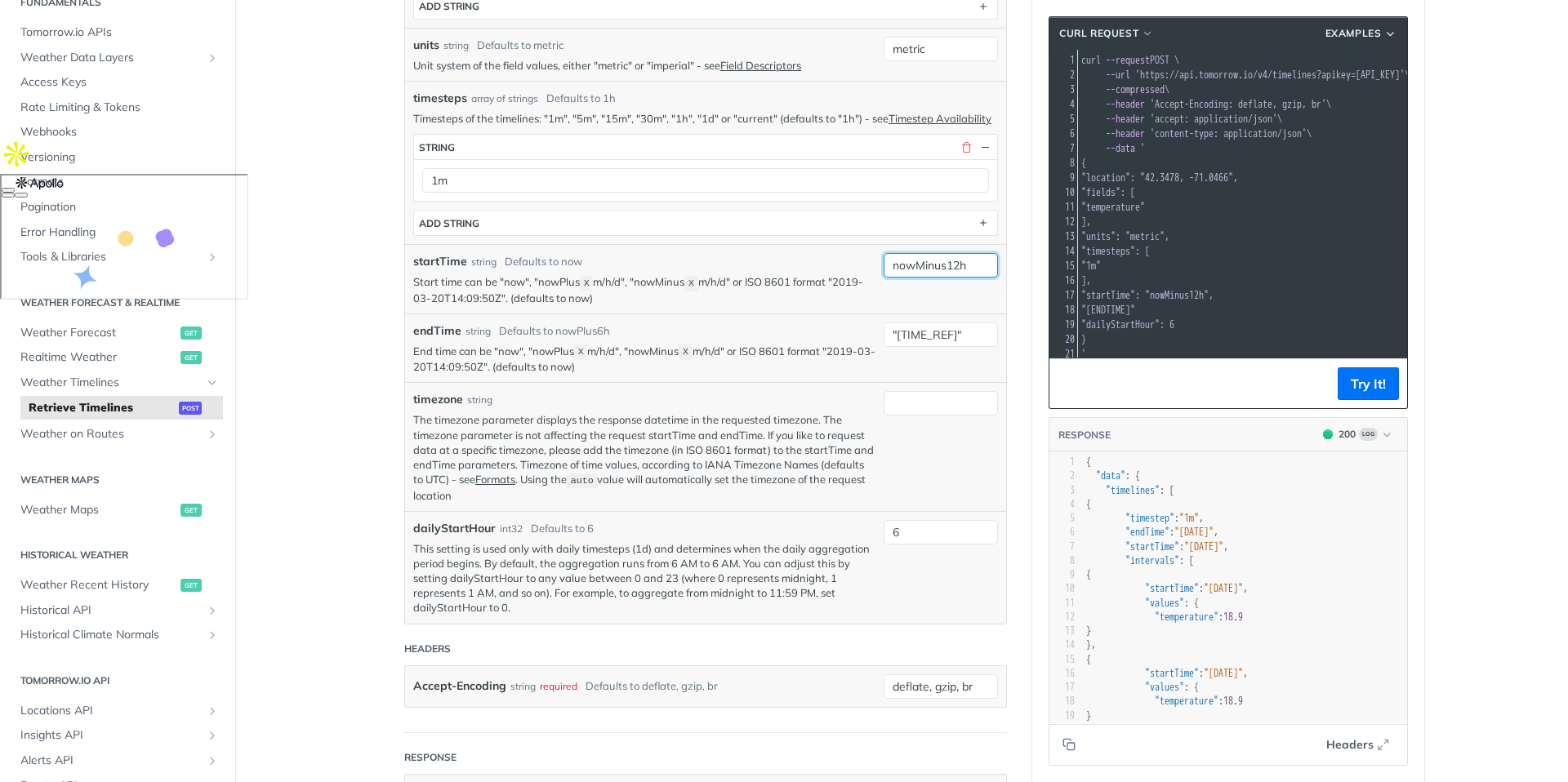 click on "nowMinus12h" at bounding box center [941, 265] 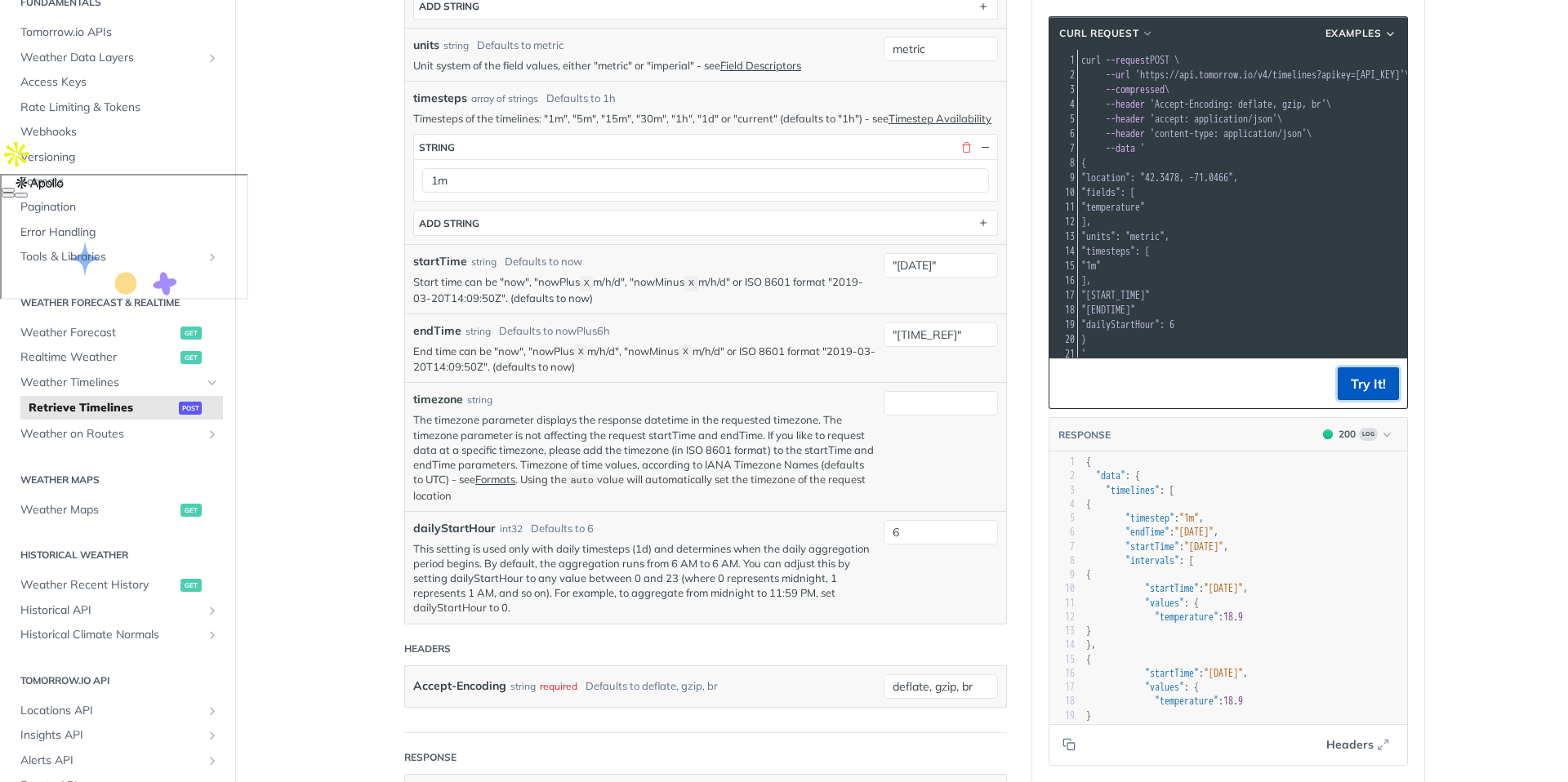 click on "Try It!" at bounding box center [1368, 384] 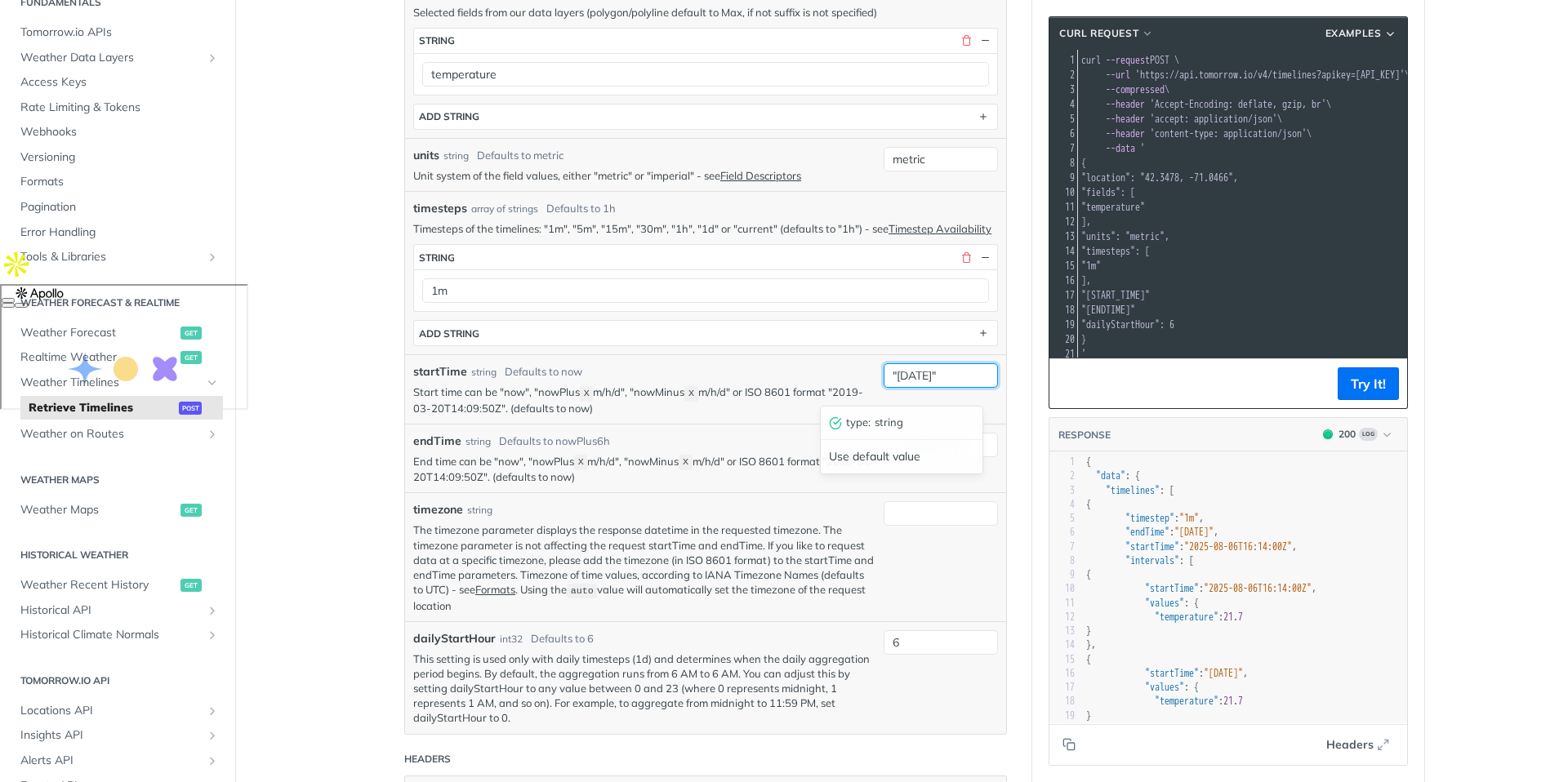 click on "[TIME]" at bounding box center [941, 375] 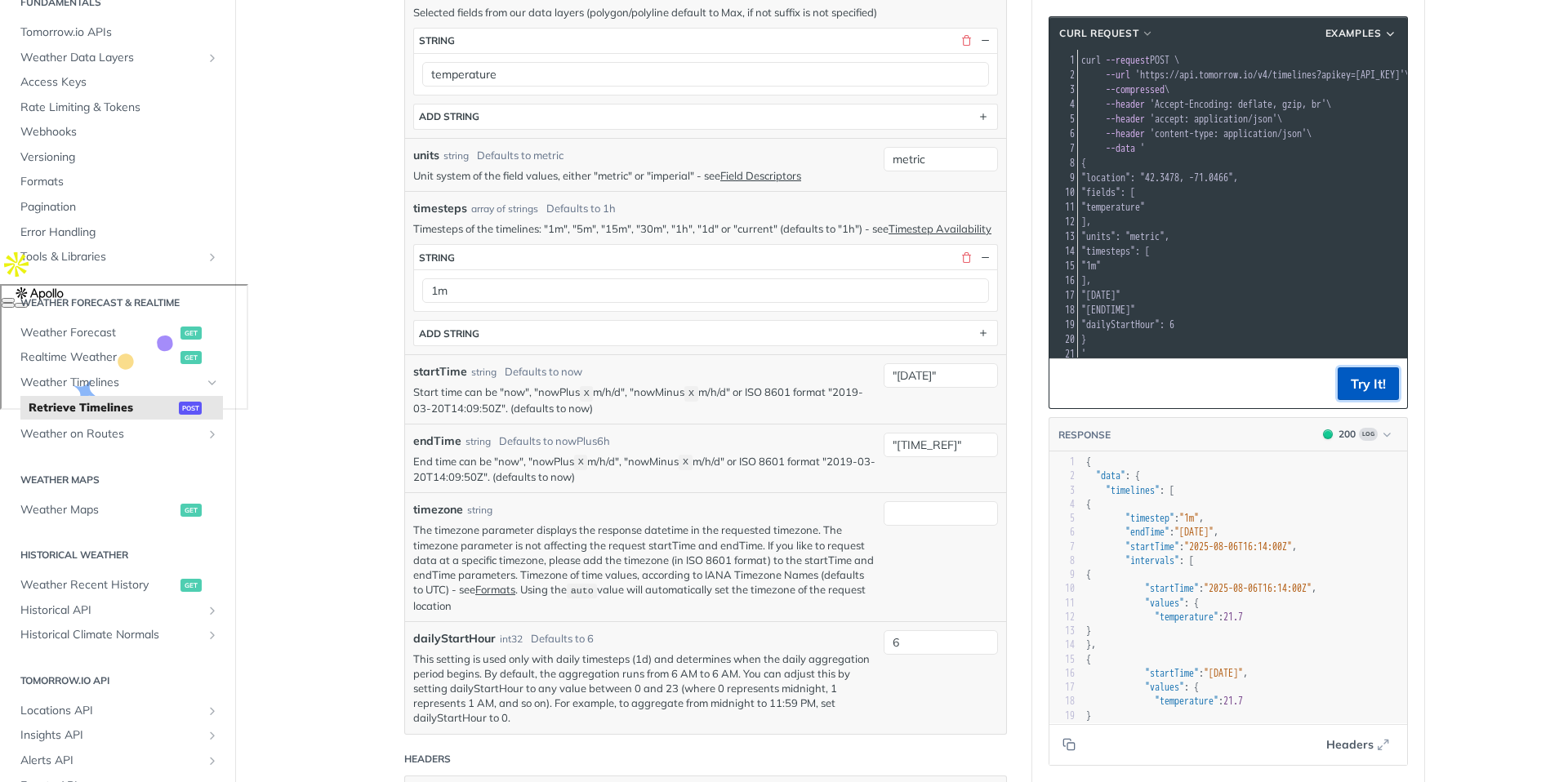 click on "Try It!" at bounding box center [1368, 384] 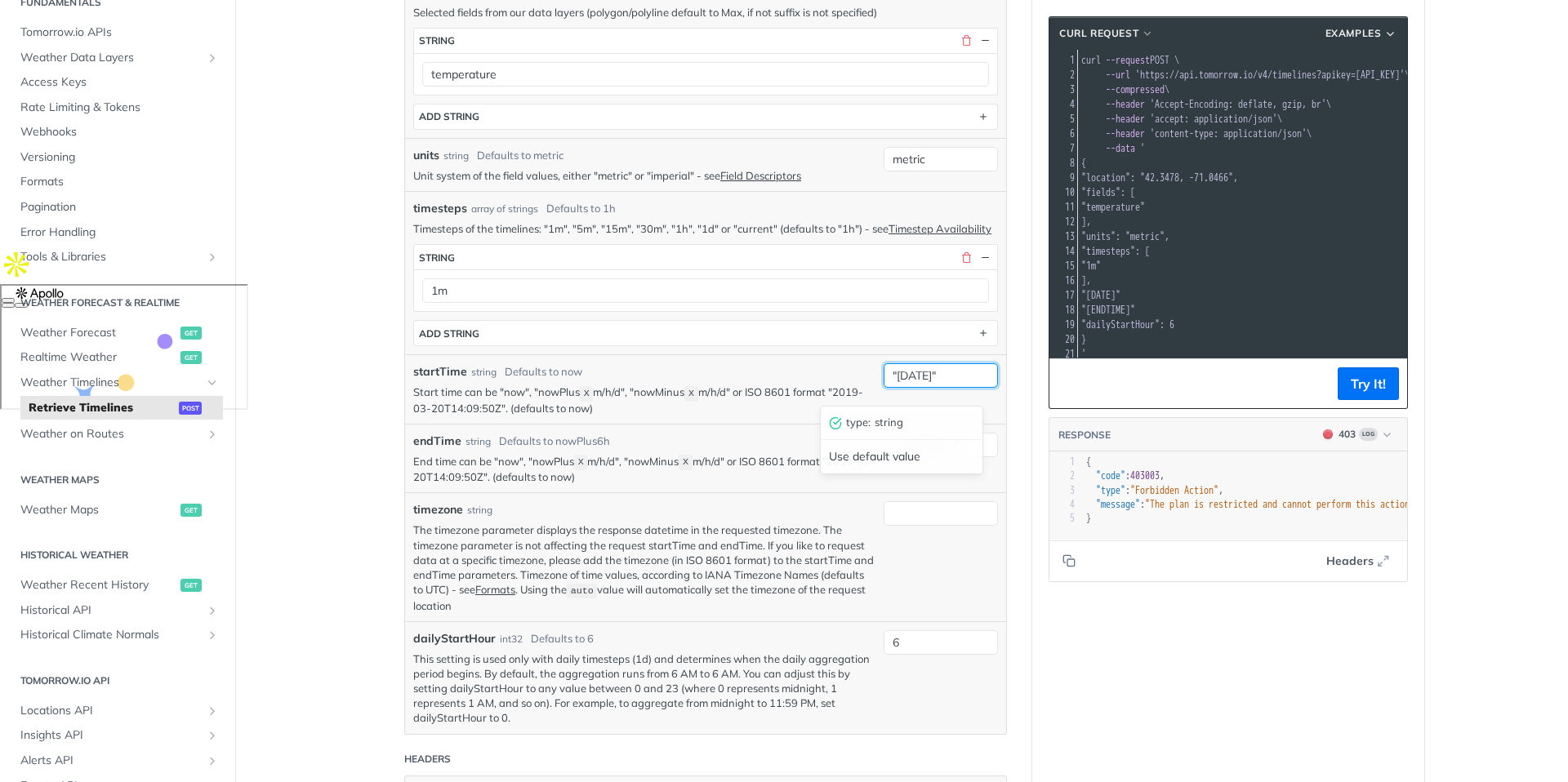 click on "nowMinus4d" at bounding box center (941, 375) 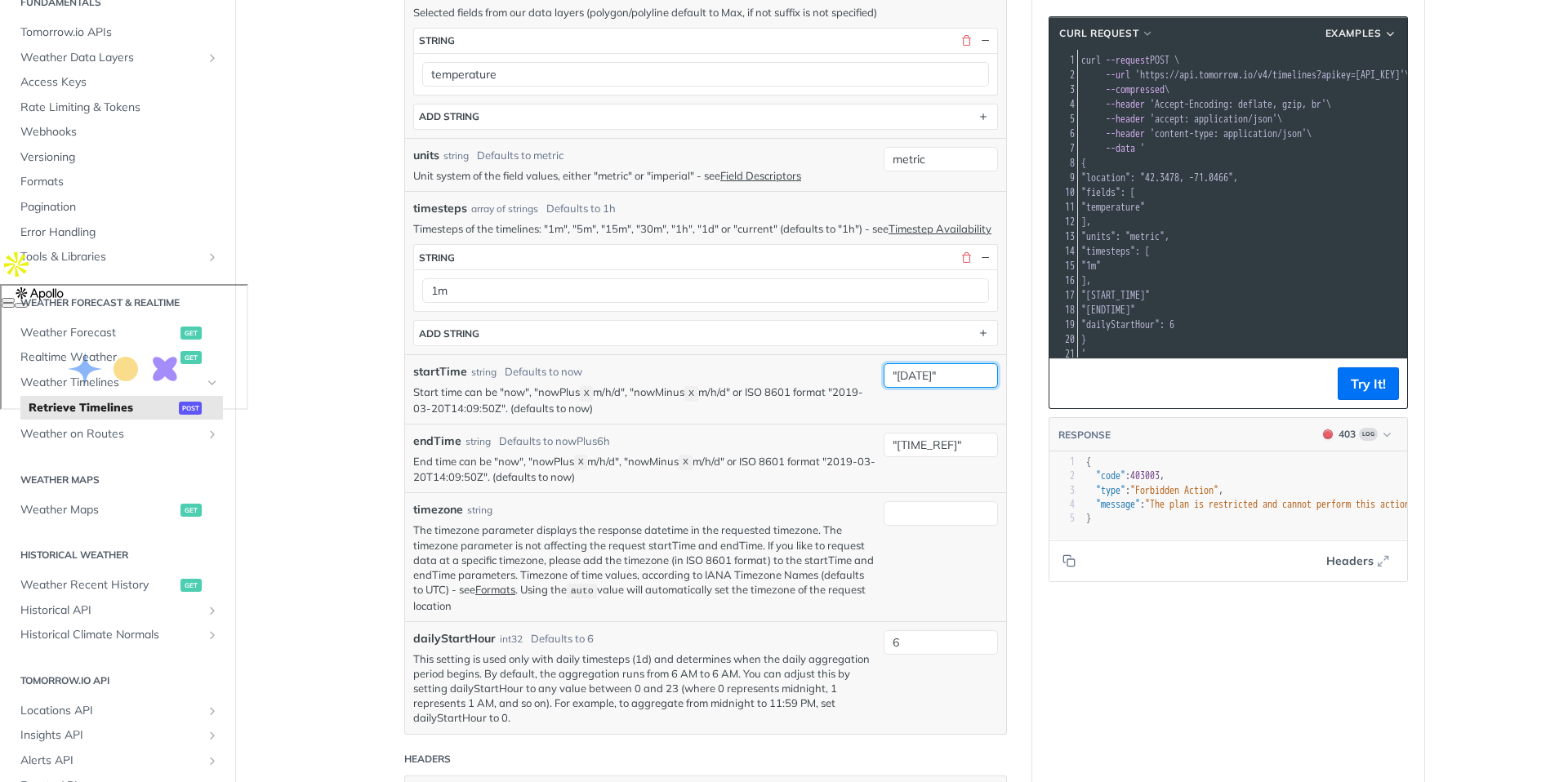 type on "[TIME]" 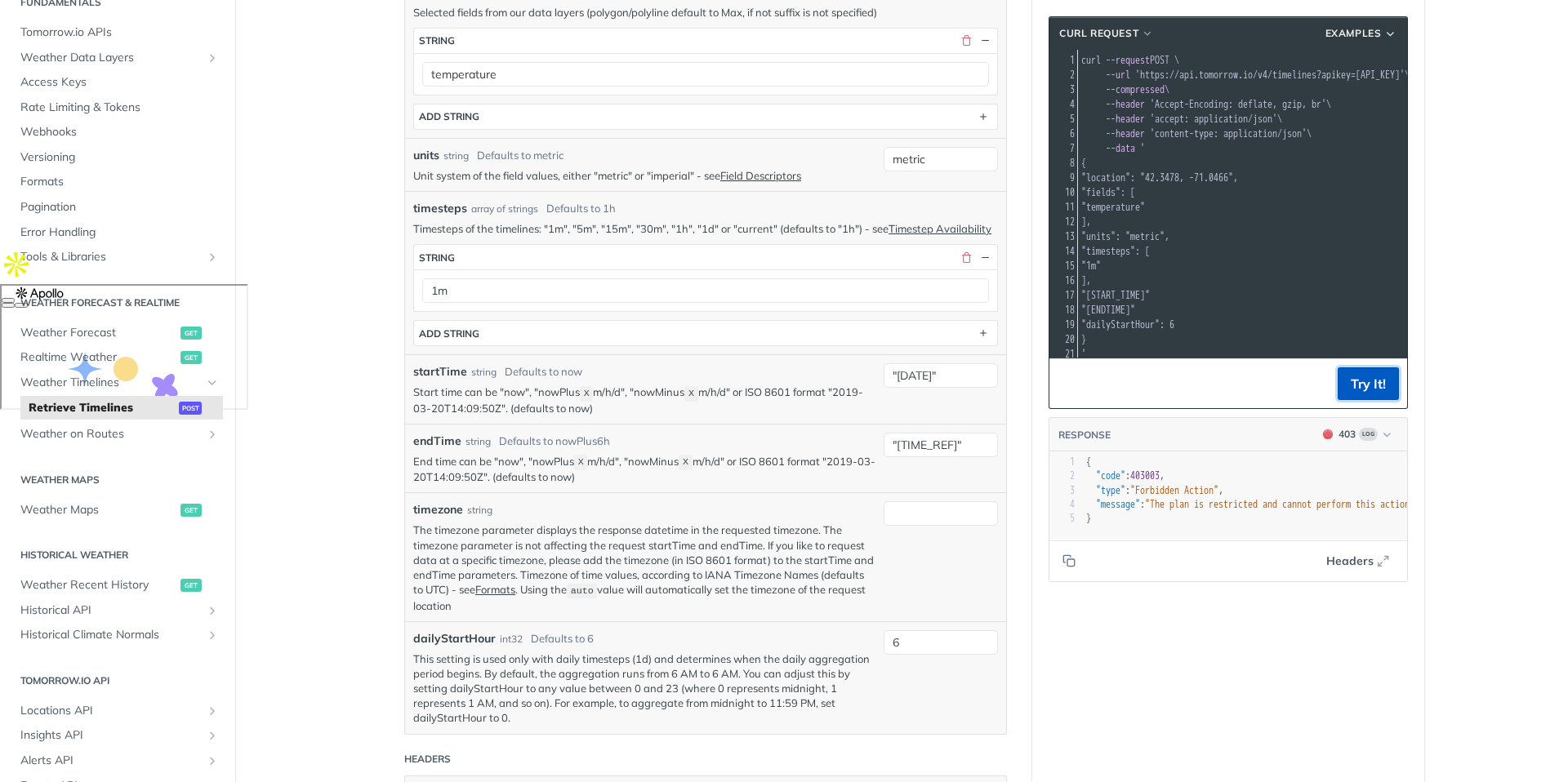 click on "Try It!" at bounding box center (1368, 384) 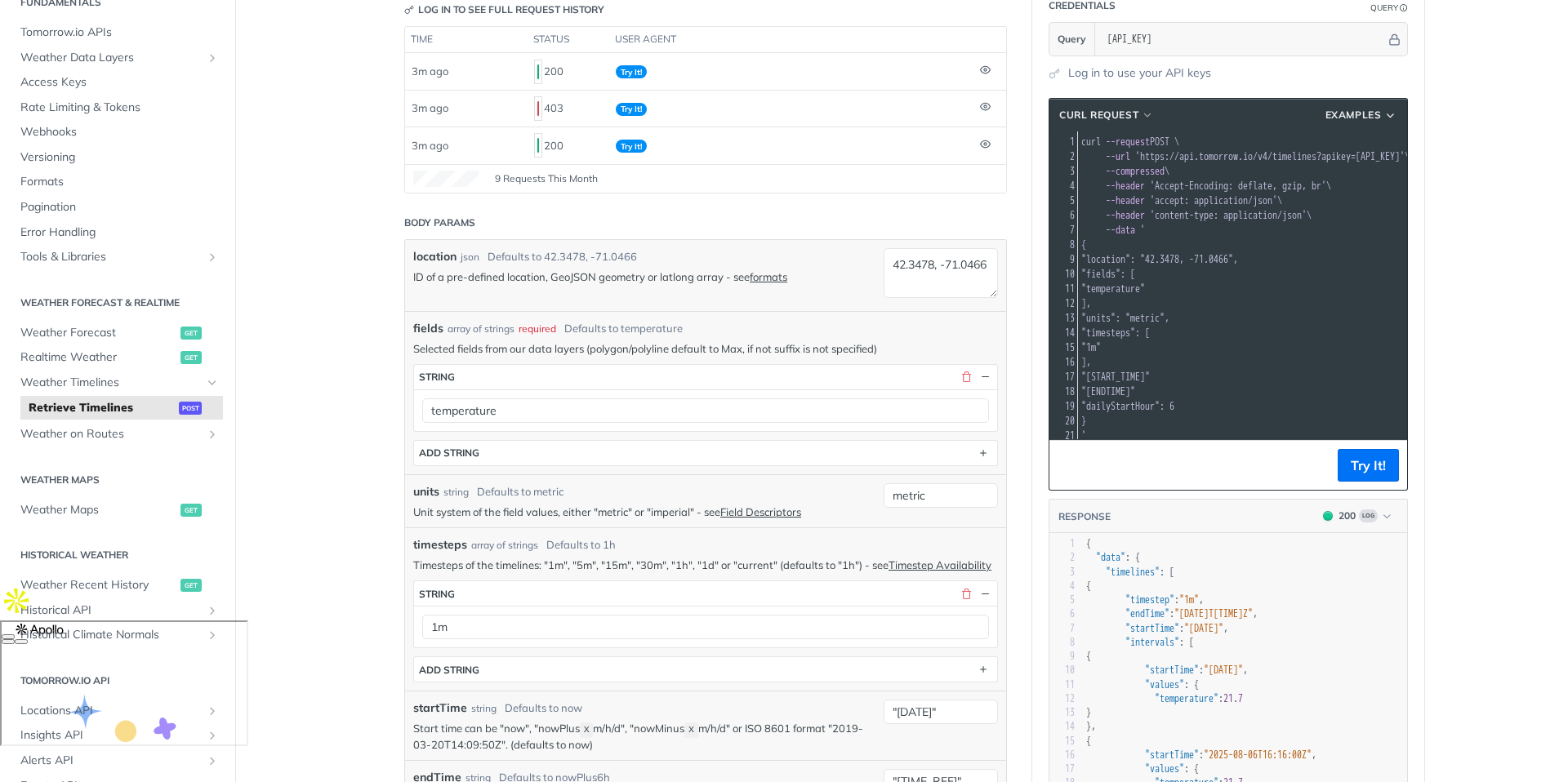 scroll, scrollTop: 0, scrollLeft: 0, axis: both 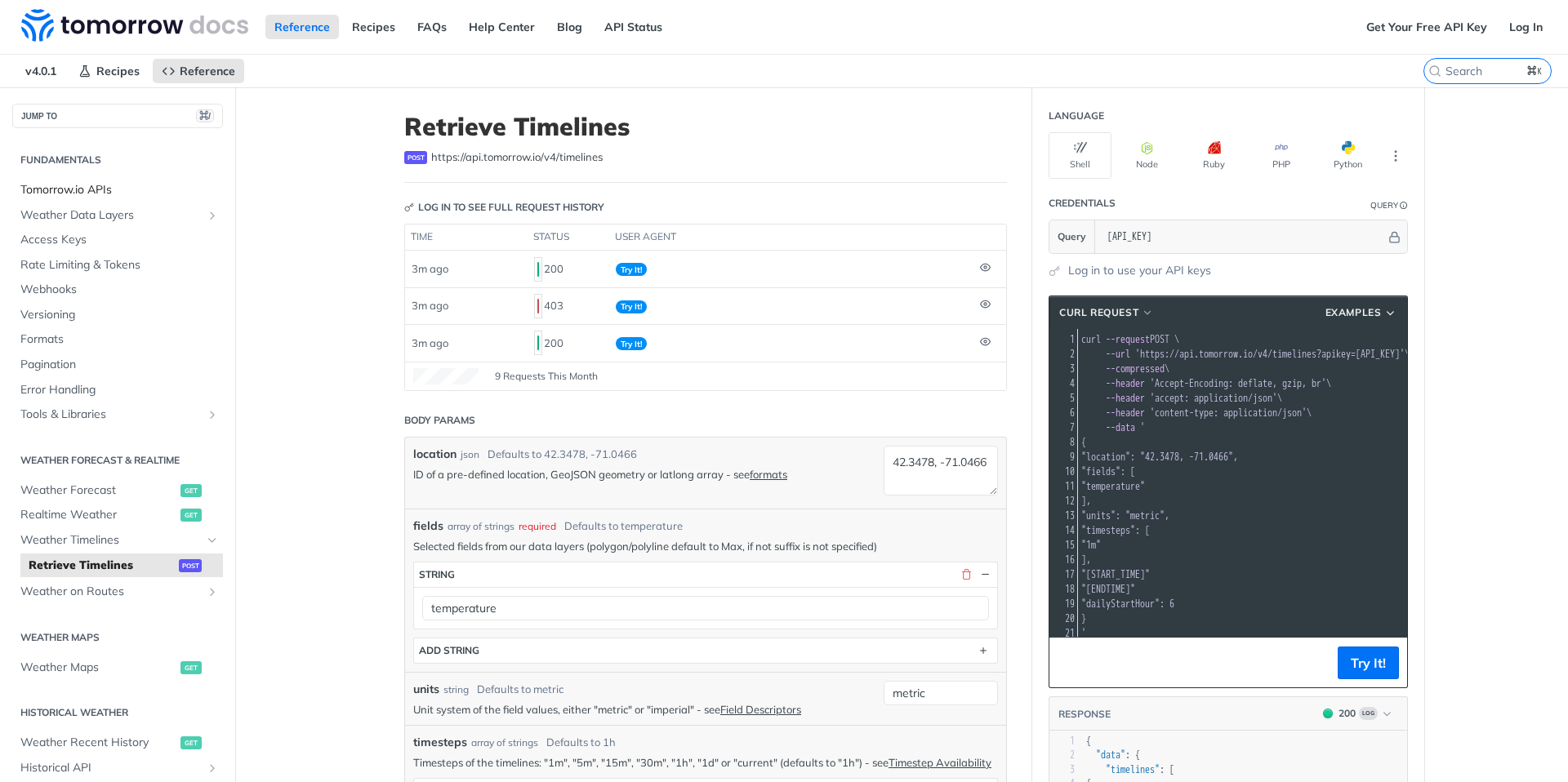click on "Tomorrow.io APIs" at bounding box center [119, 190] 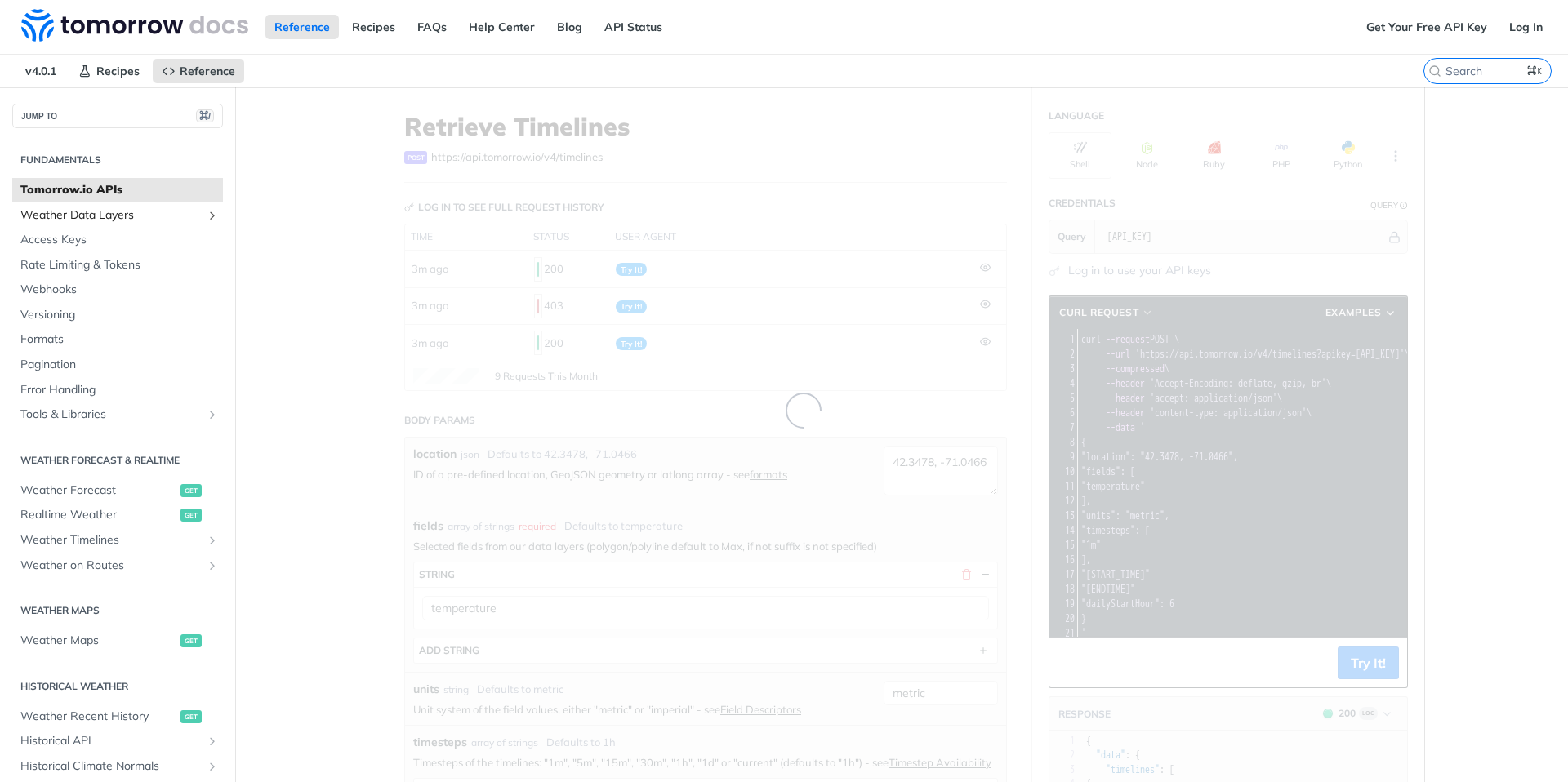 click on "Weather Data Layers" at bounding box center (118, 215) 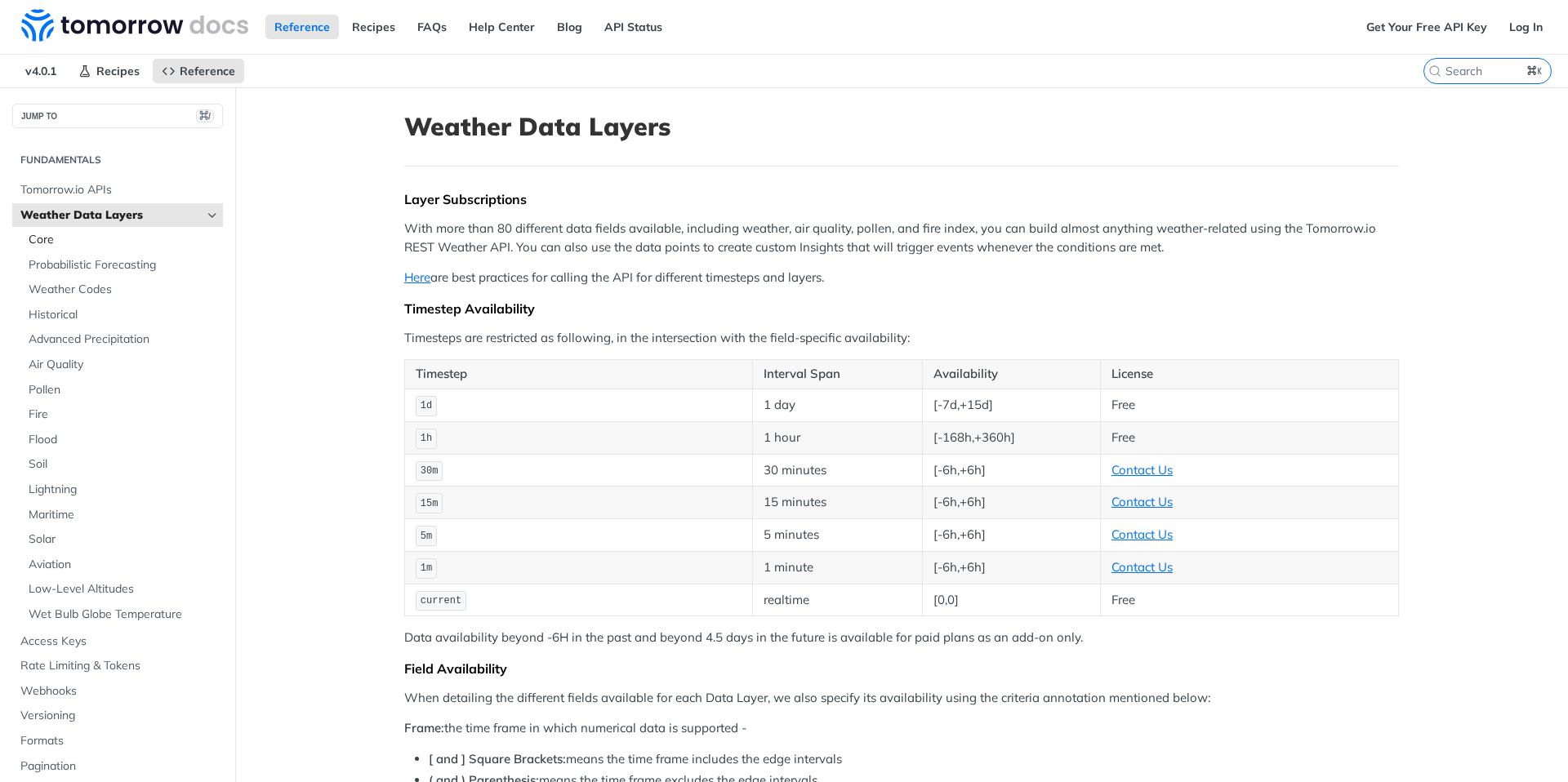 click on "Core" at bounding box center [122, 240] 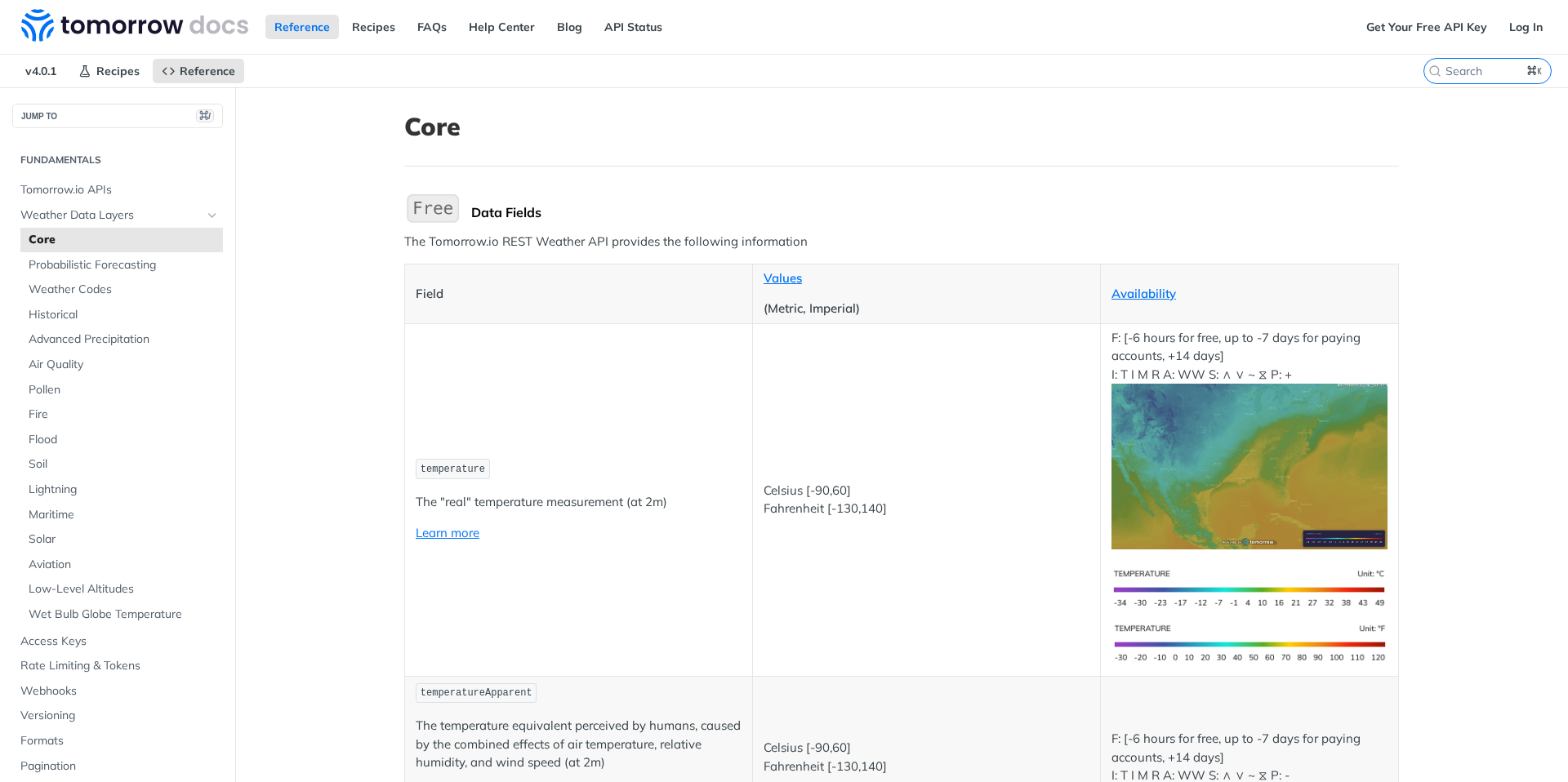 click on "Core" at bounding box center [123, 240] 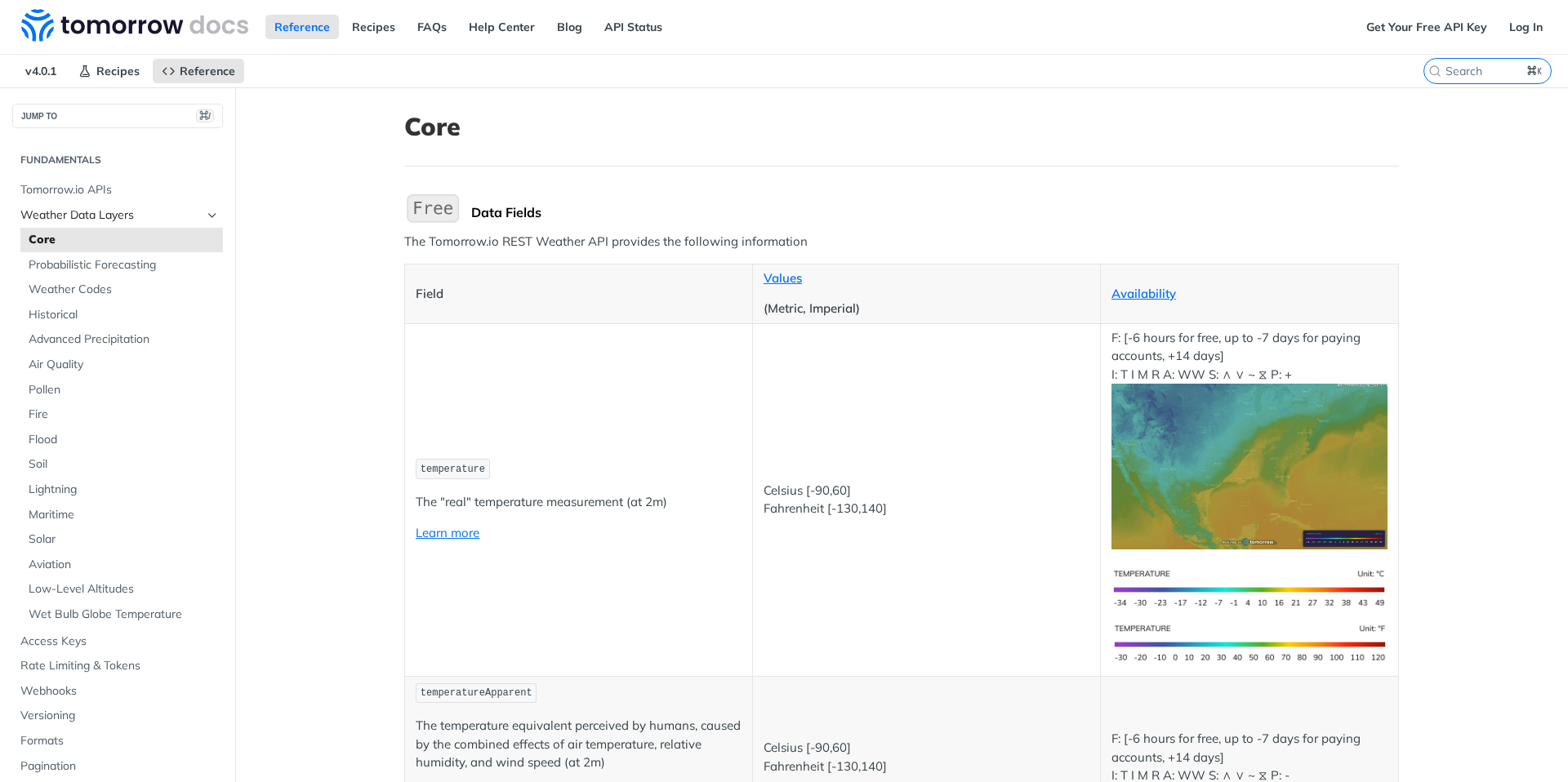 click on "Weather Data Layers" at bounding box center [111, 215] 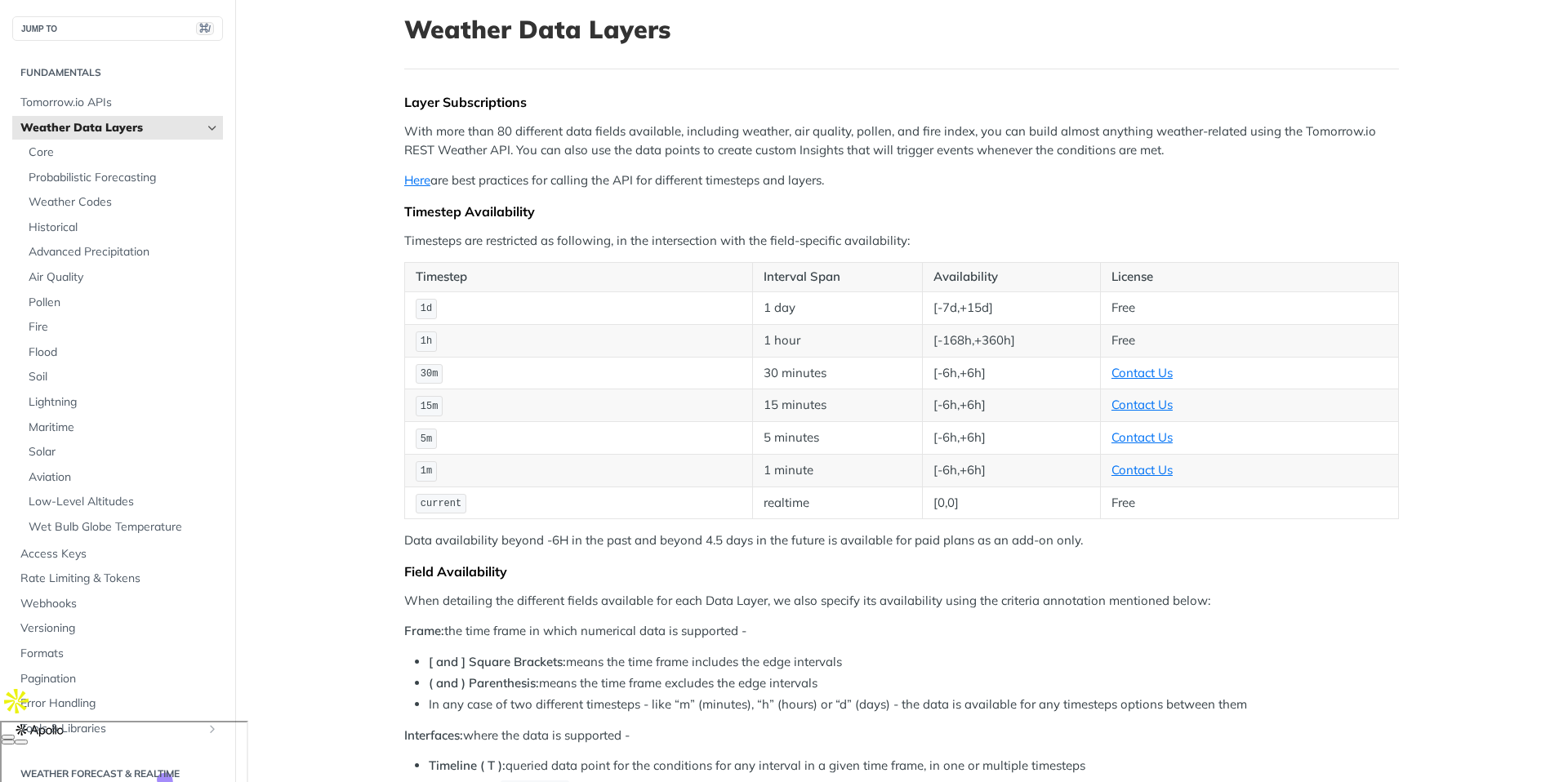 scroll, scrollTop: 98, scrollLeft: 0, axis: vertical 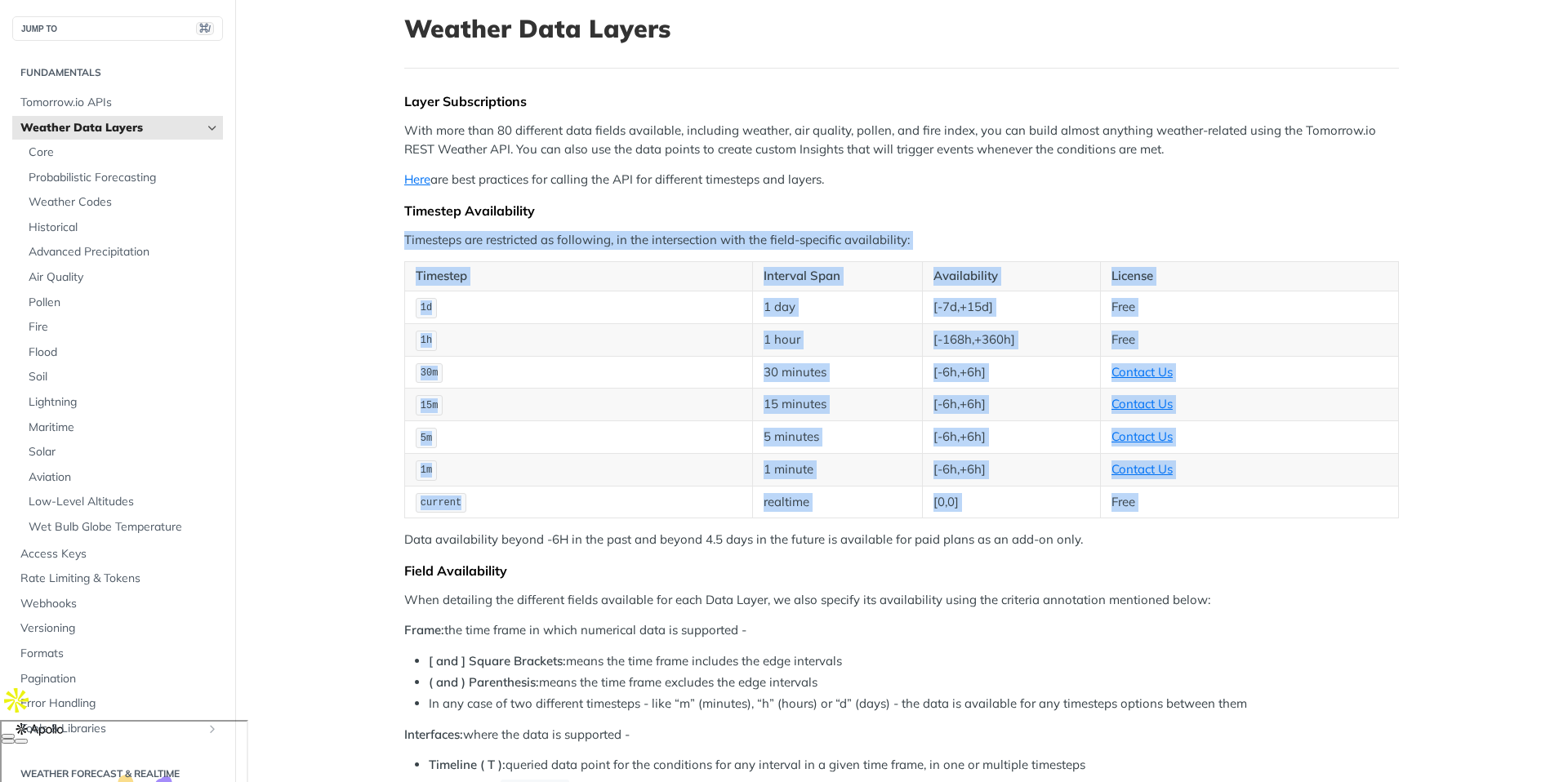 drag, startPoint x: 1445, startPoint y: 519, endPoint x: 352, endPoint y: 247, distance: 1126.3361 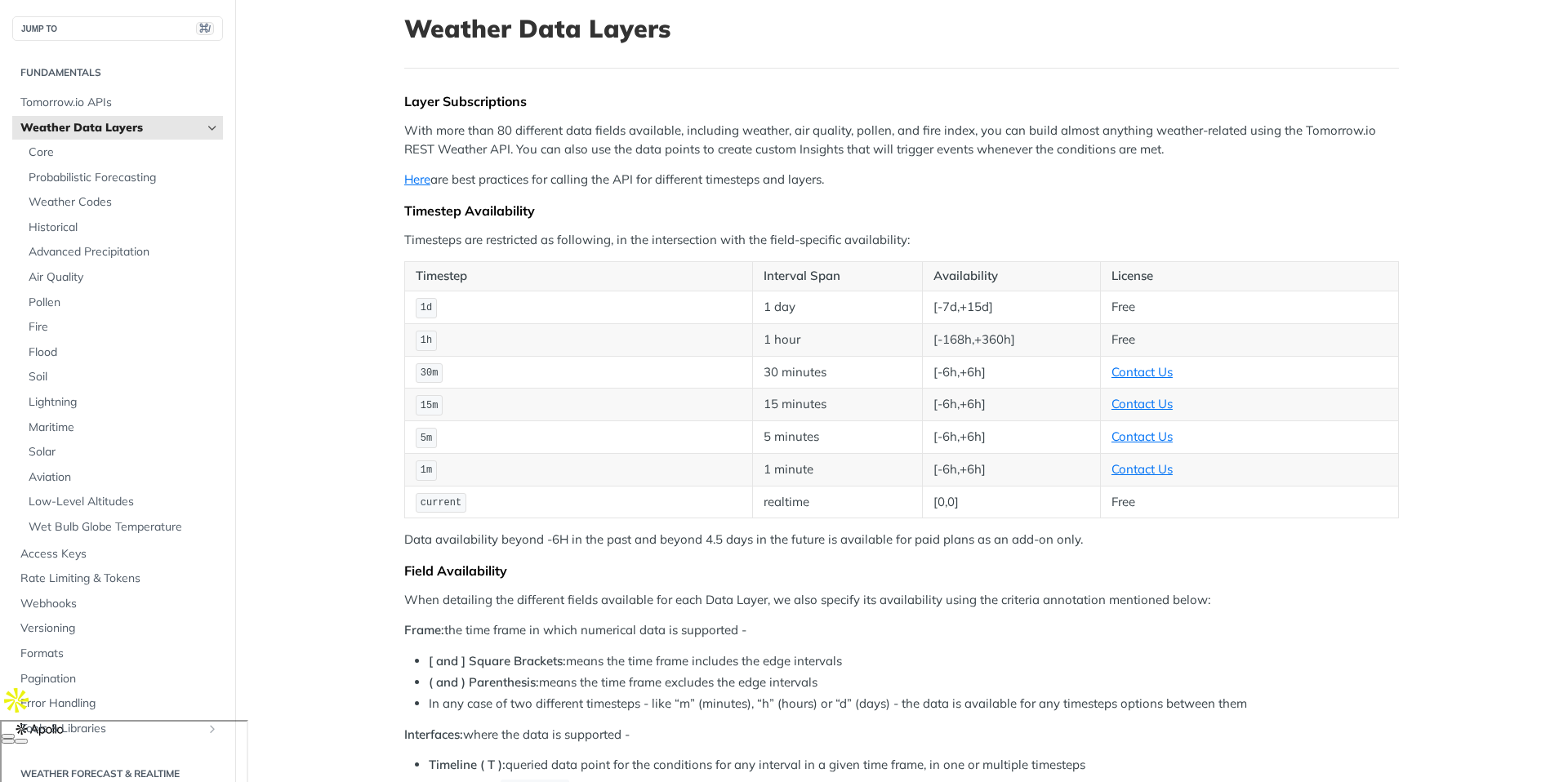 click on "JUMP TO ⌘/ Fundamentals Tomorrow.io APIs Weather Data Layers Core Probabilistic Forecasting Weather Codes Historical Advanced Precipitation Air Quality Pollen Fire Flood Soil Lightning Maritime Solar Aviation Low-Level Altitudes Wet Bulb Globe Temperature Access Keys Rate Limiting & Tokens Webhooks Versioning Formats Pagination Error Handling Tools & Libraries Postman Collection Sample Code Community Projects Weather Forecast & realtime Weather Forecast get Realtime Weather get Weather Timelines Retrieve Timelines post Weather on Routes Retrieve a Route post Weather Maps Weather Maps get Historical Weather Weather Recent History get Historical API Retrieve Historical Weather post Historical Climate Normals Retrieve Climate Normals post Tomorrow.io API Locations API List Locations get Create a Location post Retrieve a Location get Update a Location put Delete a Location delete Add Location Tags post Remove Location Tags post Insights API Templates List Insights get Create an Insight post Retrieve an Insight" at bounding box center [784, 1244] 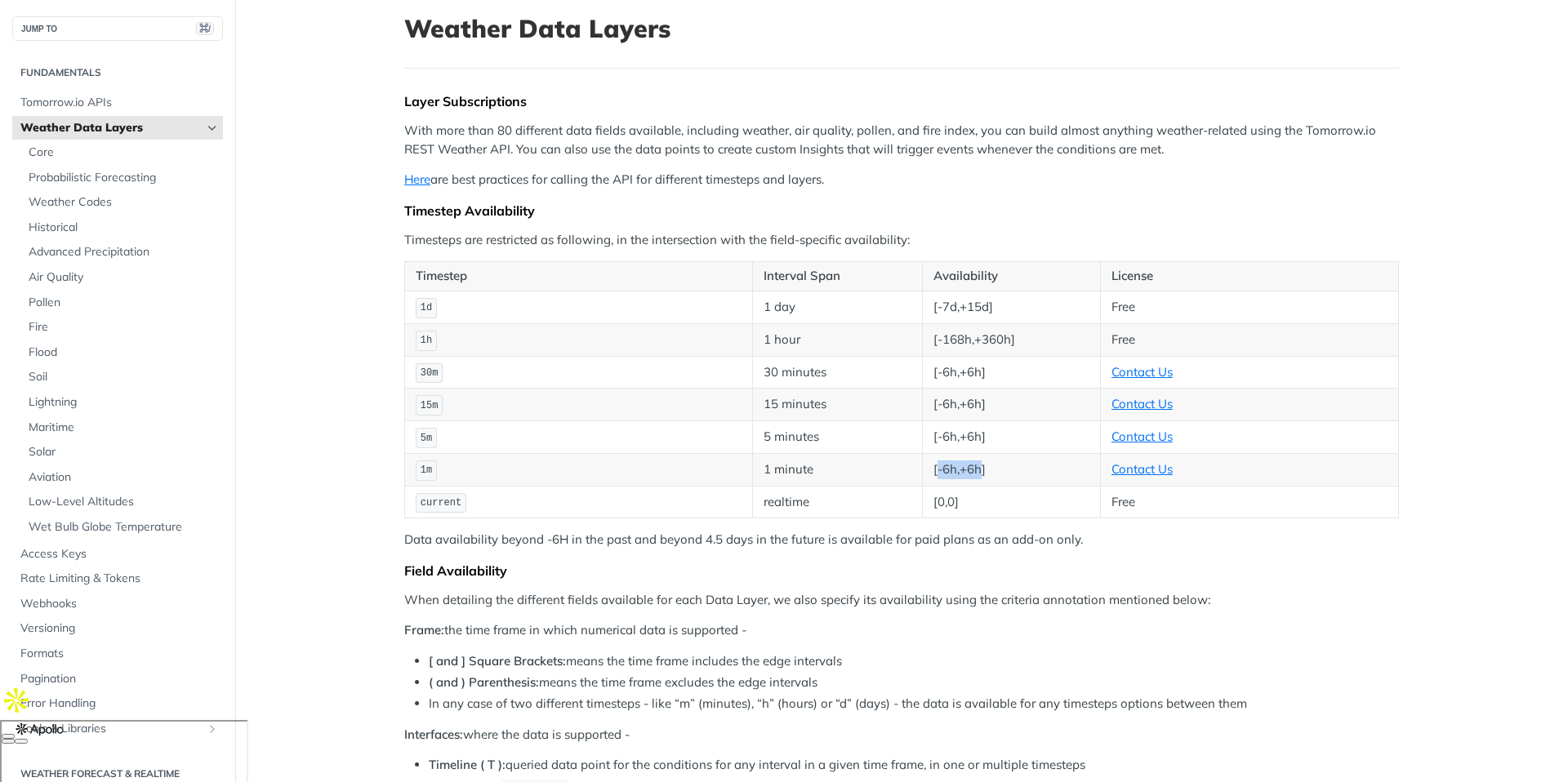 drag, startPoint x: 937, startPoint y: 473, endPoint x: 980, endPoint y: 473, distance: 43 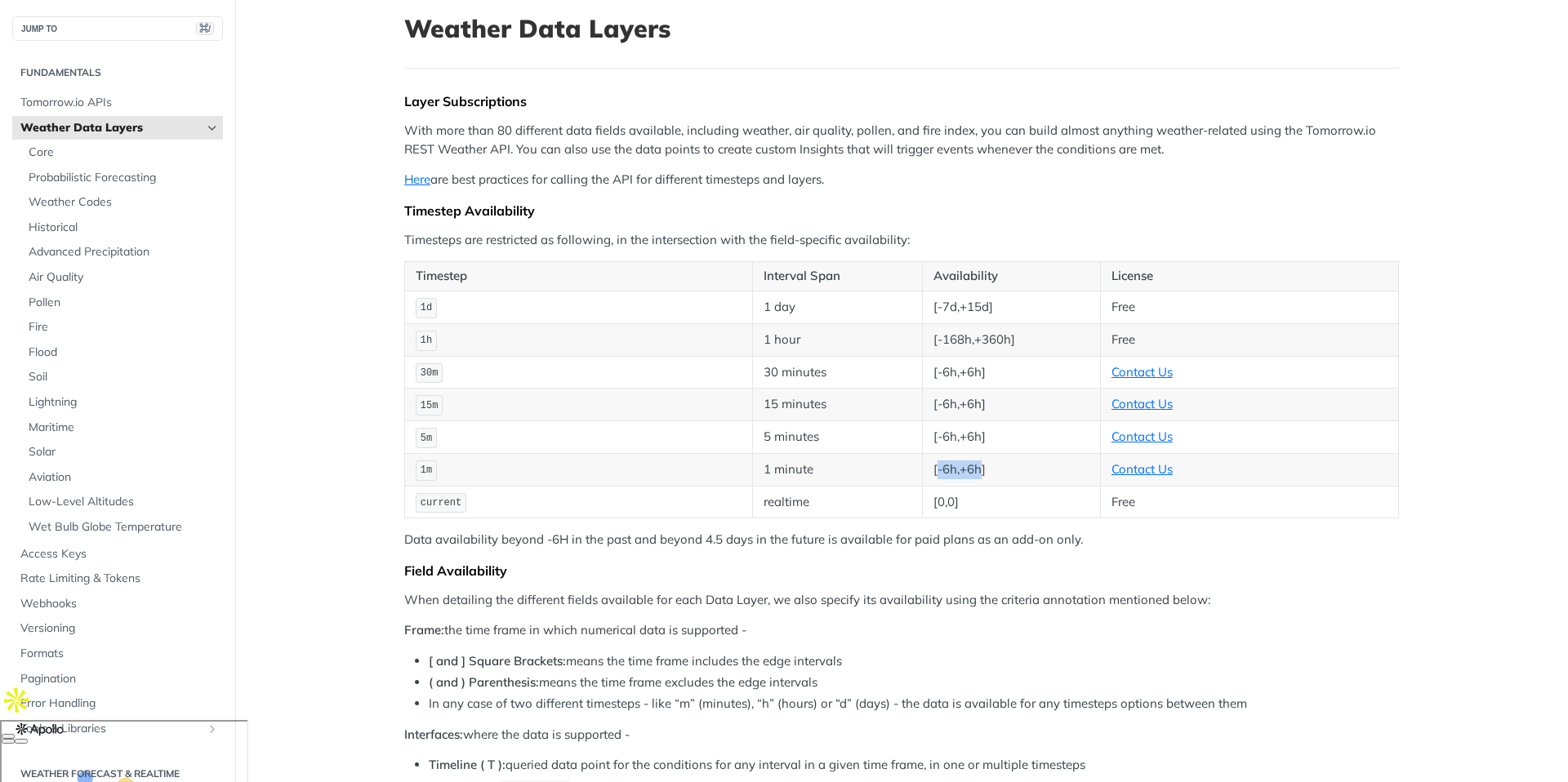 copy on "-6h,+6h" 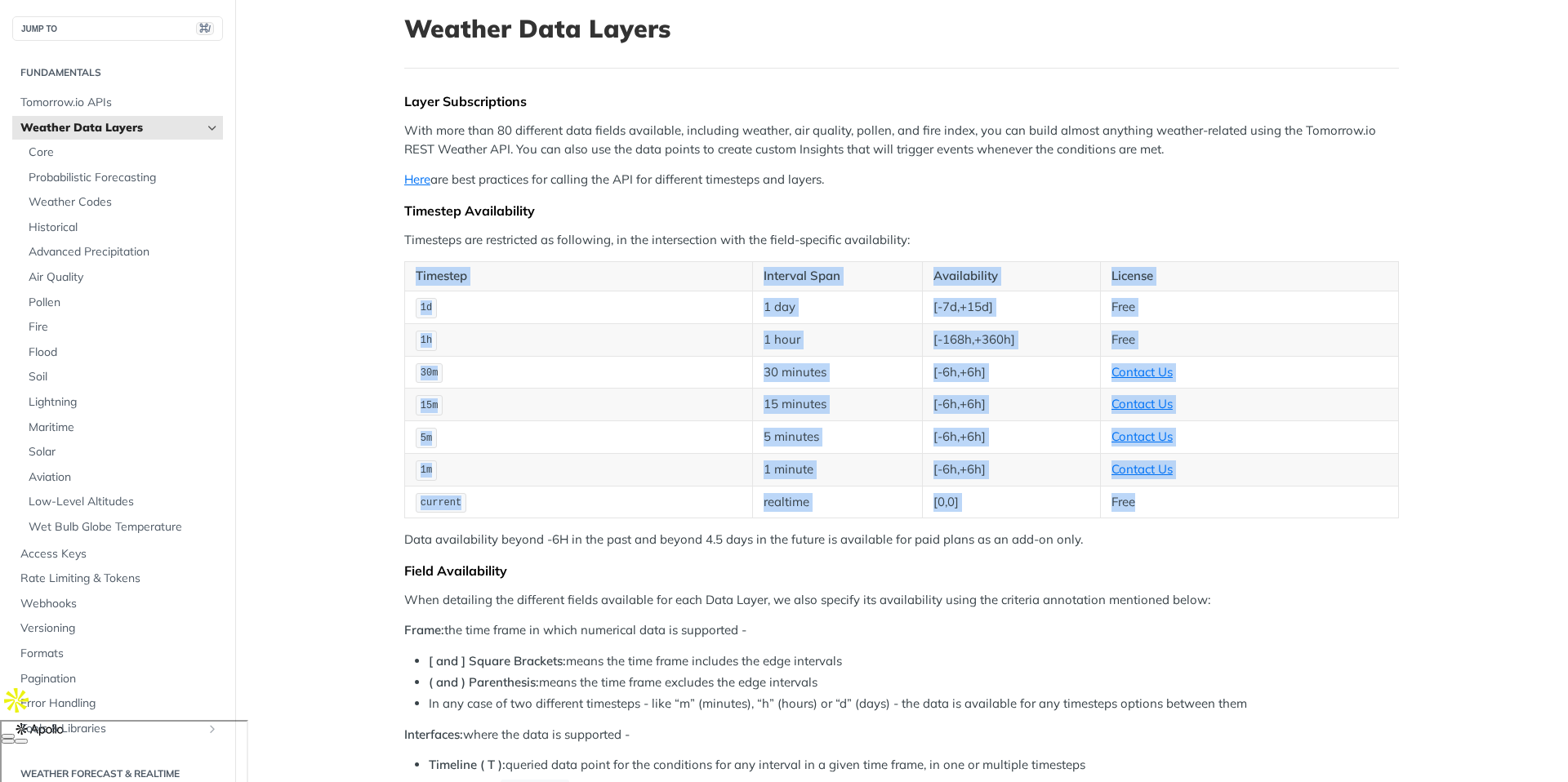 drag, startPoint x: 1186, startPoint y: 502, endPoint x: 412, endPoint y: 278, distance: 805.76175 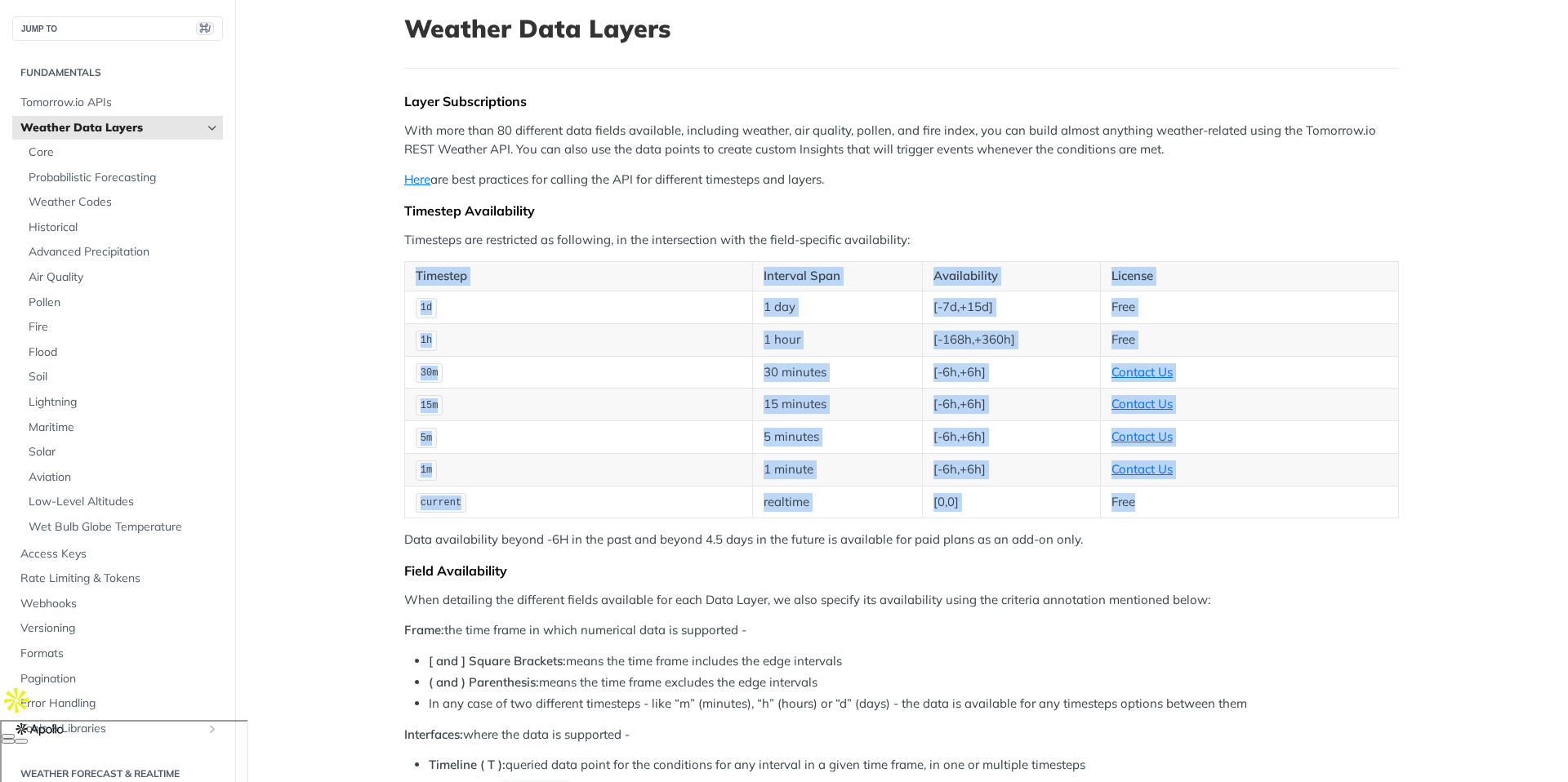copy on "Timestep Interval Span Availability License 1d 1 day [-7d,+15d] Free 1h 1 hour [-168h,+360h] Free 30m 30 minutes [-6h,+6h] Contact Us 15m 15 minutes [-6h,+6h] Contact Us 5m 5 minutes [-6h,+6h] Contact Us 1m 1 minute [-6h,+6h] Contact Us current realtime [0,0] Free" 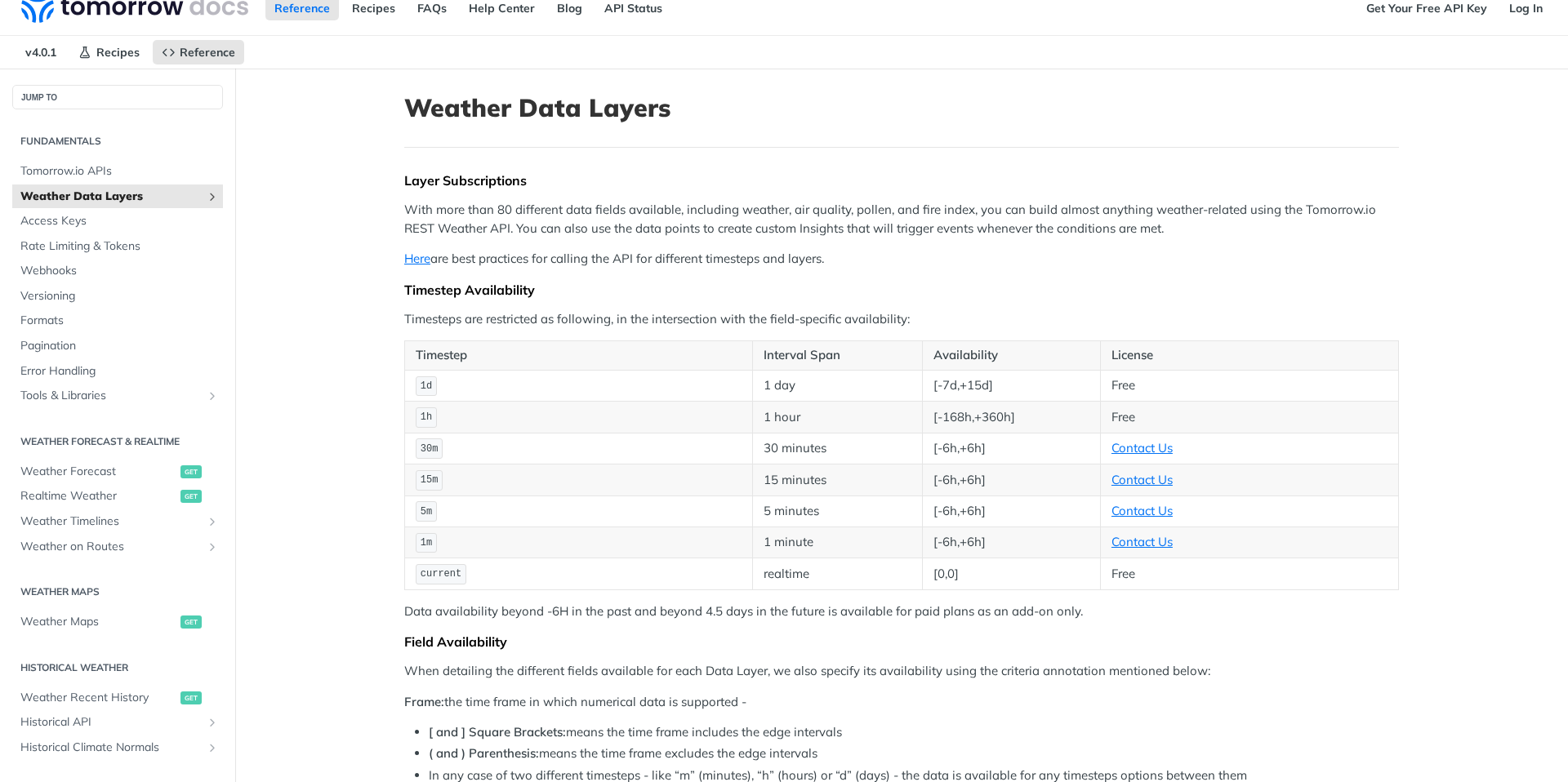 scroll, scrollTop: 0, scrollLeft: 0, axis: both 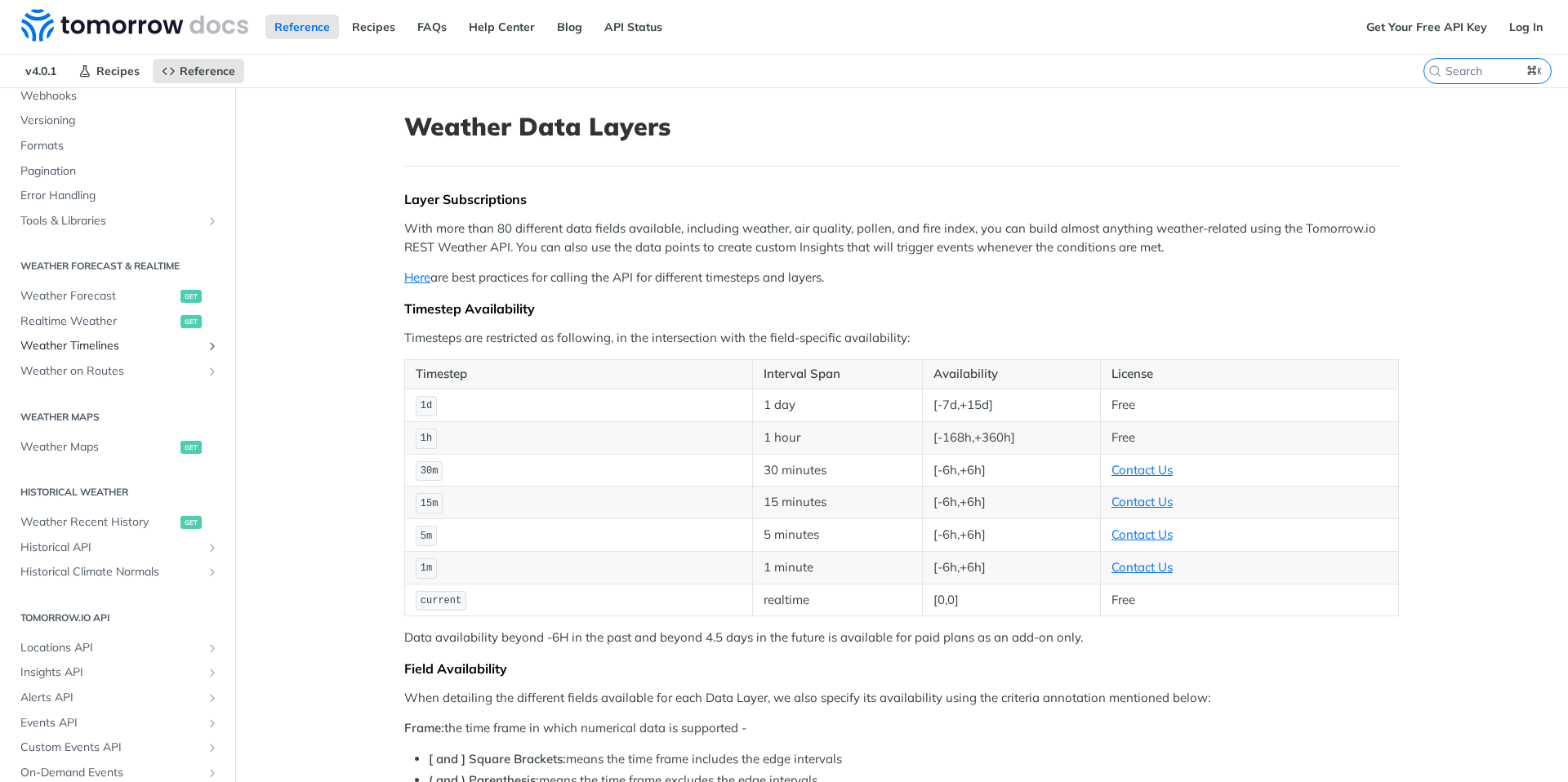 click on "Weather Timelines" at bounding box center (111, 346) 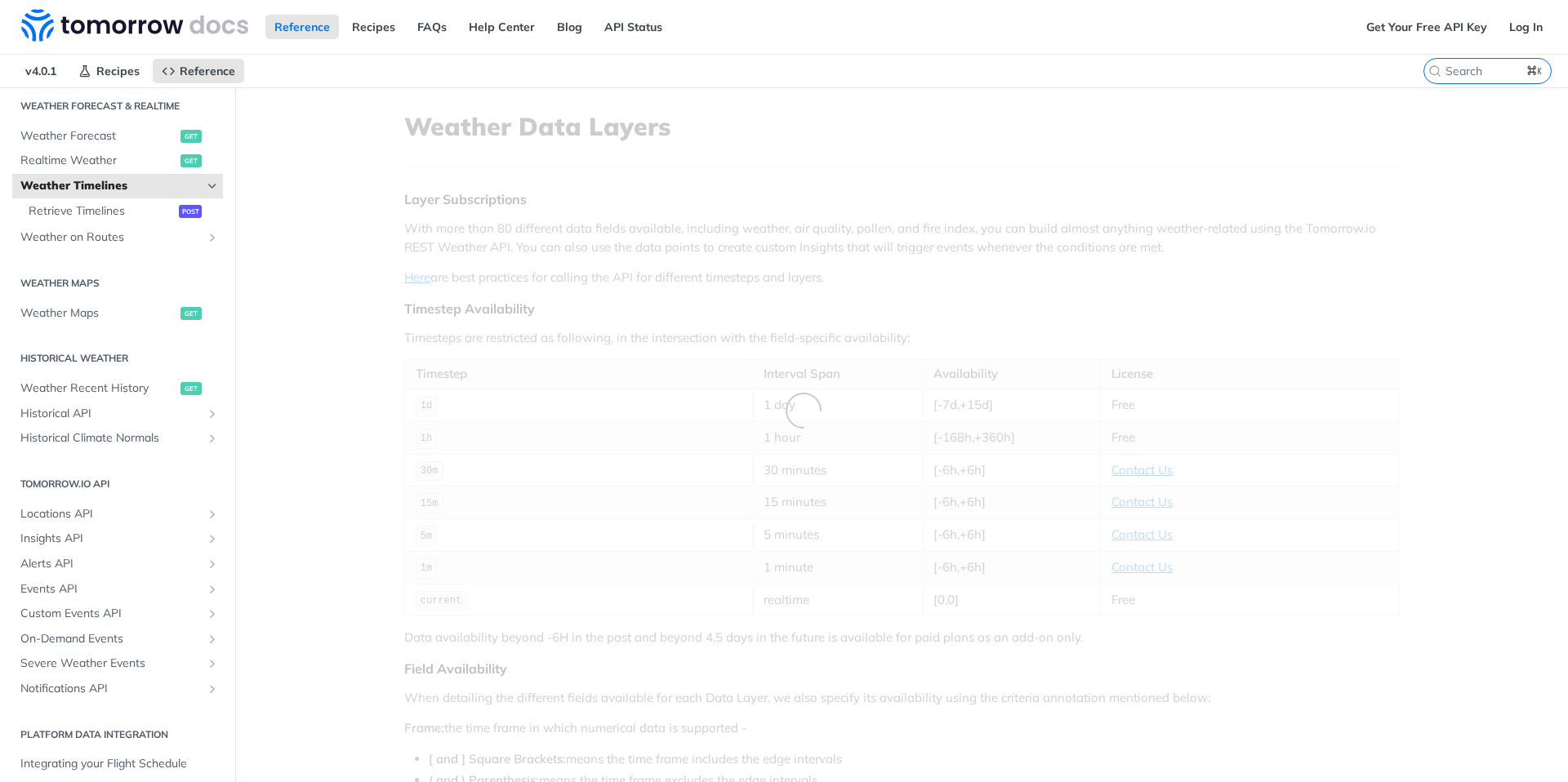 scroll, scrollTop: 193, scrollLeft: 0, axis: vertical 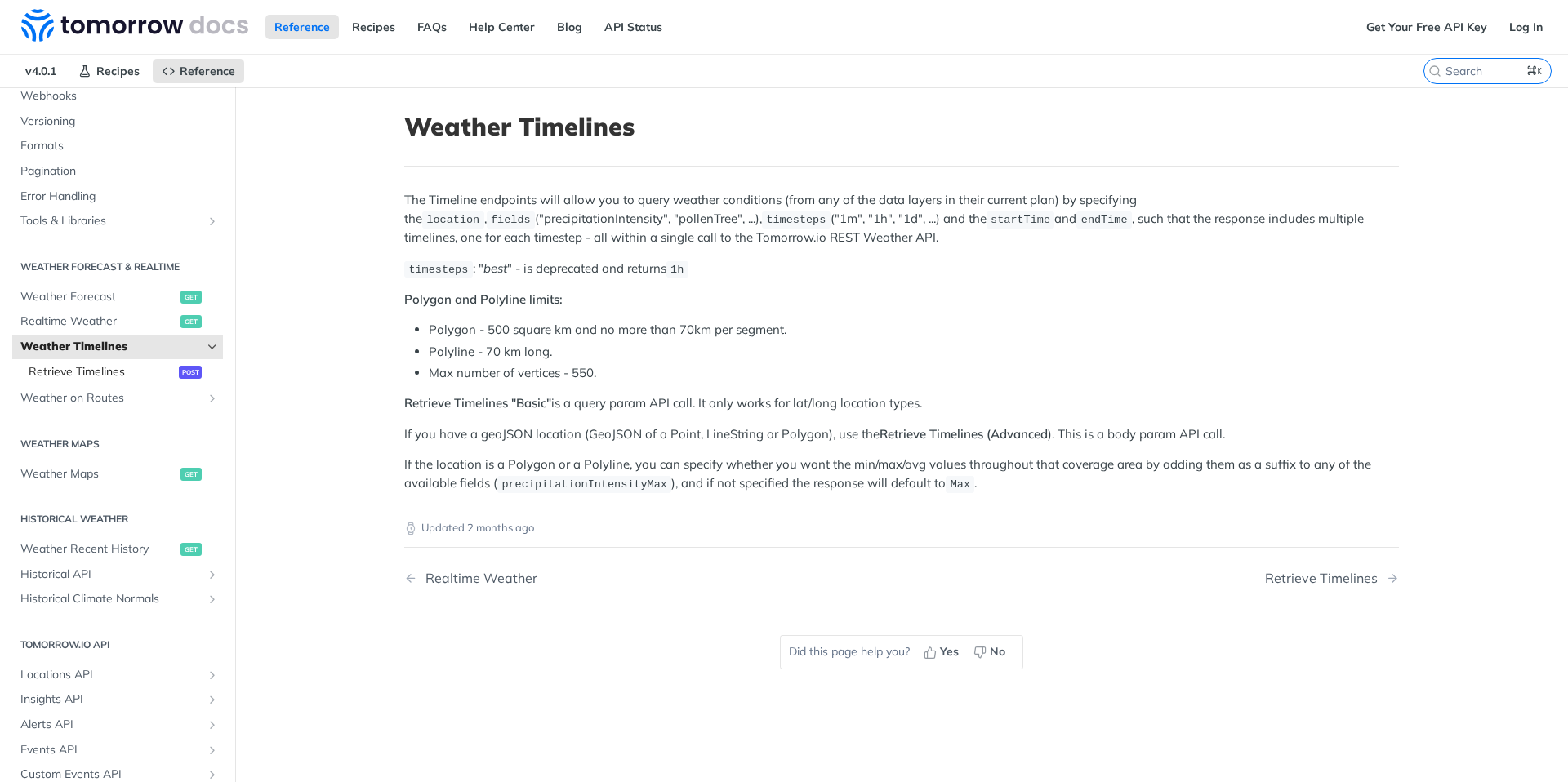 click on "Retrieve Timelines post" at bounding box center (122, 372) 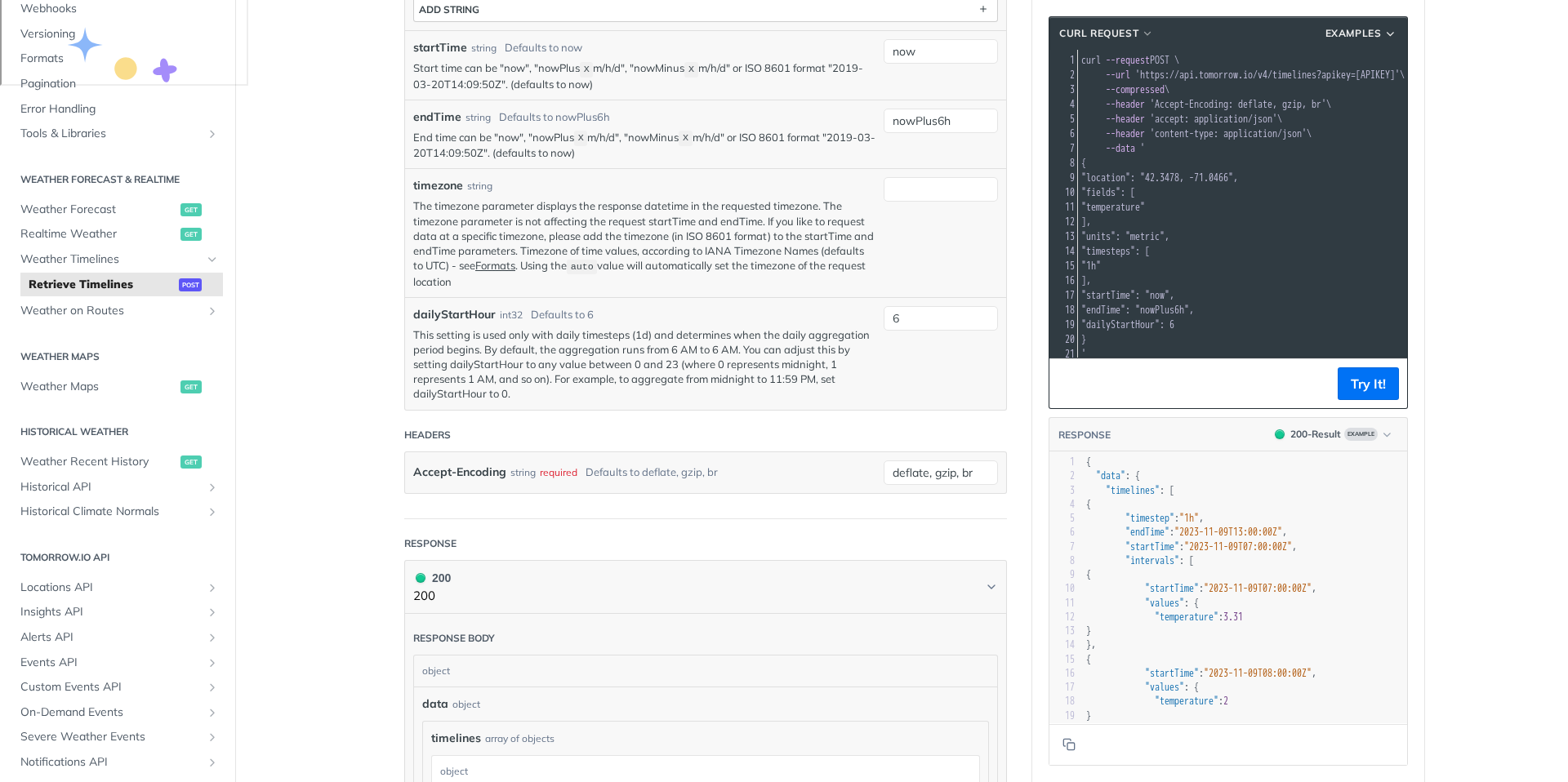scroll, scrollTop: 515, scrollLeft: 0, axis: vertical 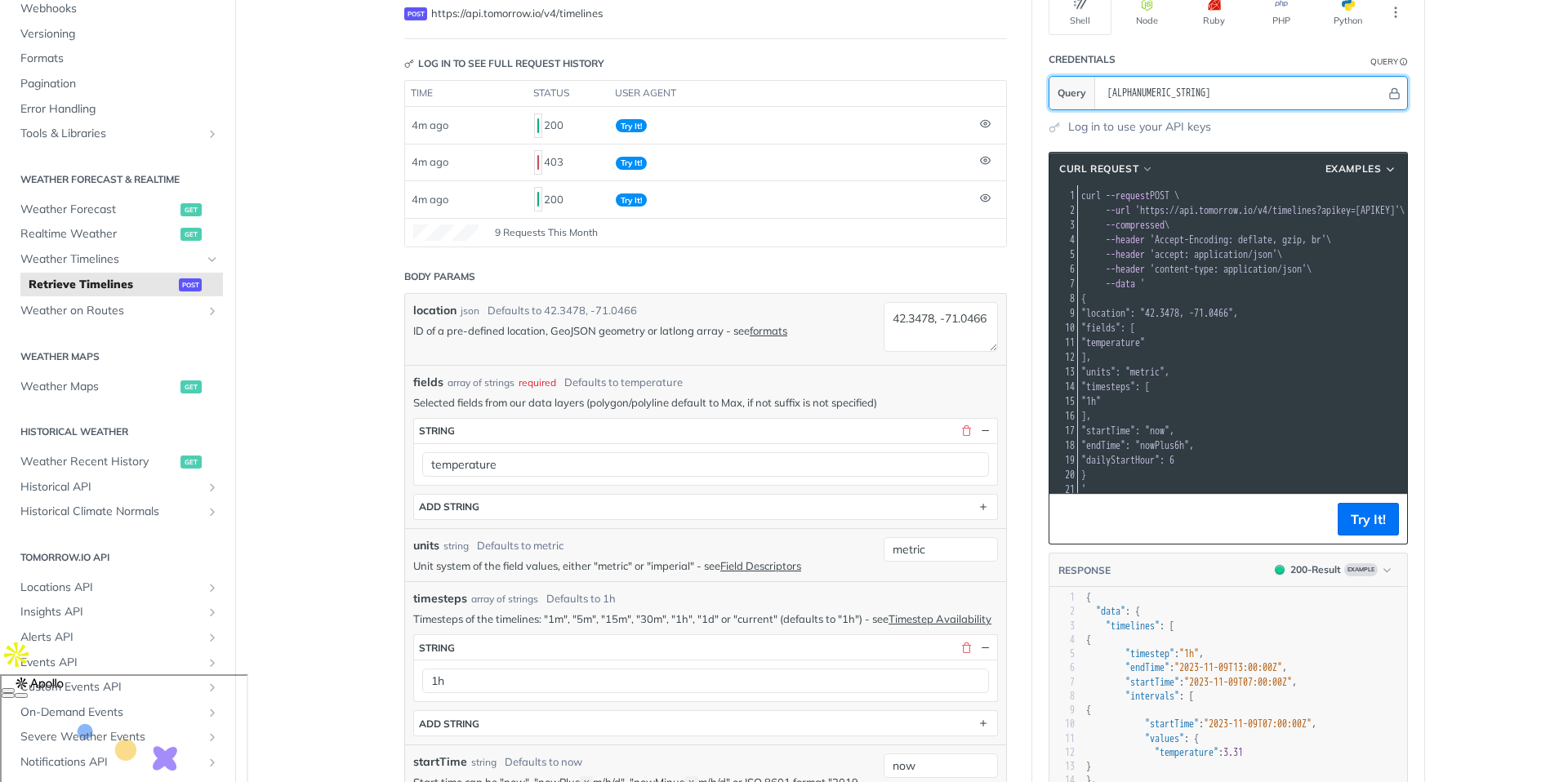 click on "[ALPHANUMERIC_STRING]" at bounding box center (1242, 93) 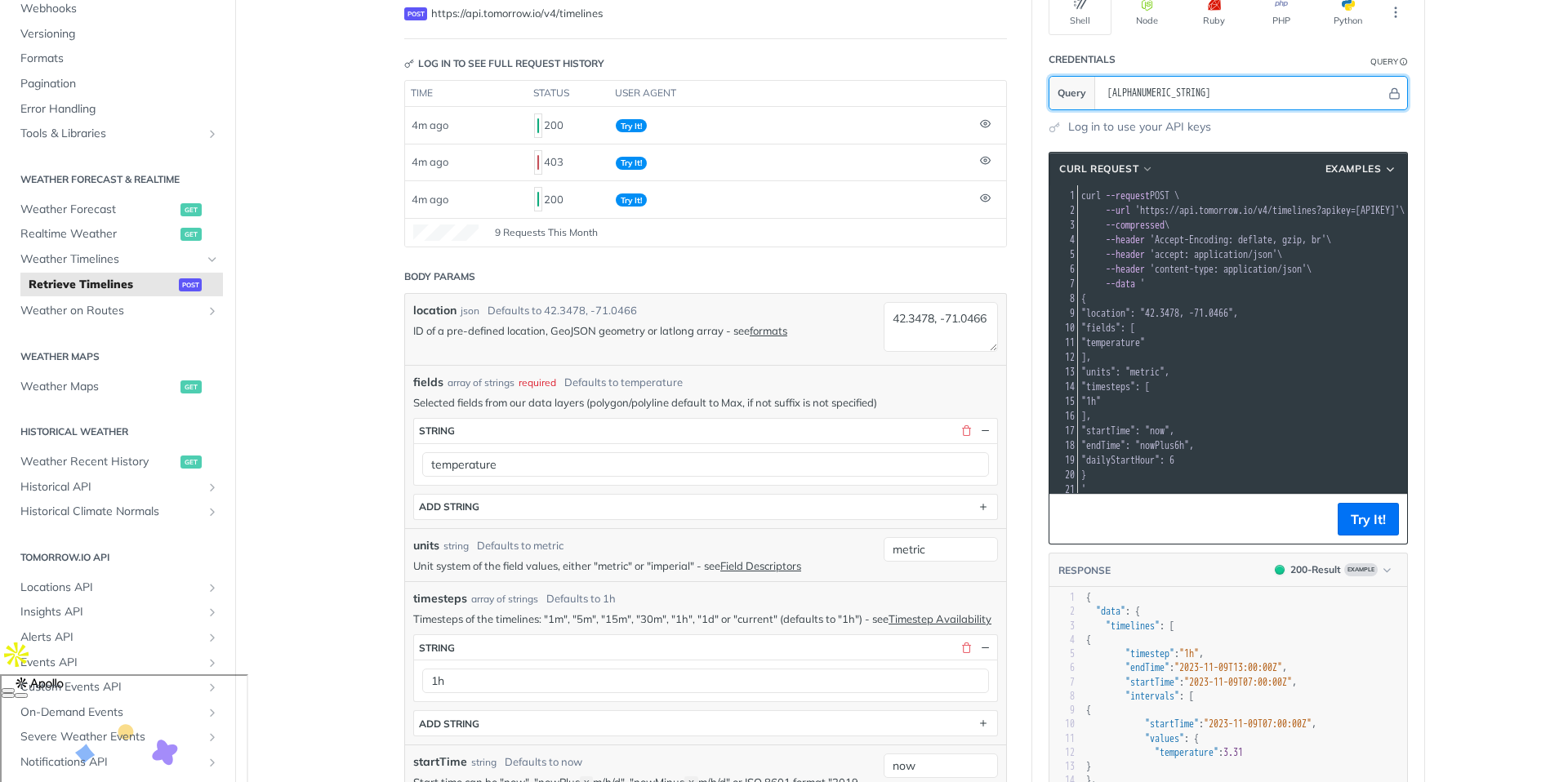 click on "[ALPHANUMERIC_STRING]" at bounding box center [1242, 93] 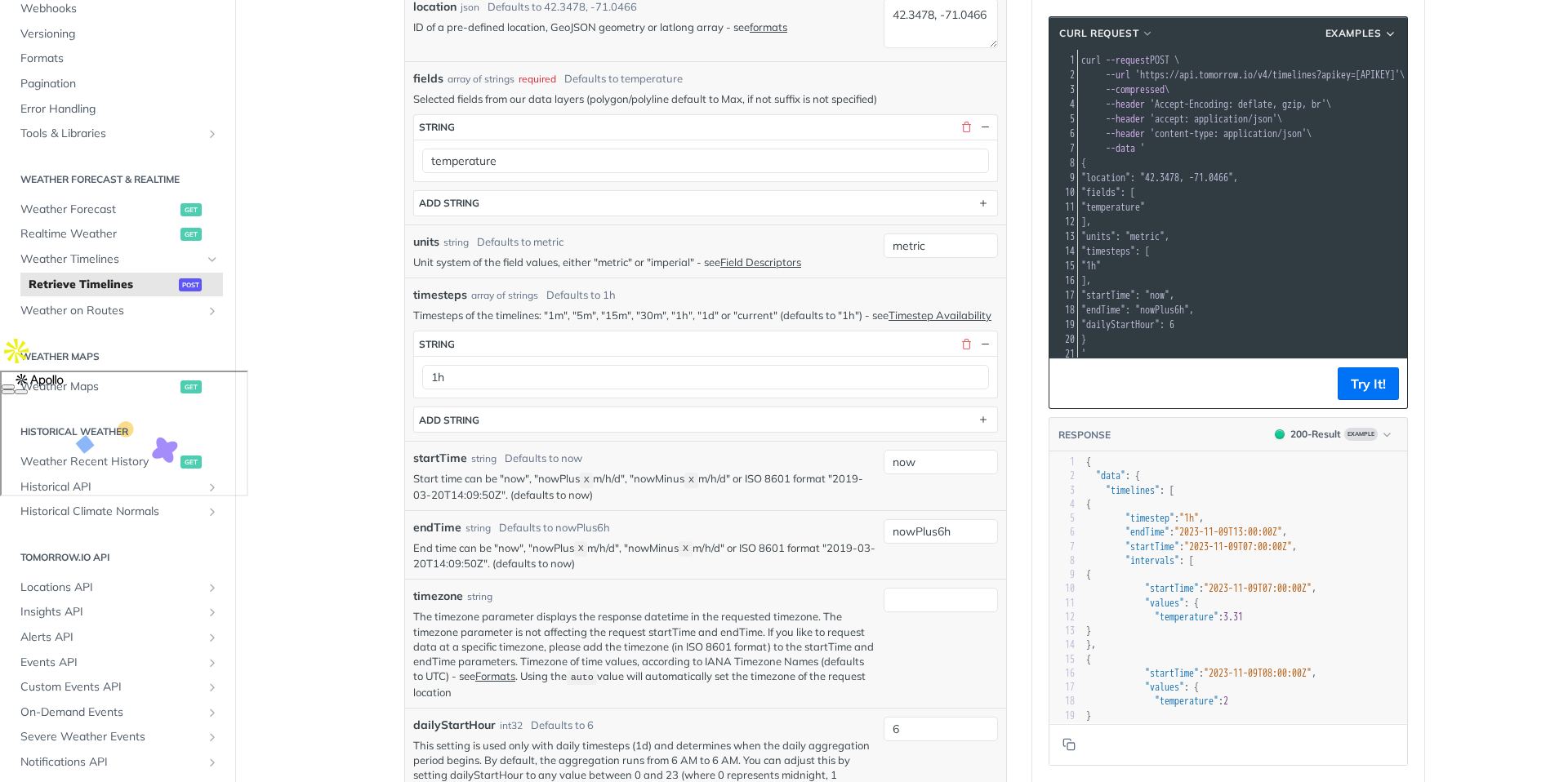 scroll, scrollTop: 453, scrollLeft: 0, axis: vertical 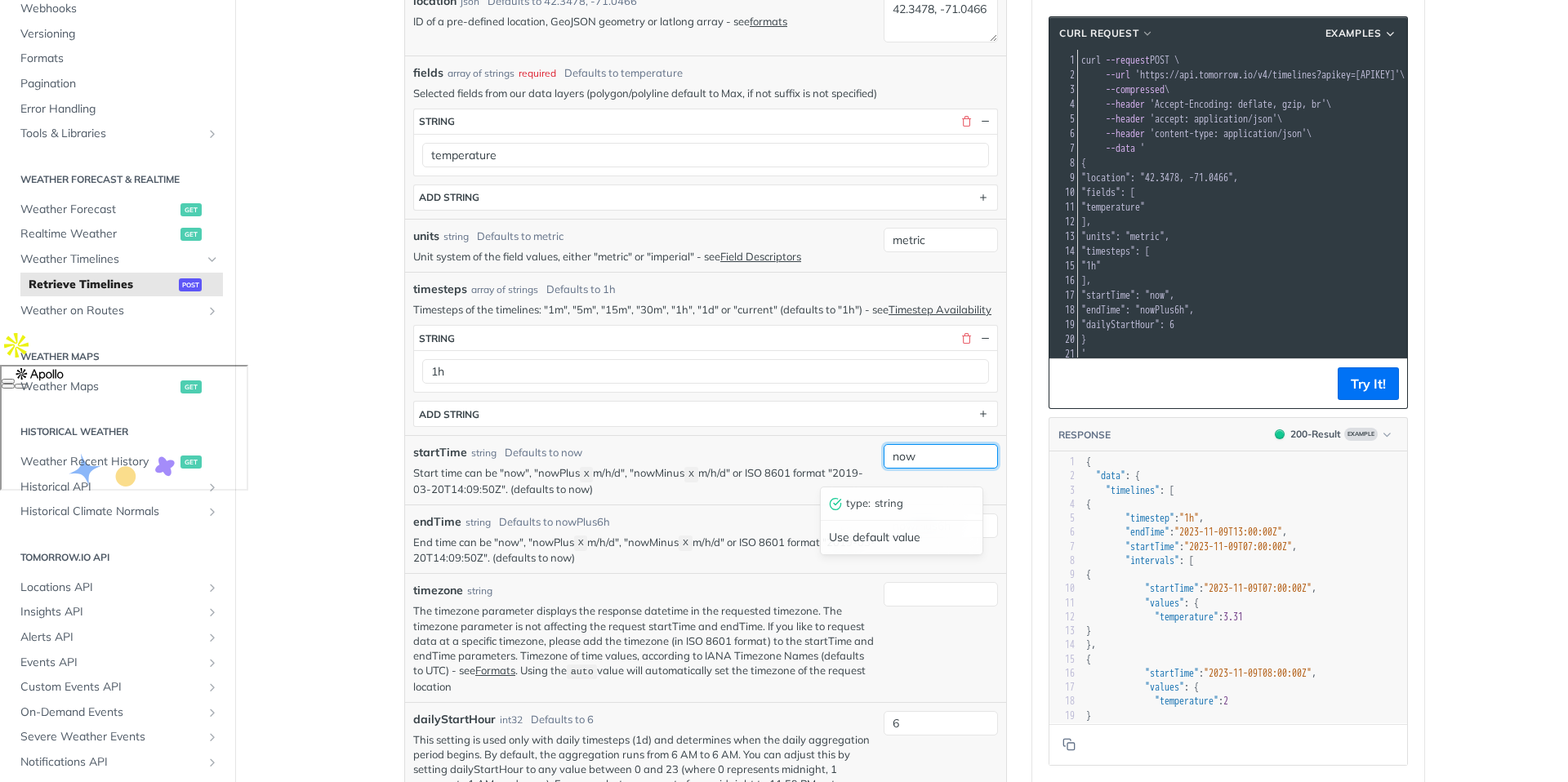 click on "now" at bounding box center (941, 456) 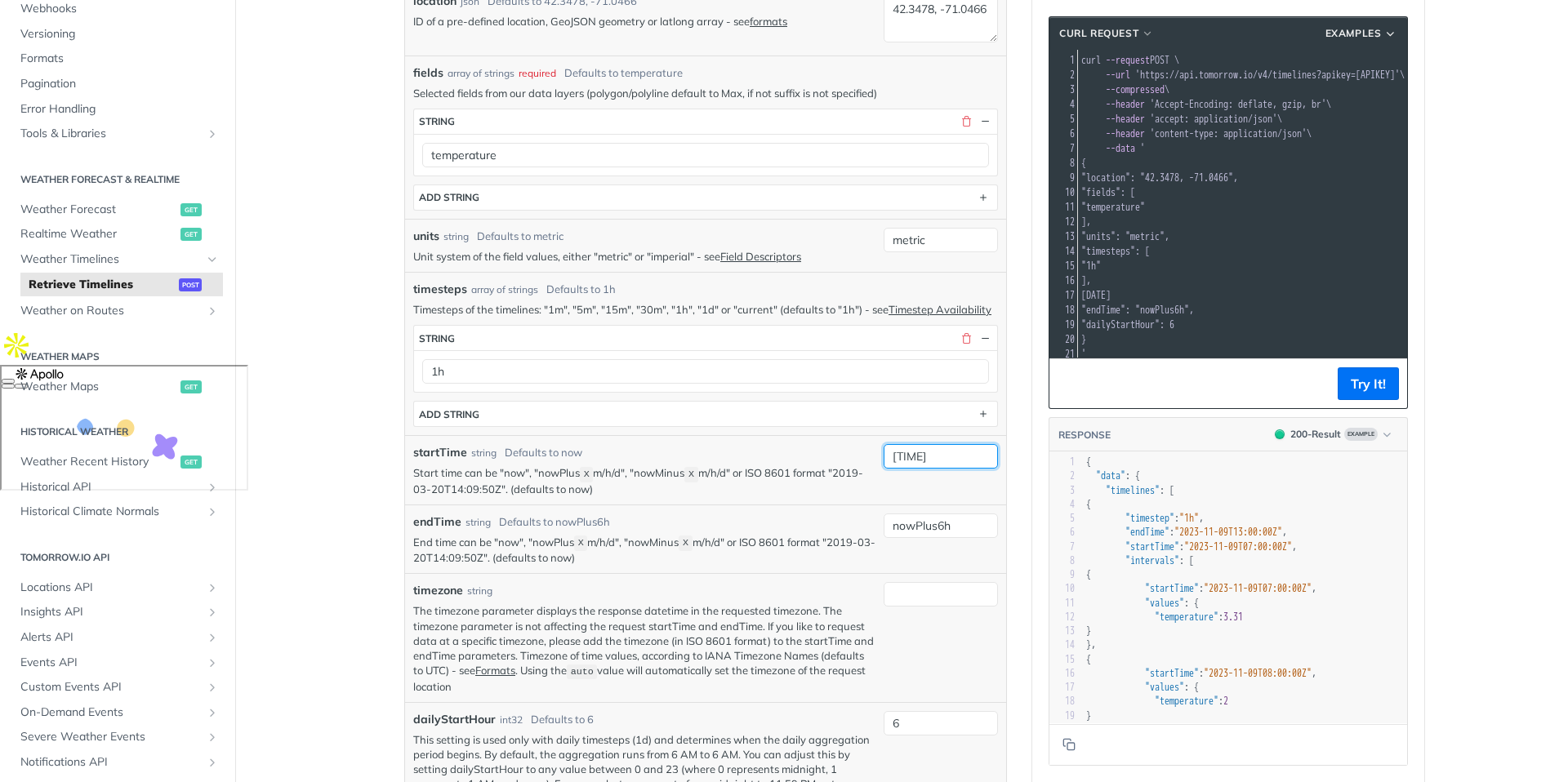 type on "[TIME]" 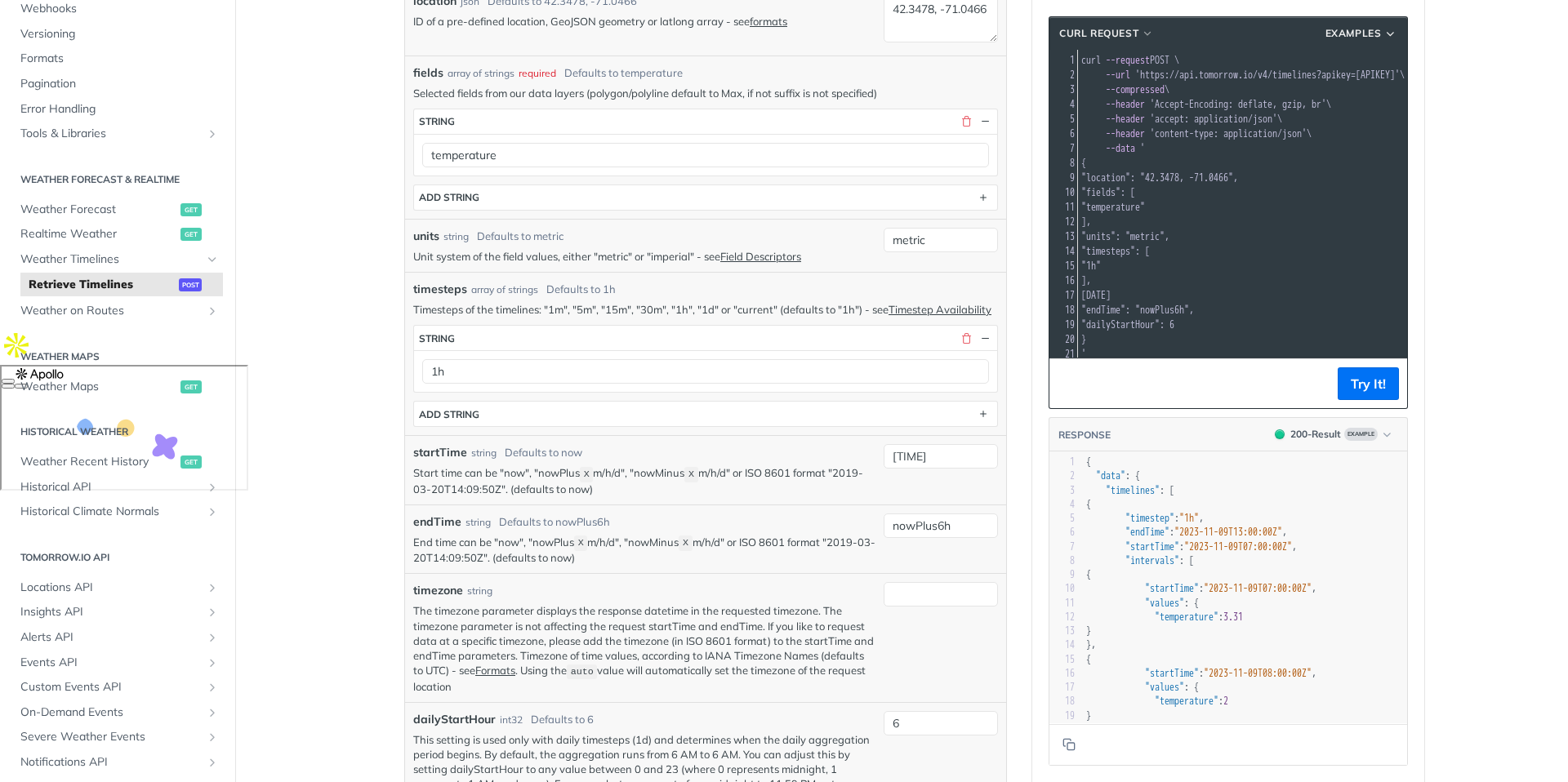 click on "JUMP TO ⌘/ Fundamentals Tomorrow.io APIs Weather Data Layers Core Probabilistic Forecasting Weather Codes Historical Advanced Precipitation Air Quality Pollen Fire Flood Soil Lightning Maritime Solar Aviation Low-Level Altitudes Wet Bulb Globe Temperature Access Keys Rate Limiting & Tokens Webhooks Versioning Formats Pagination Error Handling Tools & Libraries Postman Collection Sample Code Community Projects Weather Forecast & realtime Weather Forecast get Realtime Weather get Weather Timelines Retrieve Timelines post Weather on Routes Retrieve a Route post Weather Maps Weather Maps get Historical Weather Weather Recent History get Historical API Retrieve Historical Weather post Historical Climate Normals Retrieve Climate Normals post Tomorrow.io API Locations API List Locations get Create a Location post Retrieve a Location get Update a Location put Delete a Location delete Add Location Tags post Remove Location Tags post Insights API Templates List Insights get Create an Insight post Retrieve an Insight" at bounding box center [784, 698] 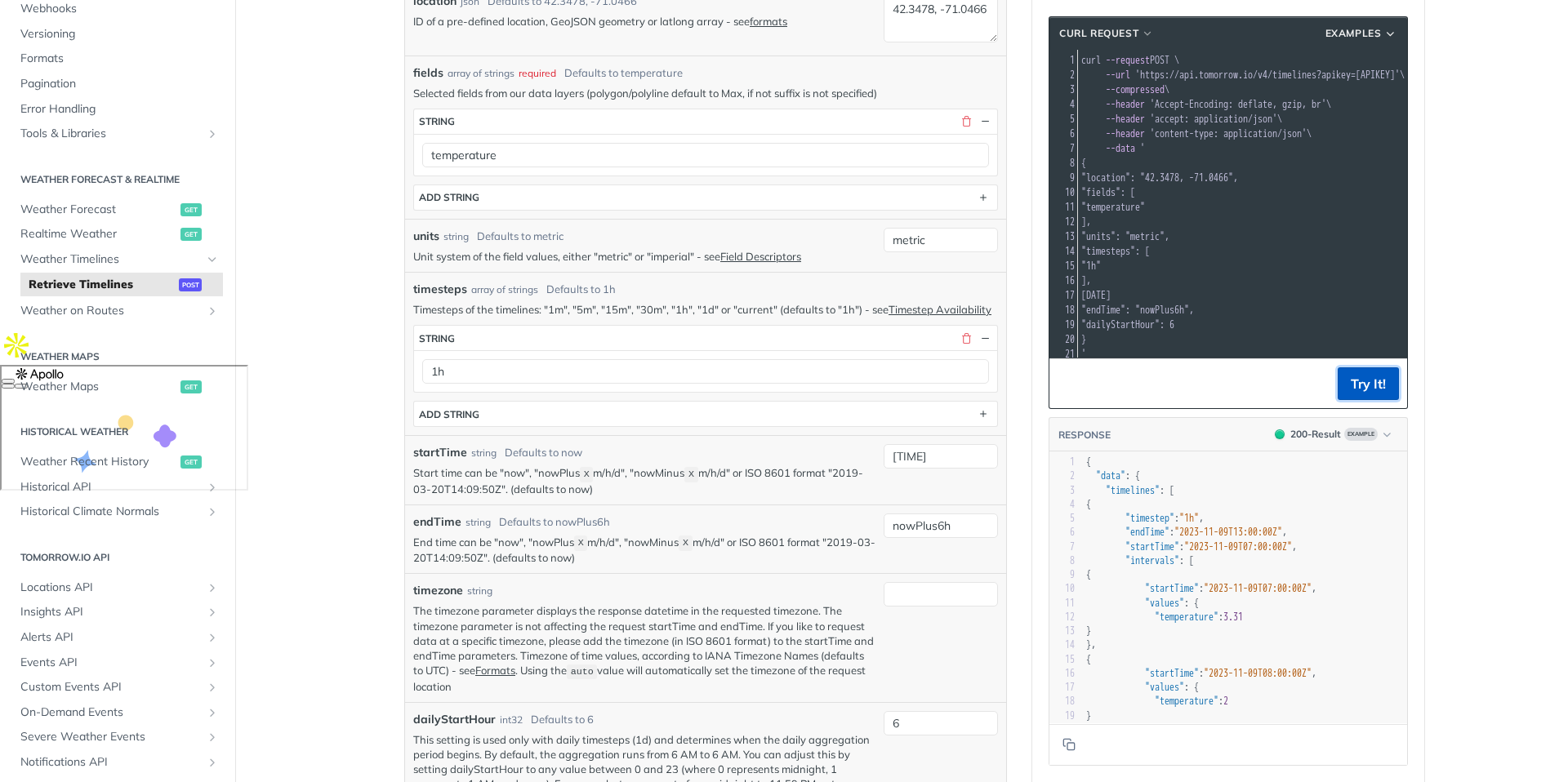 click on "Try It!" at bounding box center (1368, 384) 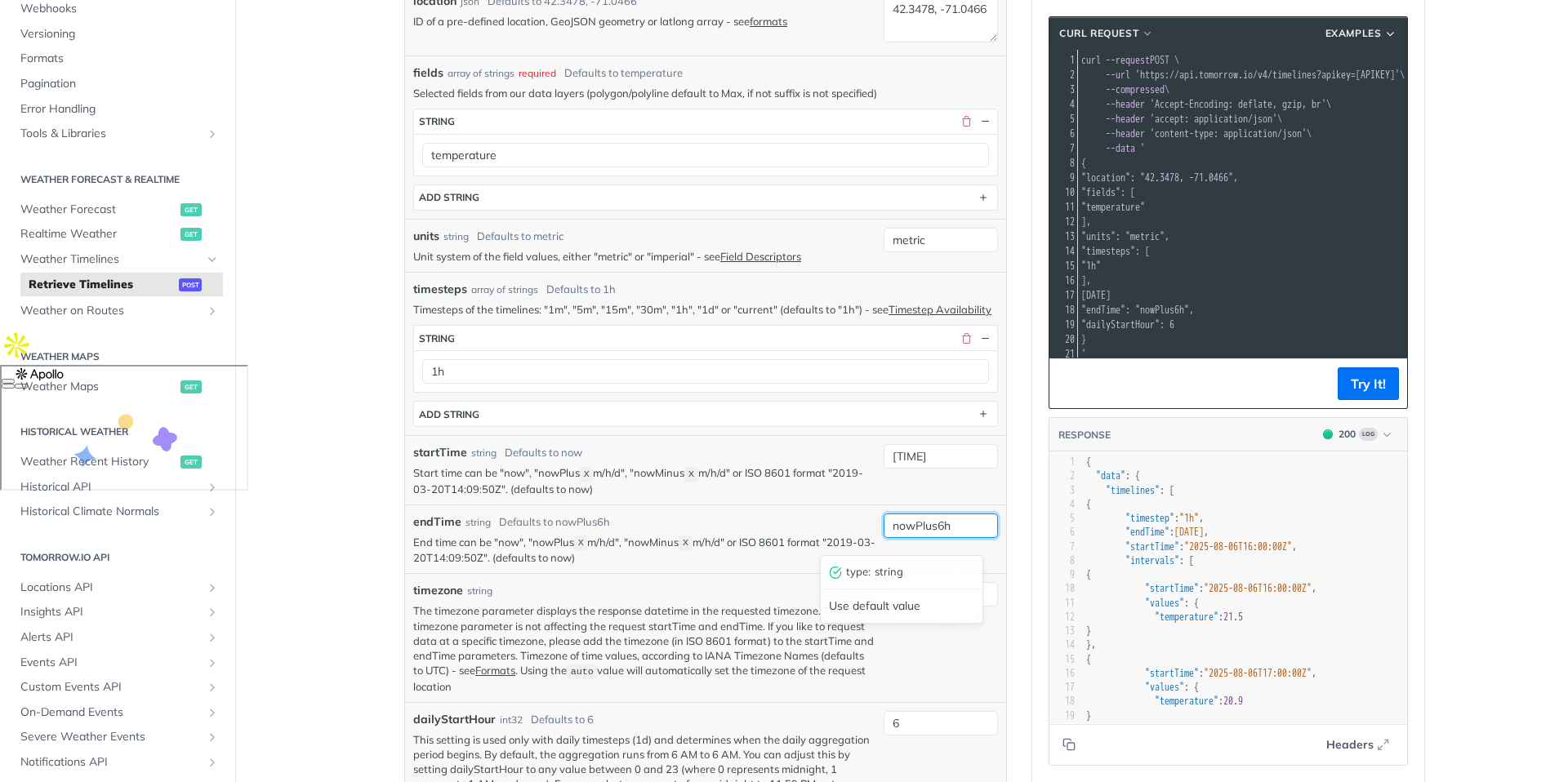 click on "nowPlus6h" at bounding box center (941, 526) 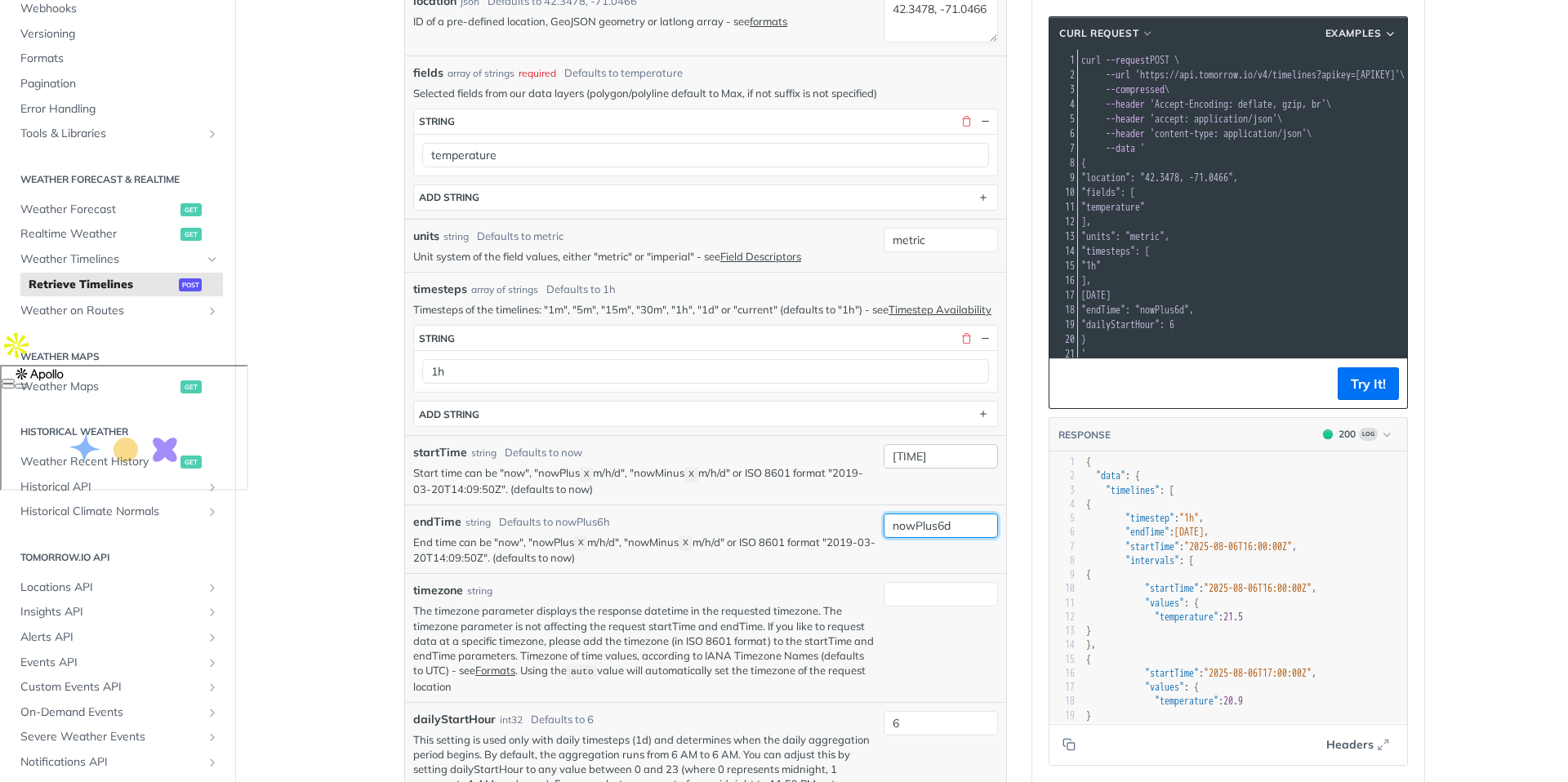 type on "nowPlus6d" 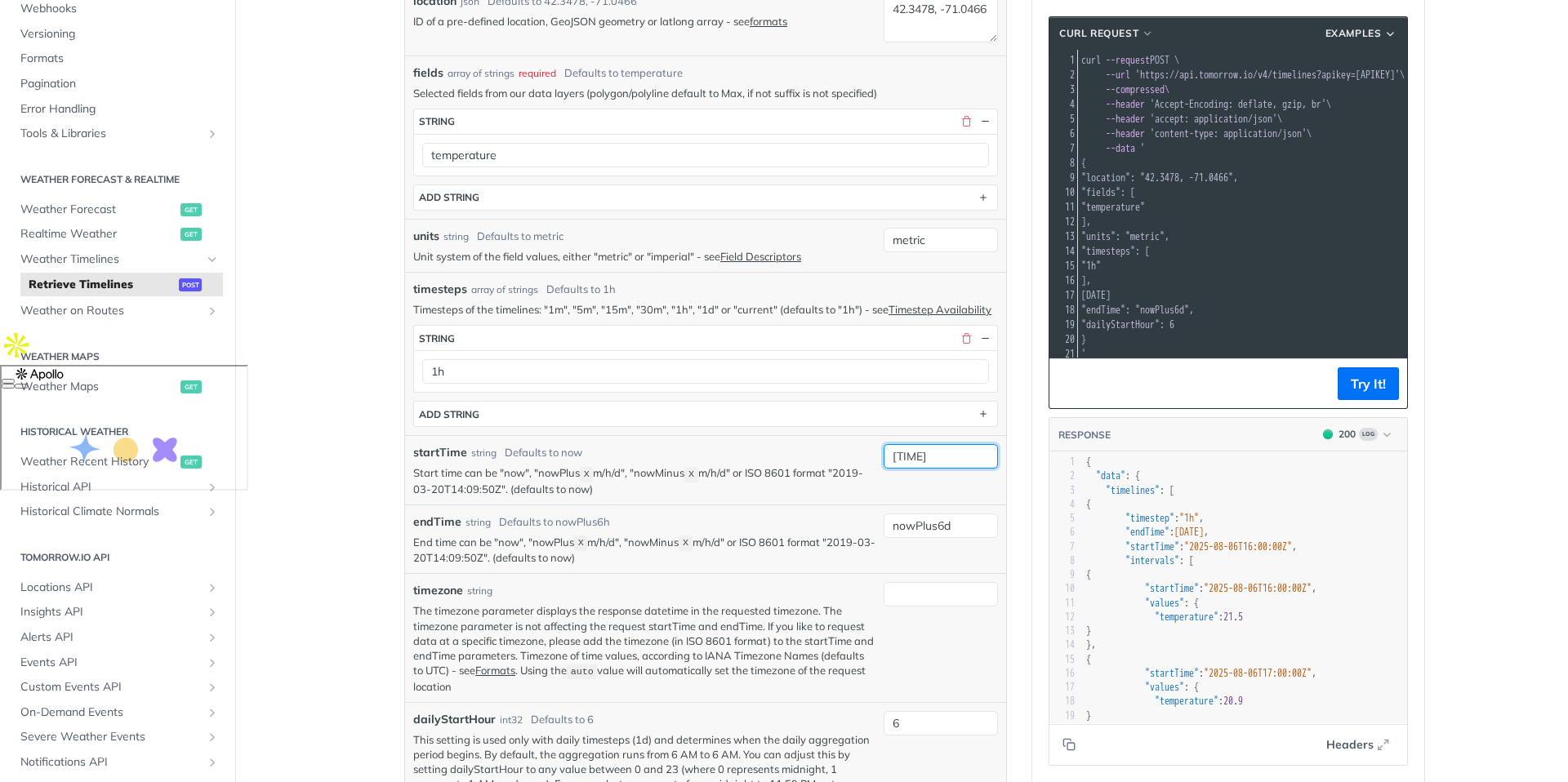 click on "[TIME]" at bounding box center (941, 456) 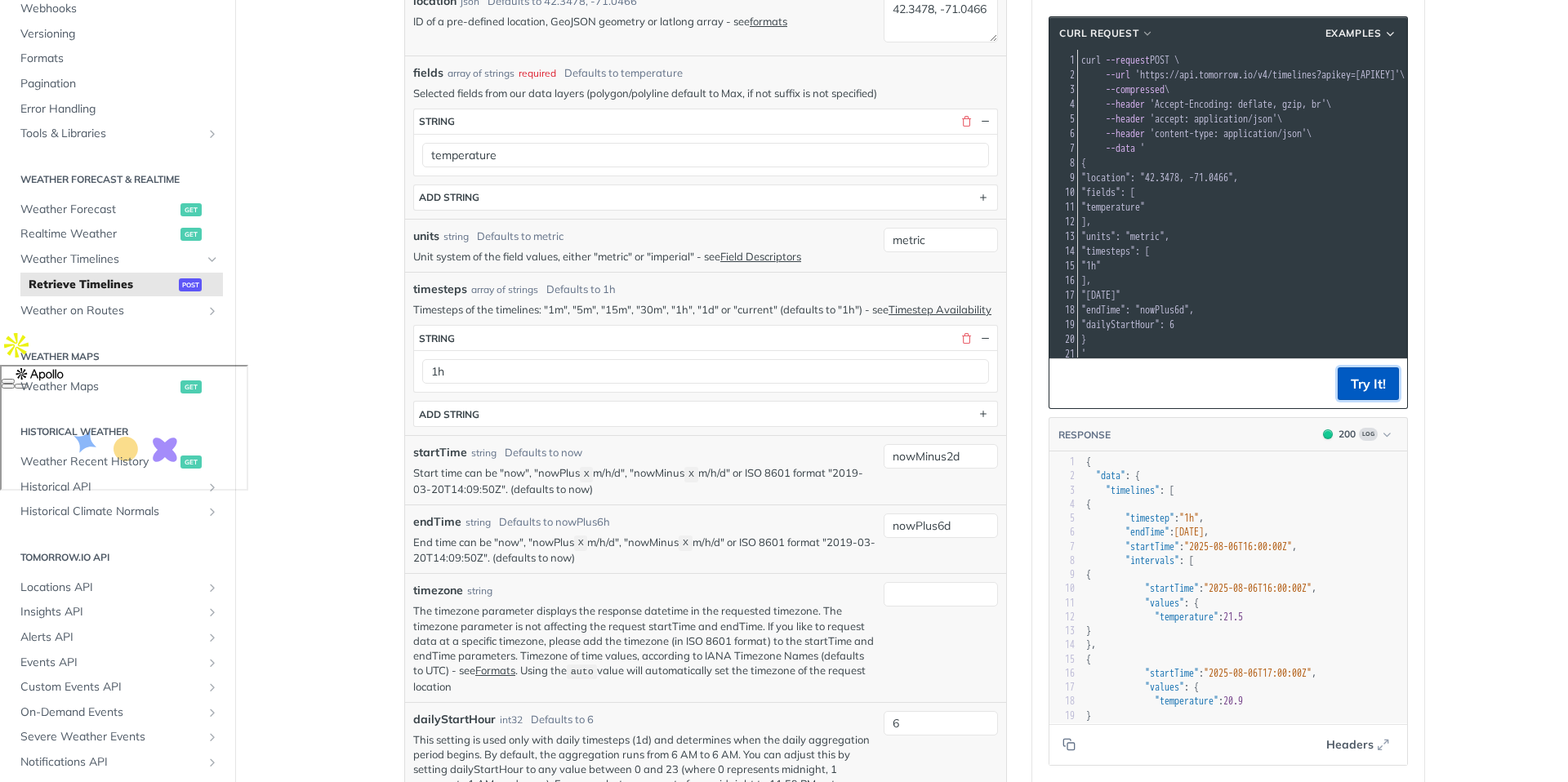 click on "Try It!" at bounding box center [1368, 384] 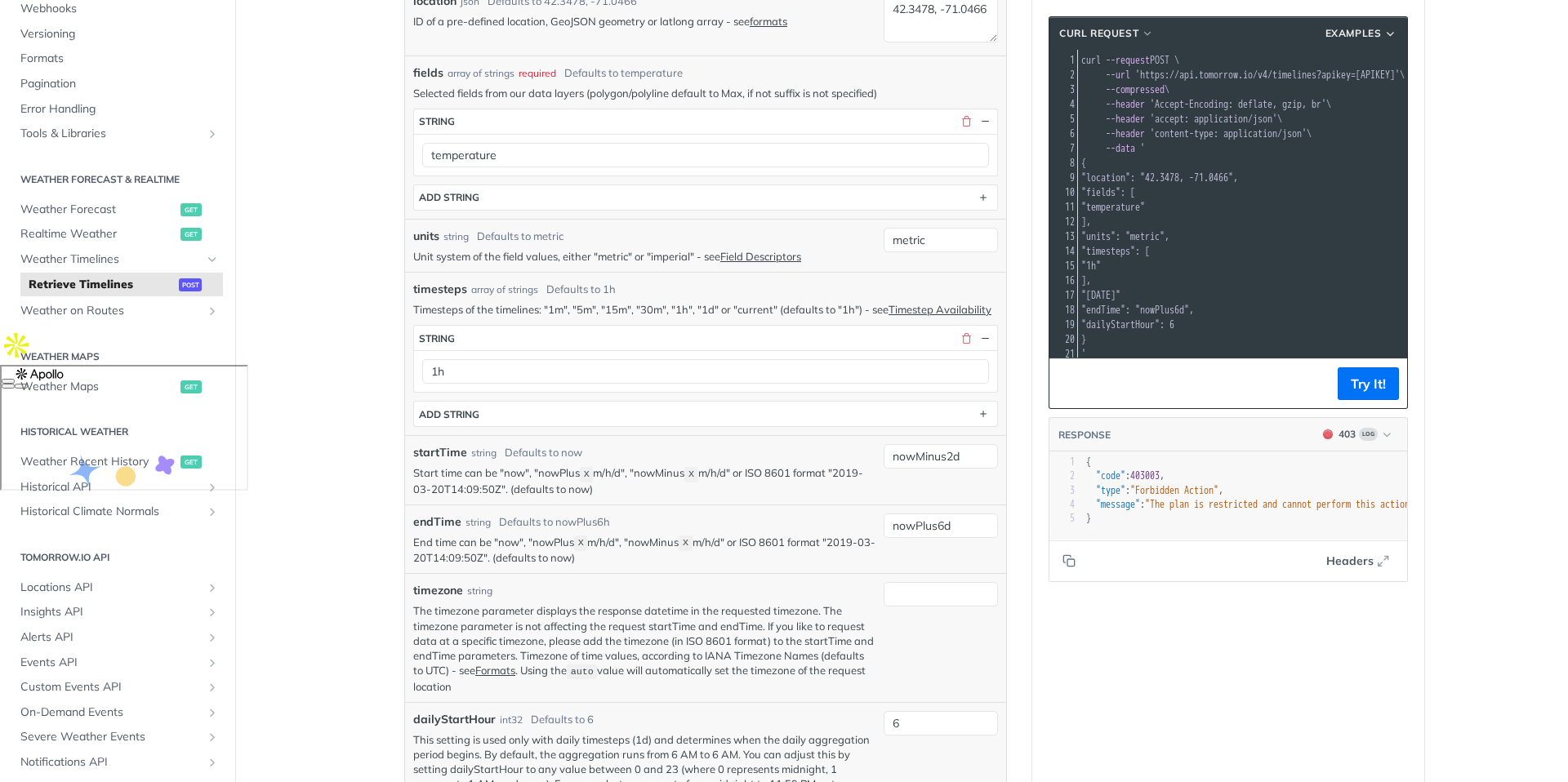 scroll, scrollTop: 0, scrollLeft: 103, axis: horizontal 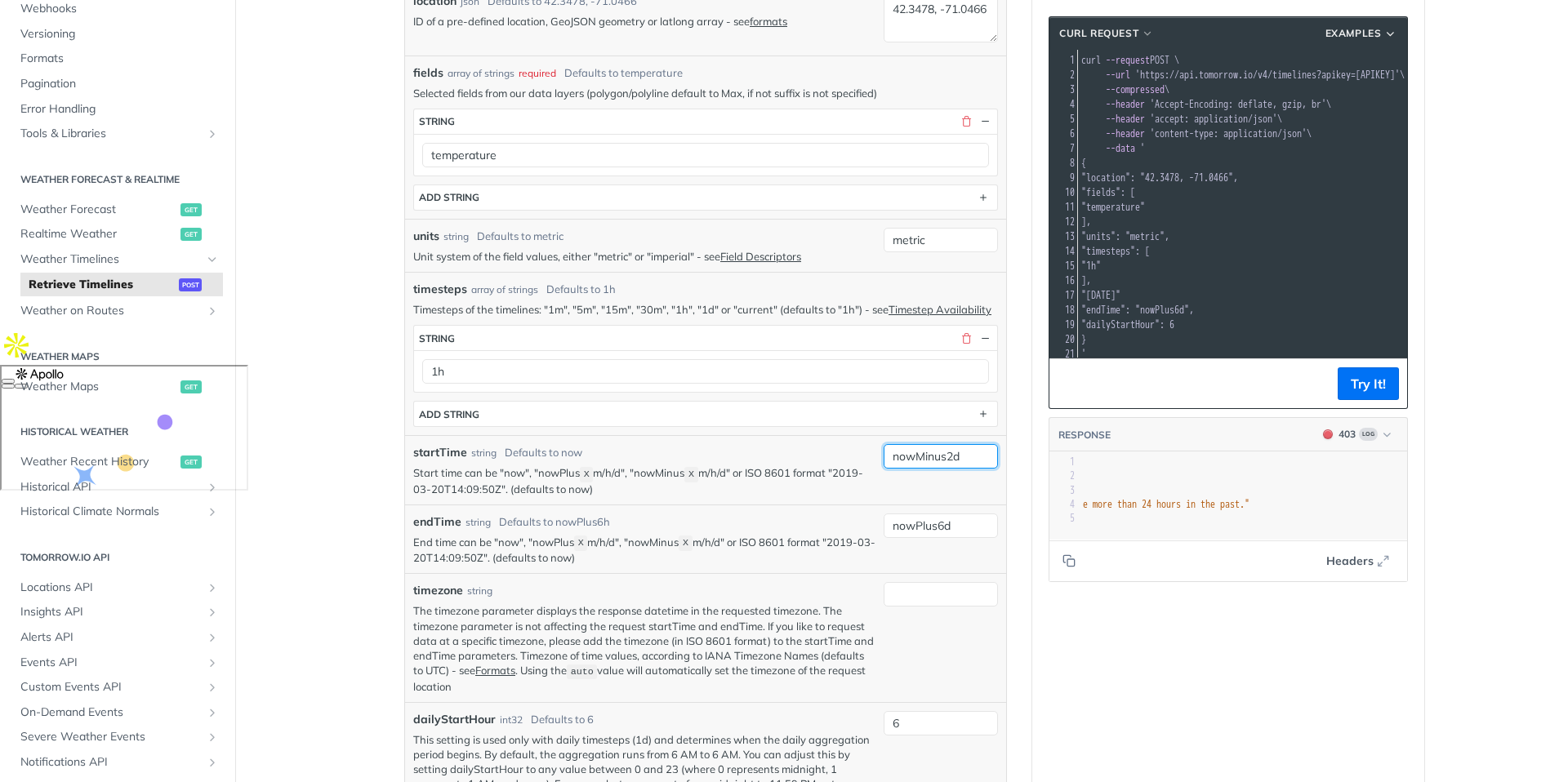 click on "nowMinus2d" at bounding box center [941, 456] 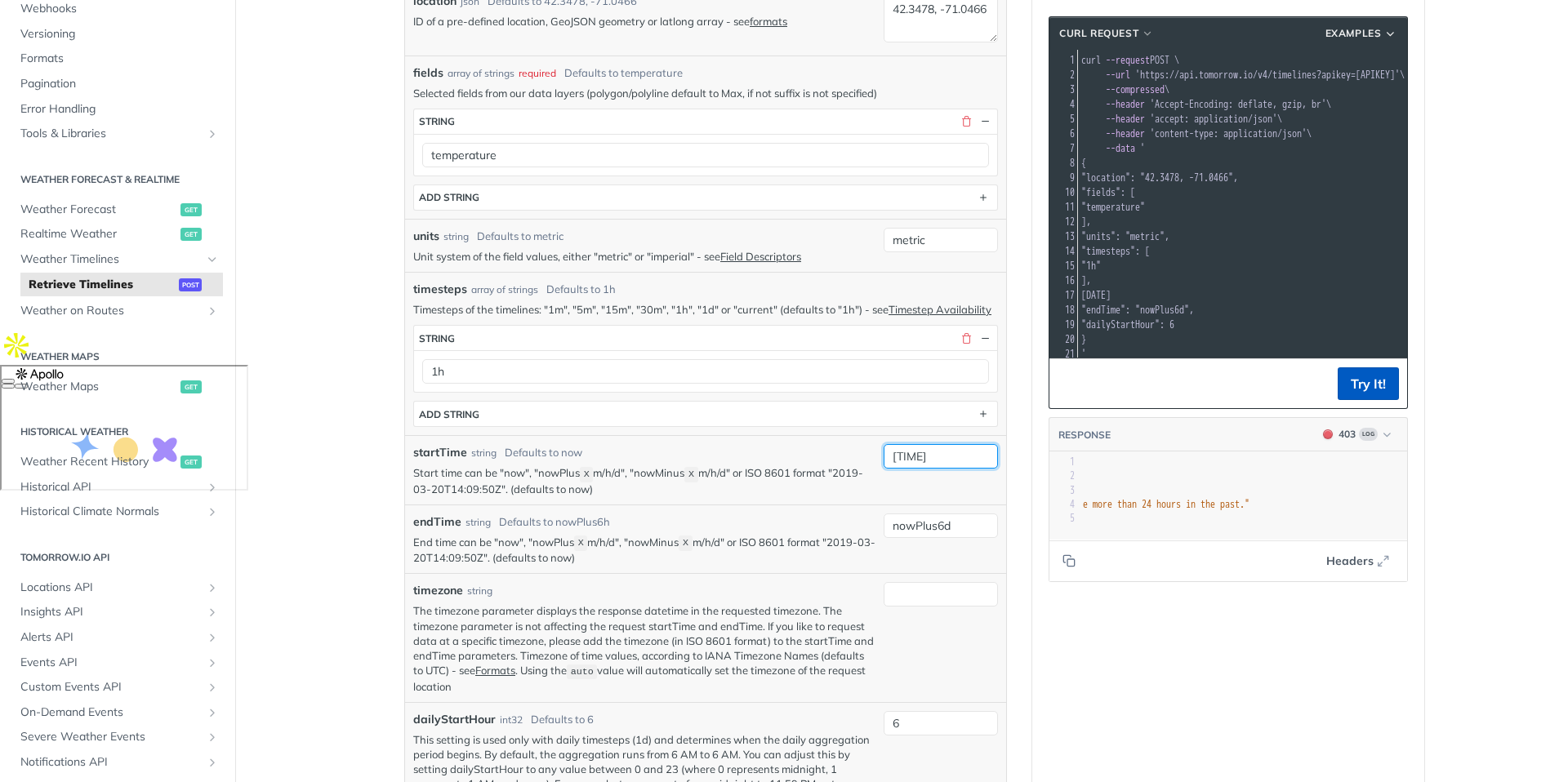 type on "[TIME]" 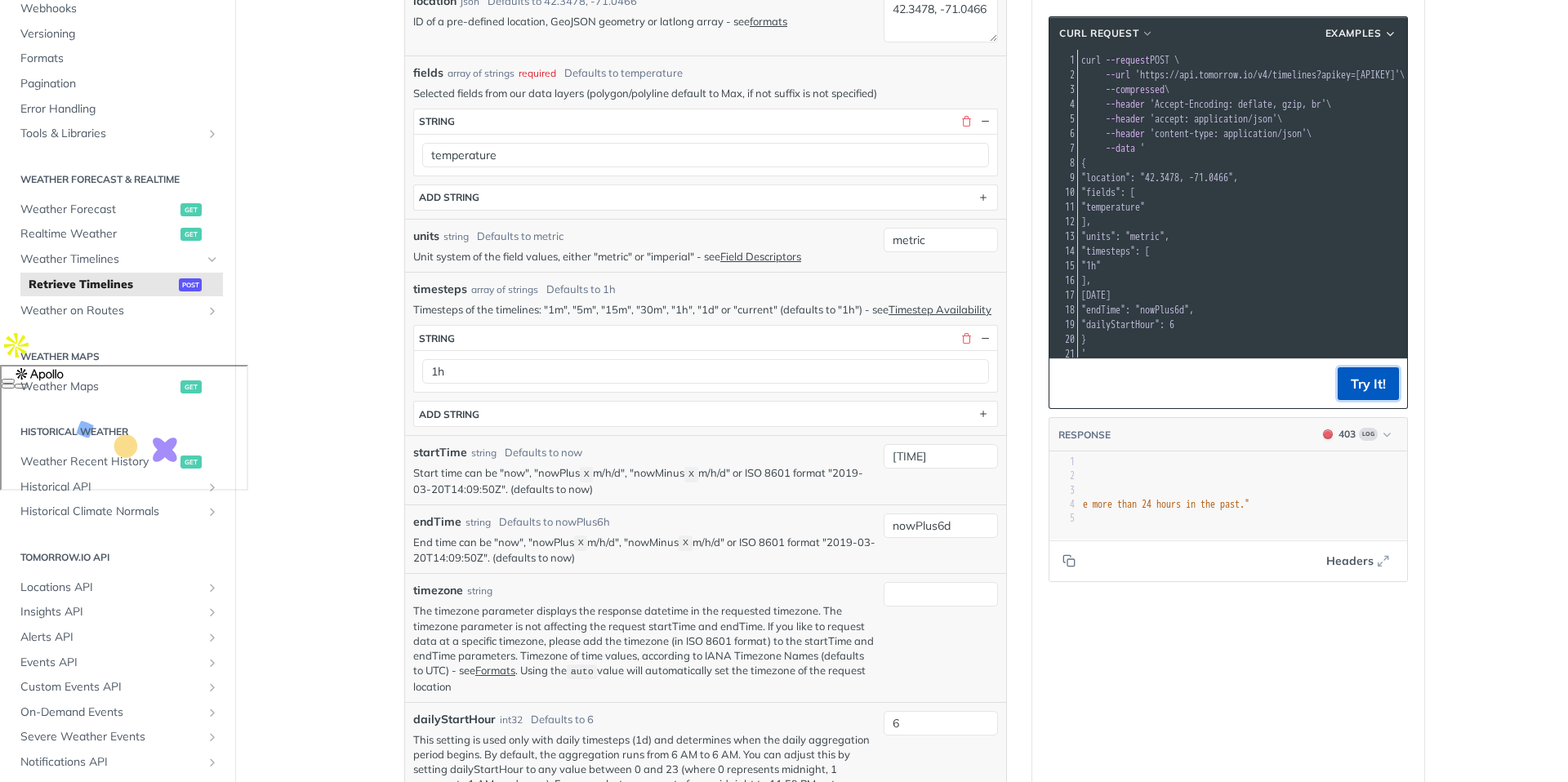 click on "Try It!" at bounding box center (1368, 384) 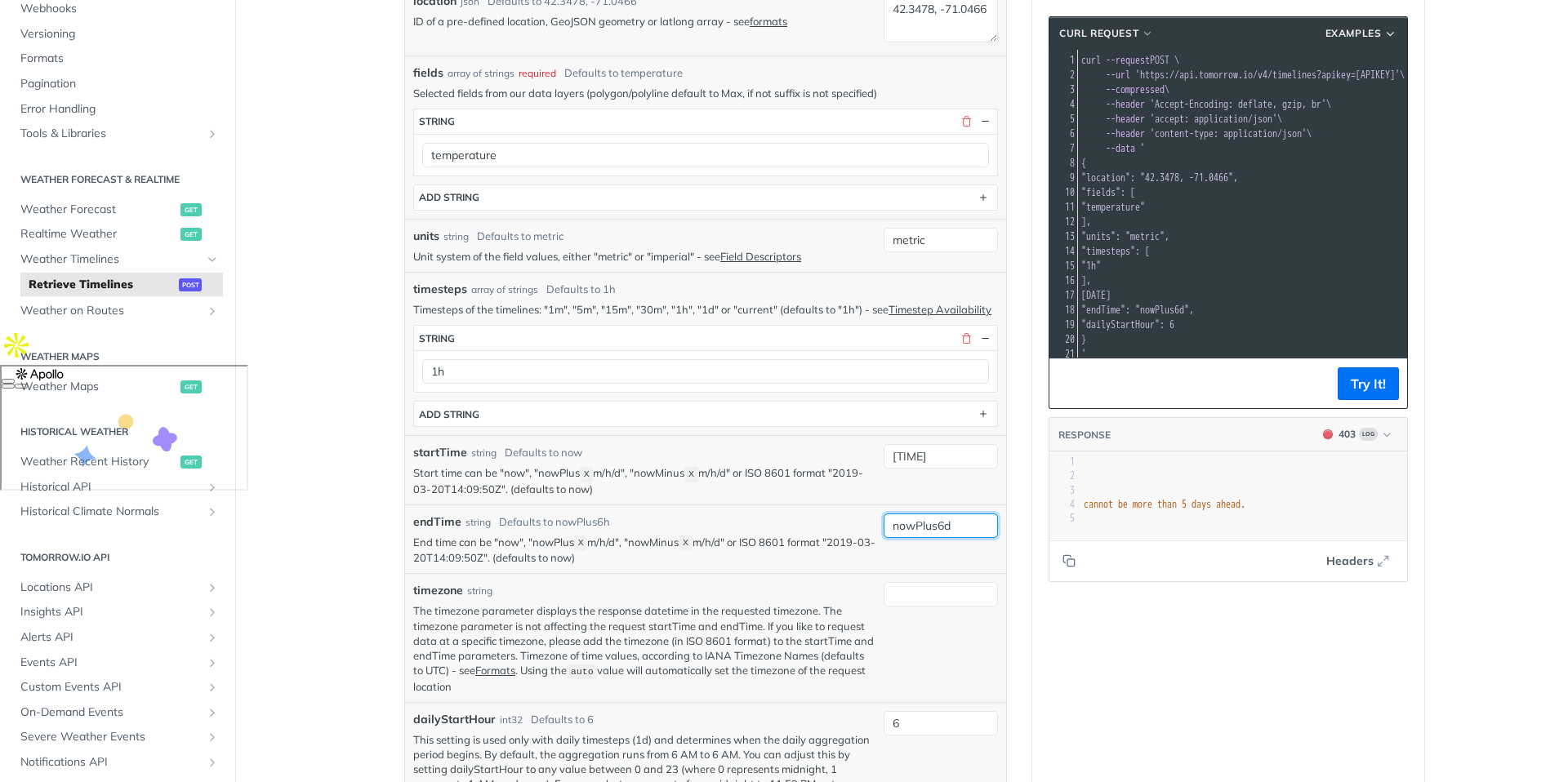 click on "nowPlus6d" at bounding box center [941, 526] 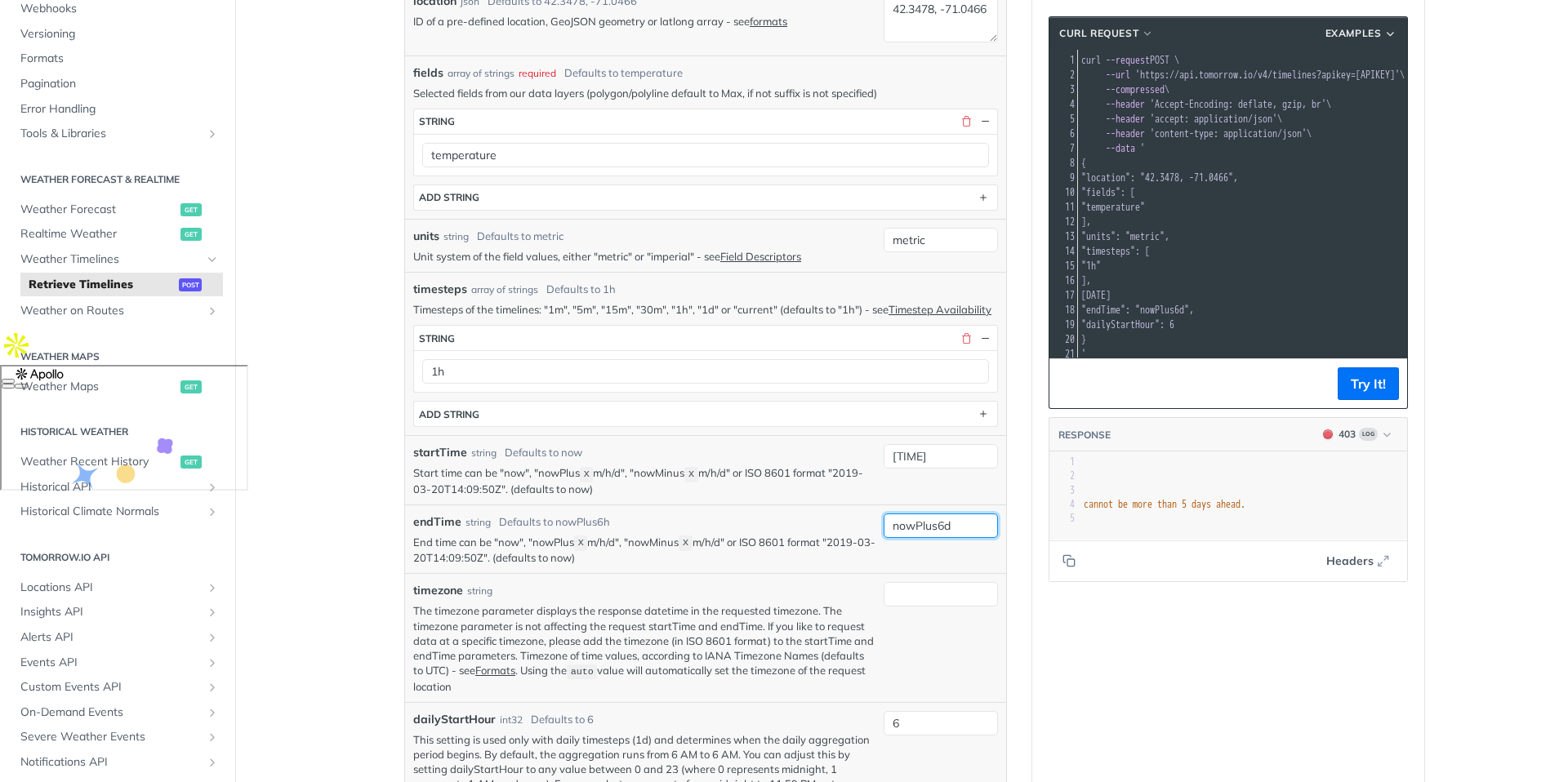 click on "nowPlus6d" at bounding box center (941, 526) 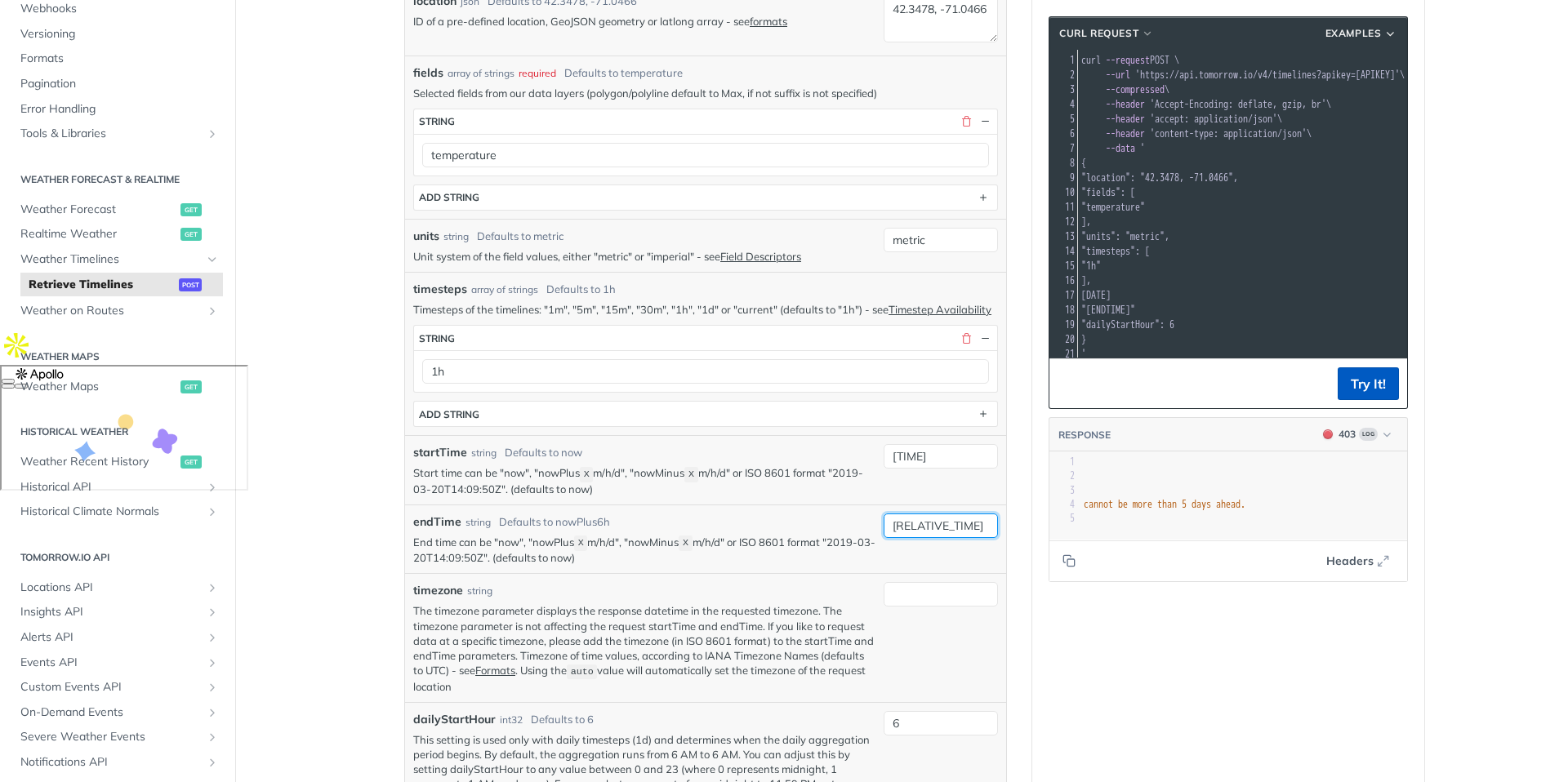 type on "[RELATIVE_TIME]" 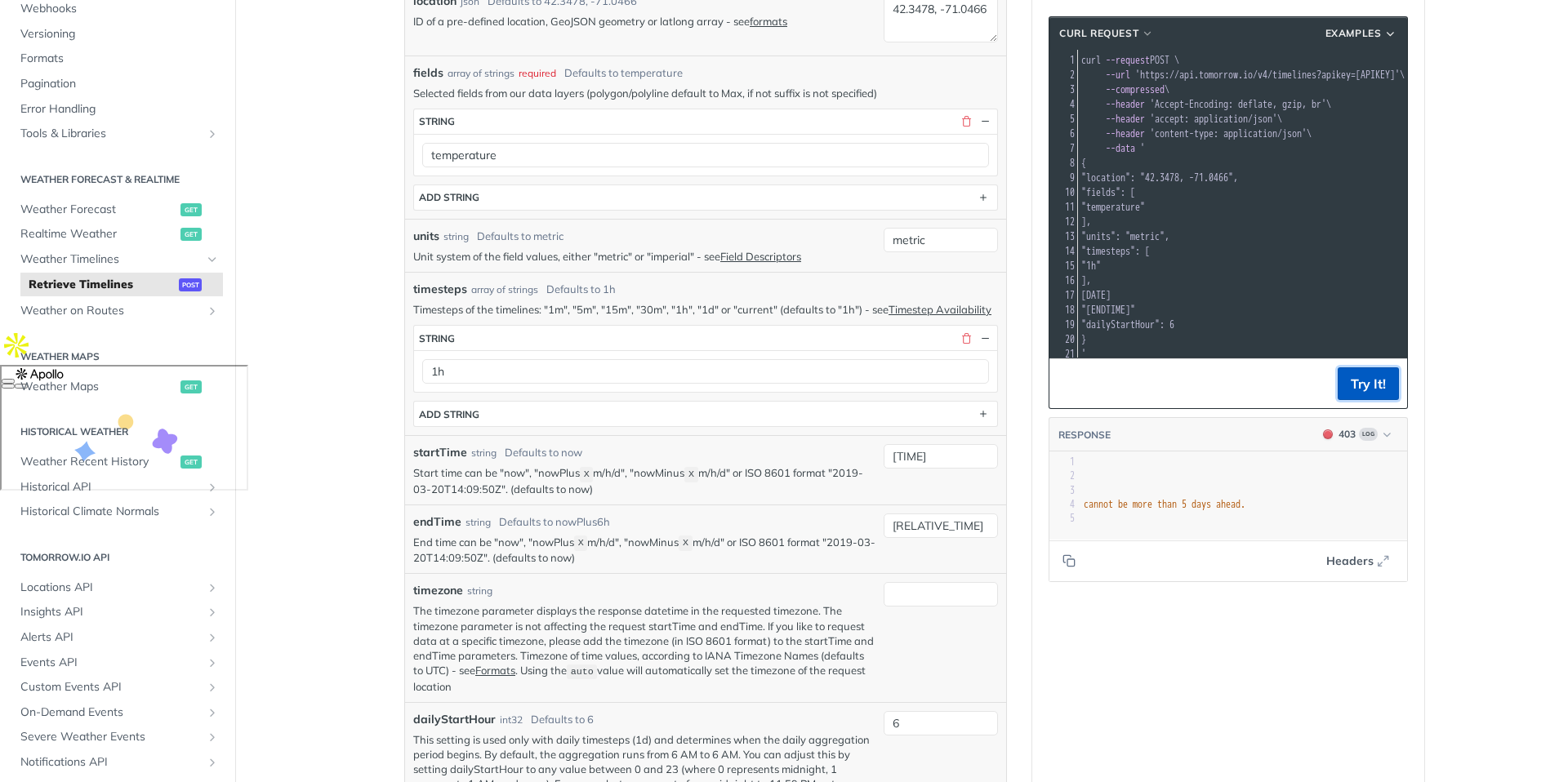 click on "Try It!" at bounding box center [1368, 384] 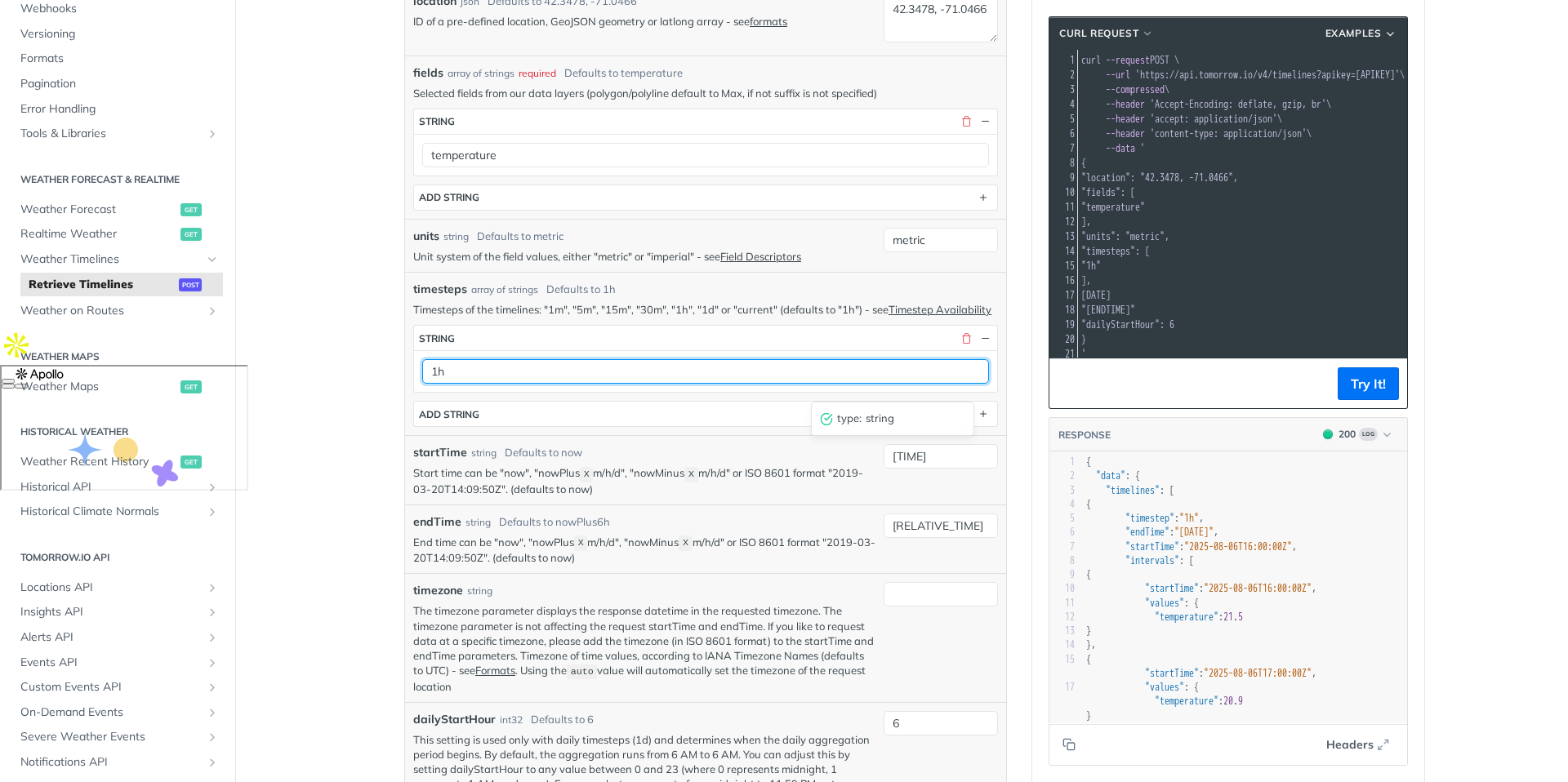 click on "1h" at bounding box center [706, 371] 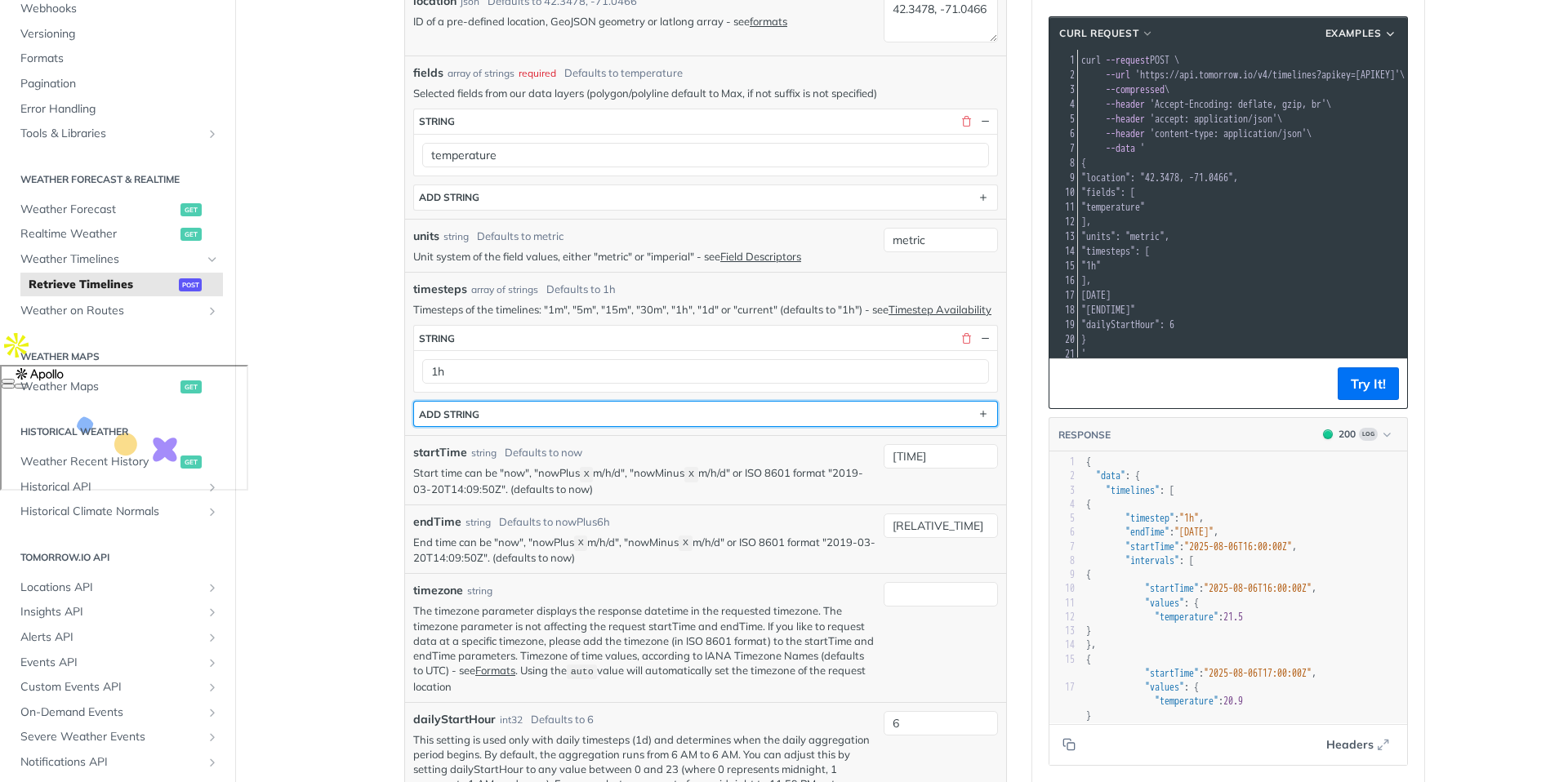 click on "ADD    string" at bounding box center [706, 414] 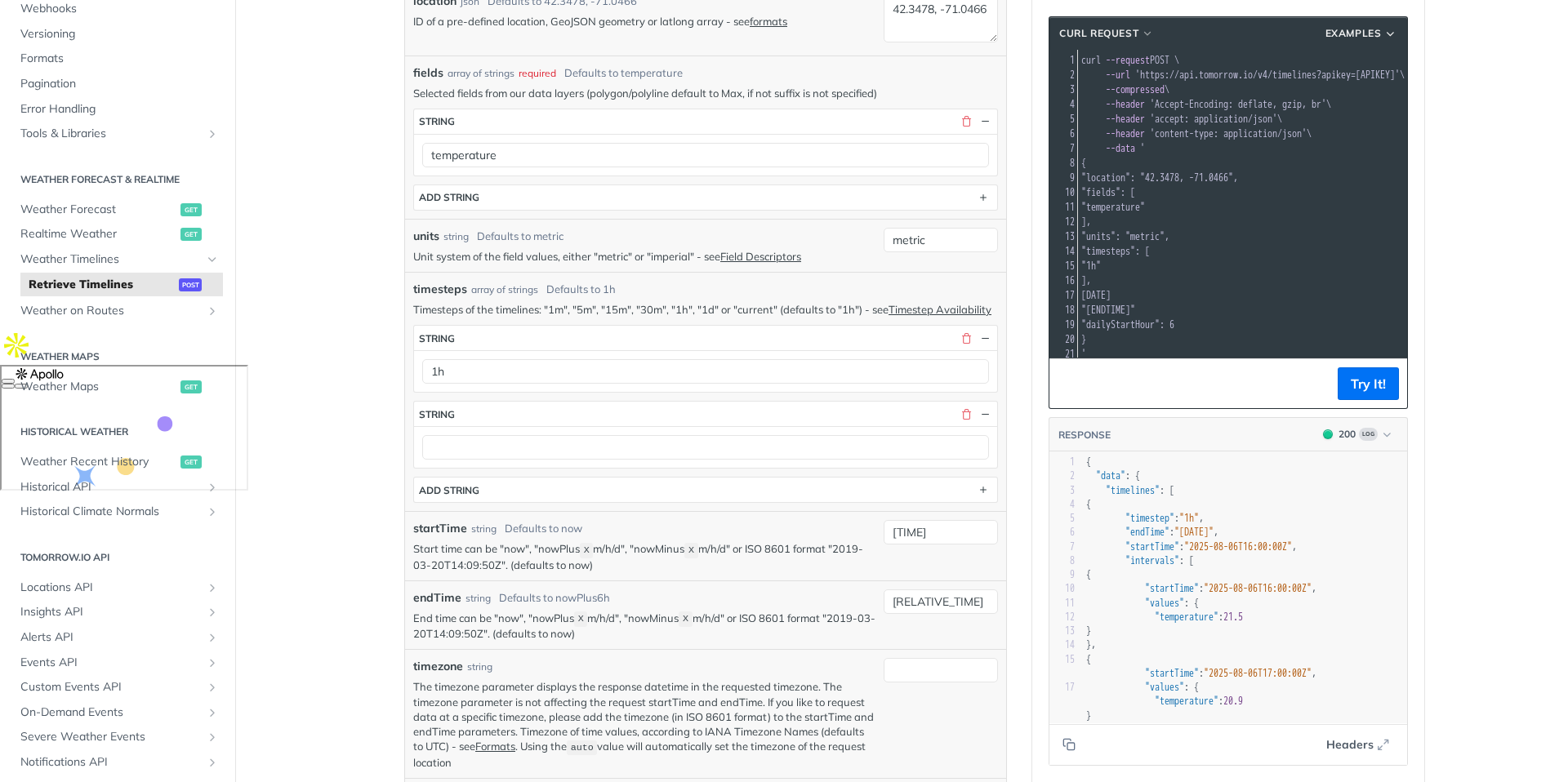 click at bounding box center (706, 447) 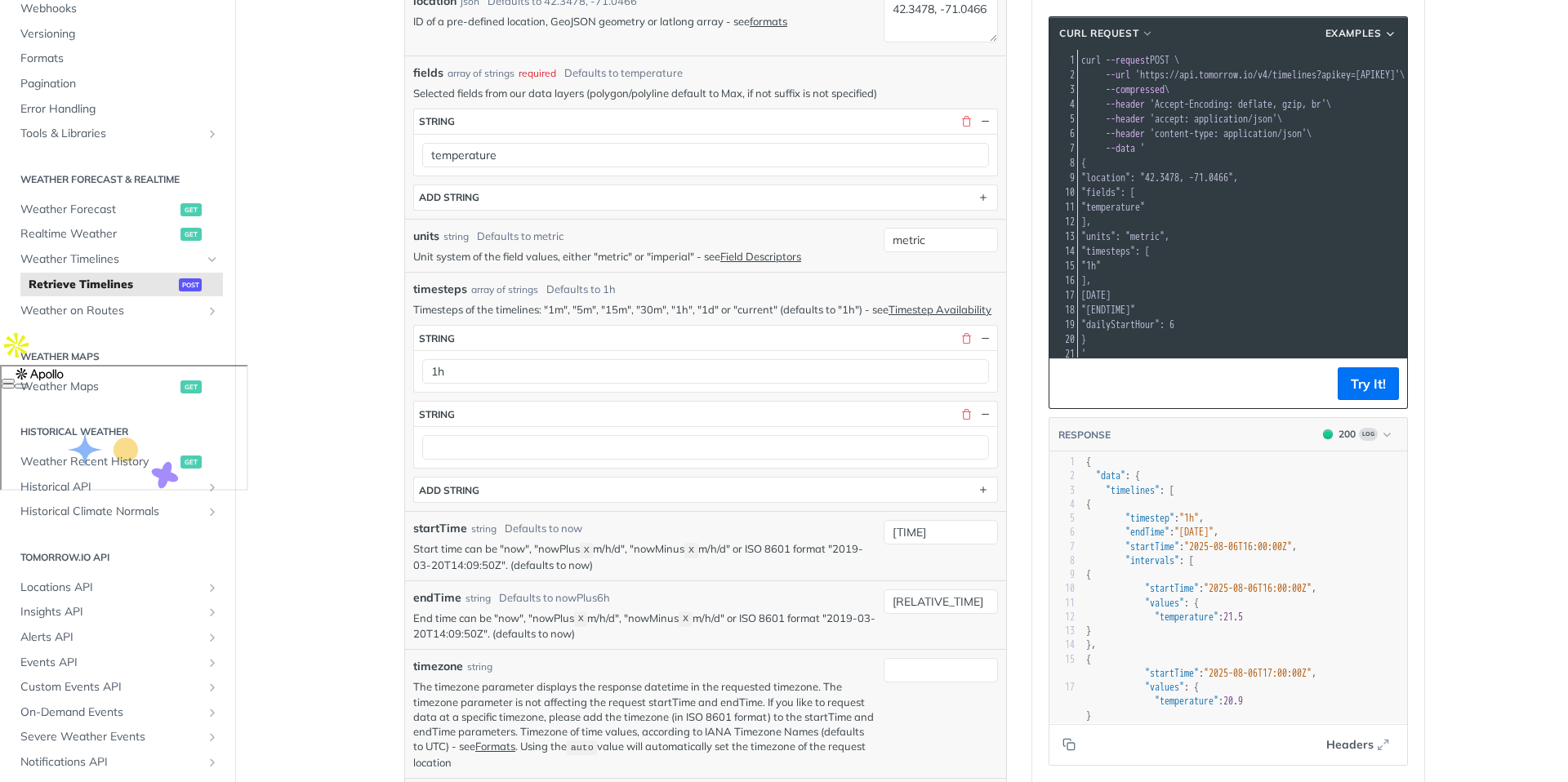 click on "1h" at bounding box center (706, 371) 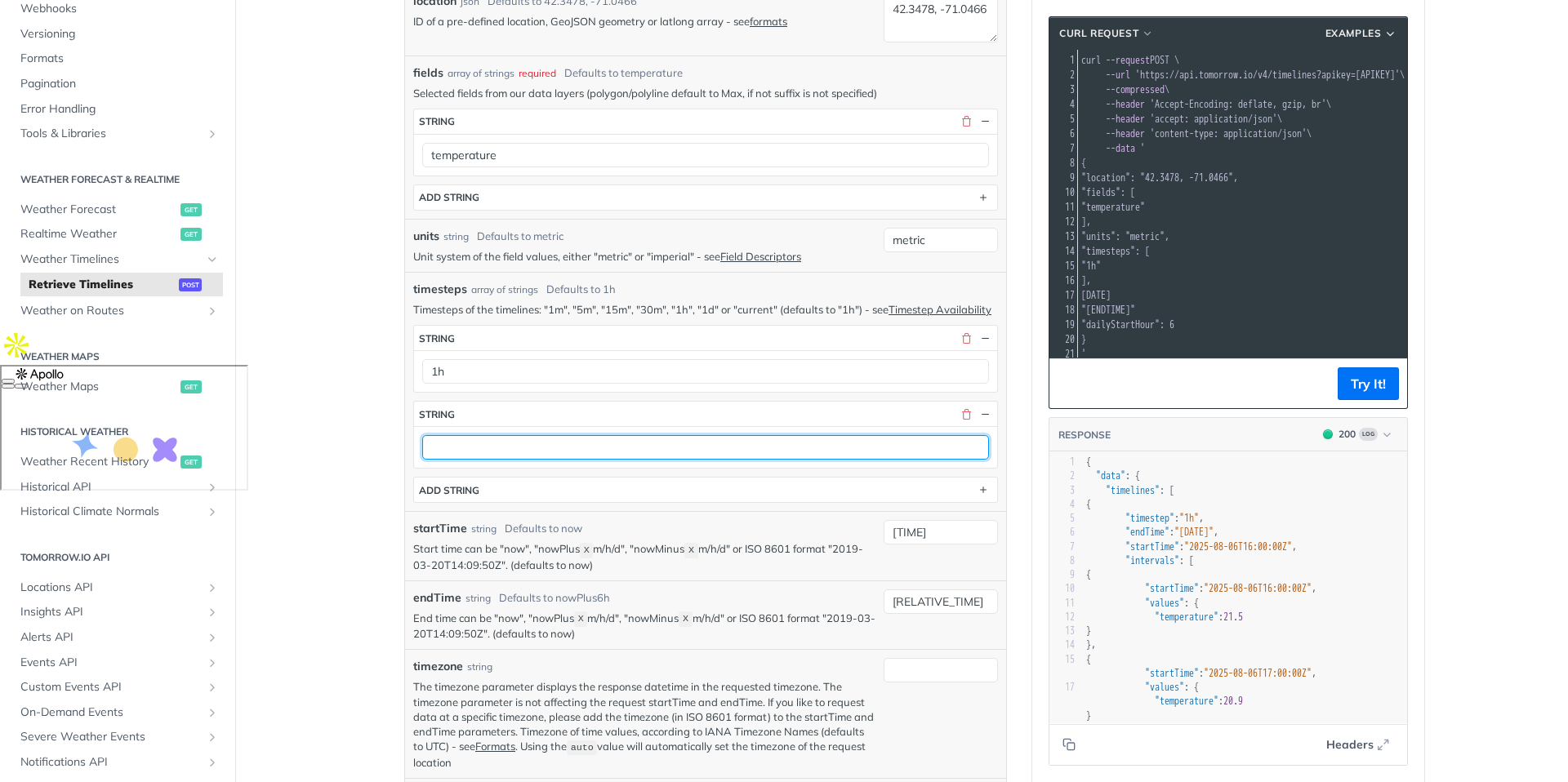 click at bounding box center (706, 447) 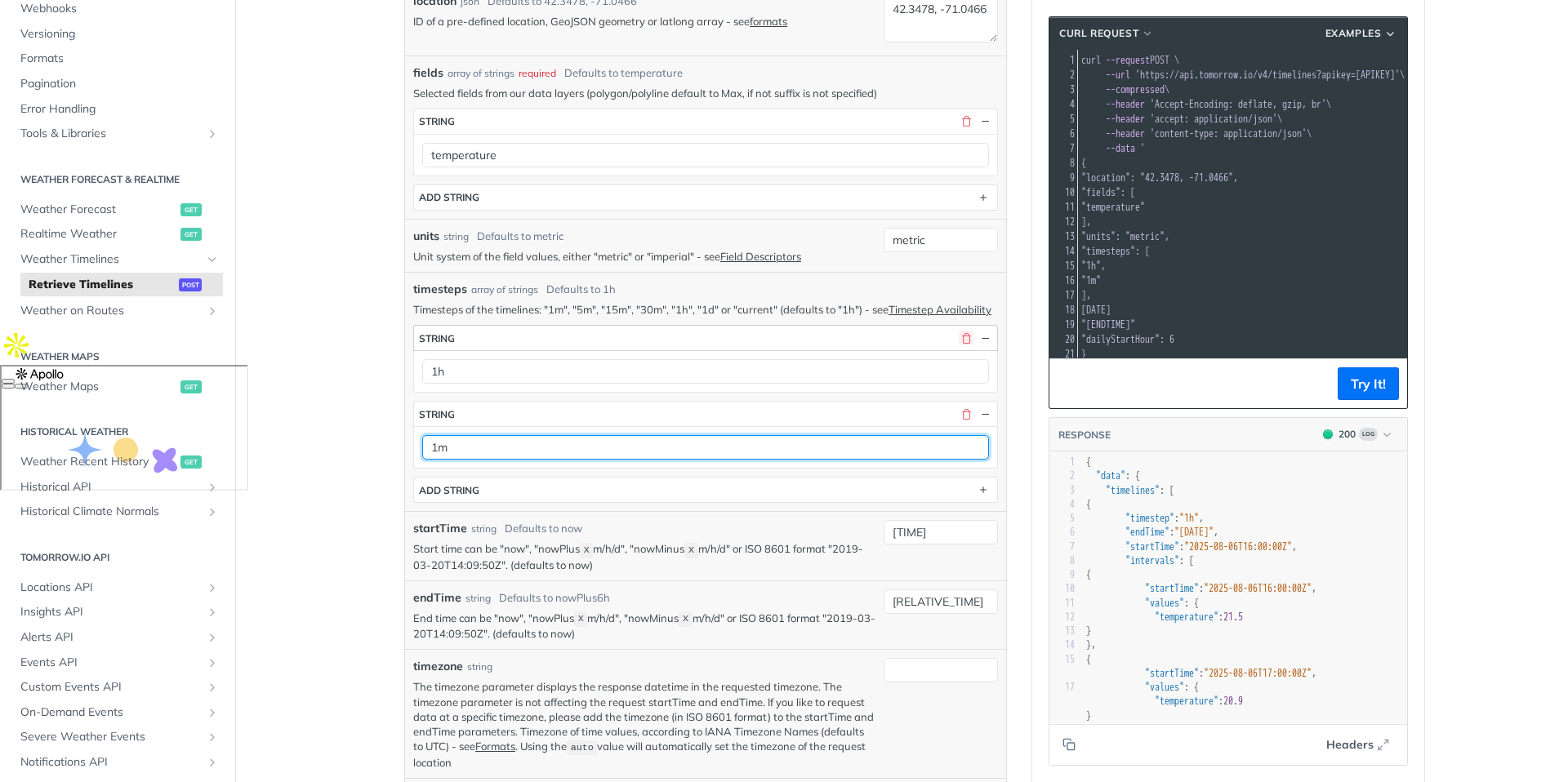 type on "1m" 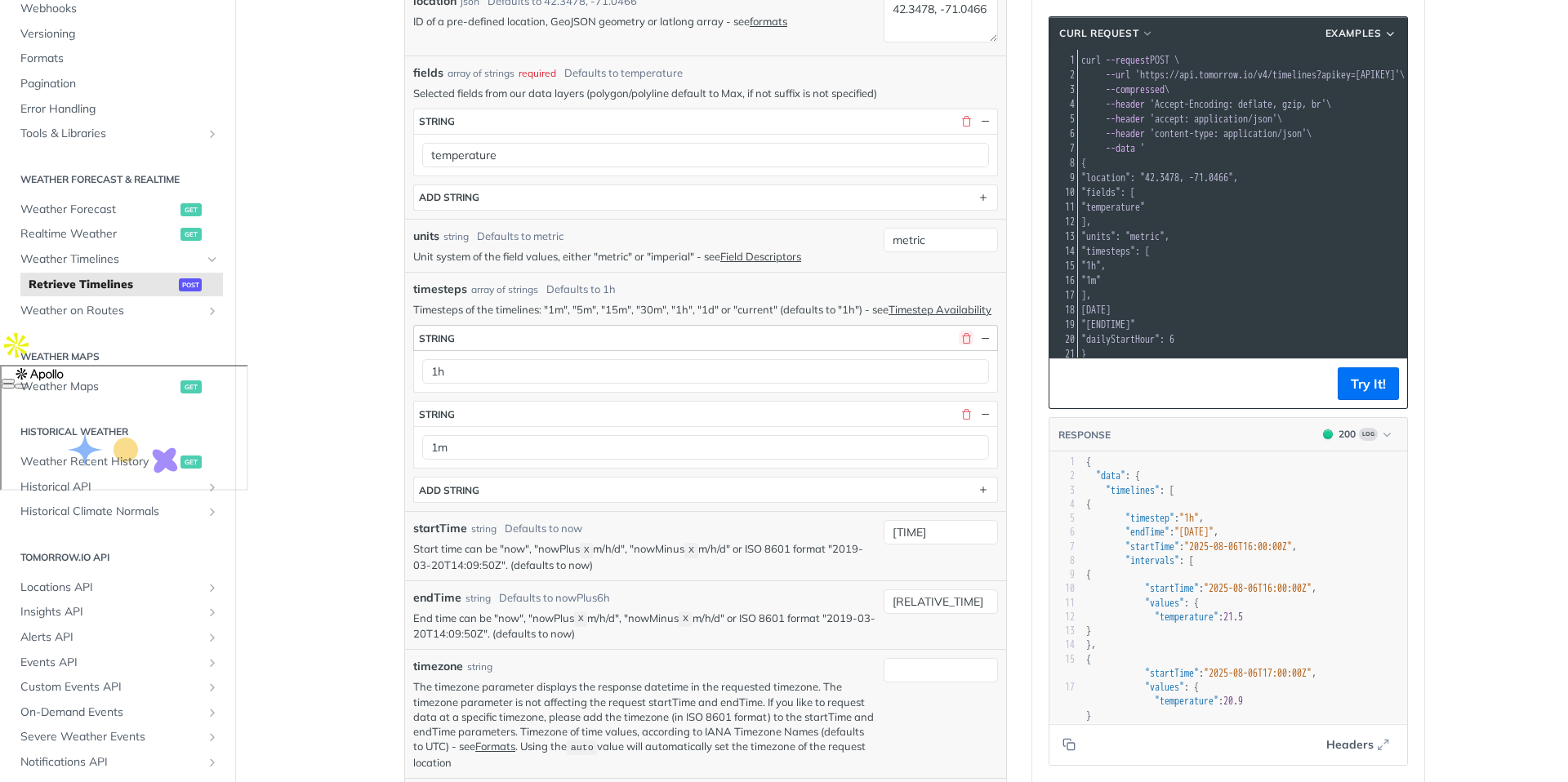 click at bounding box center (966, 338) 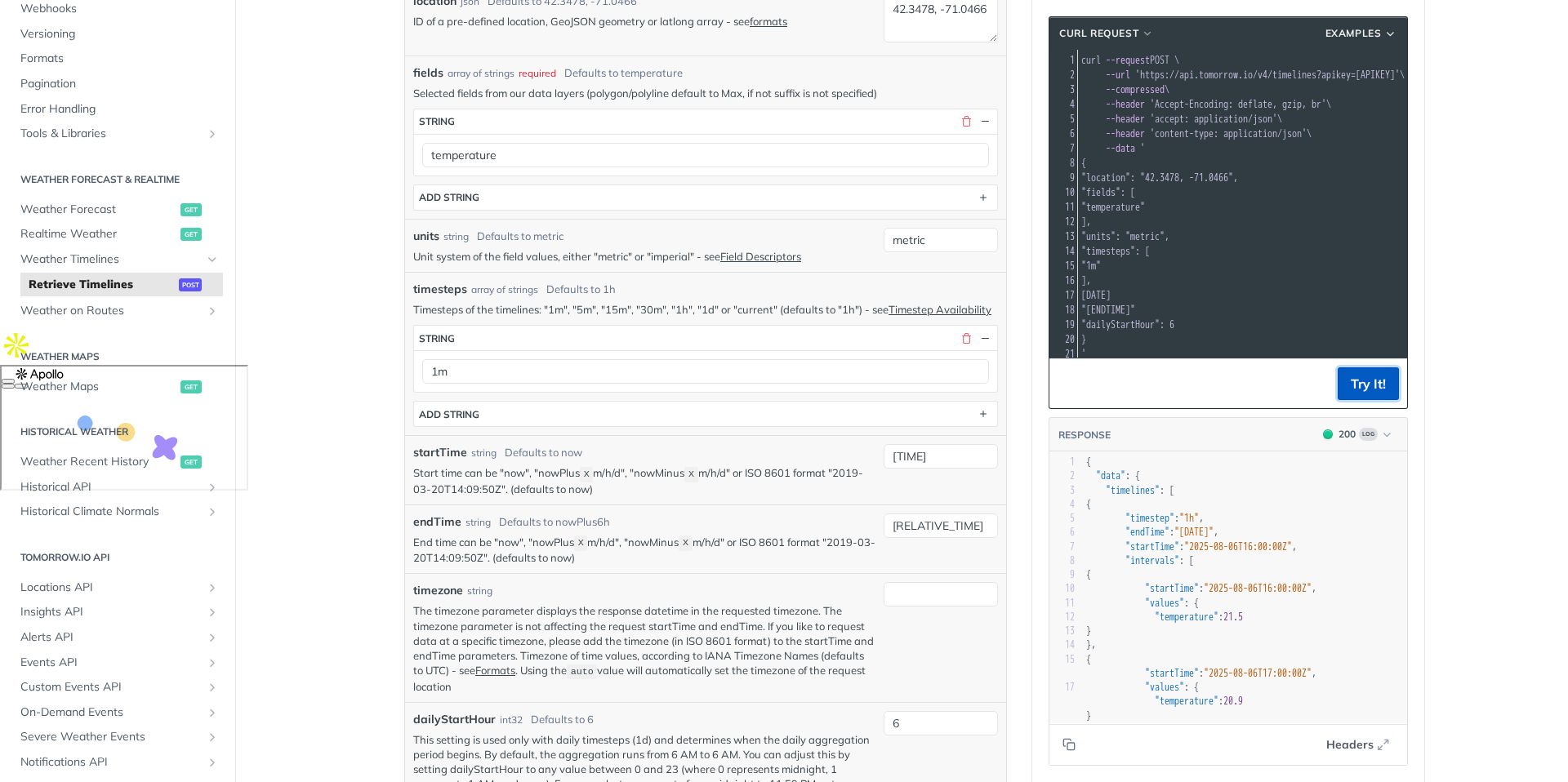 click on "Try It!" at bounding box center [1368, 384] 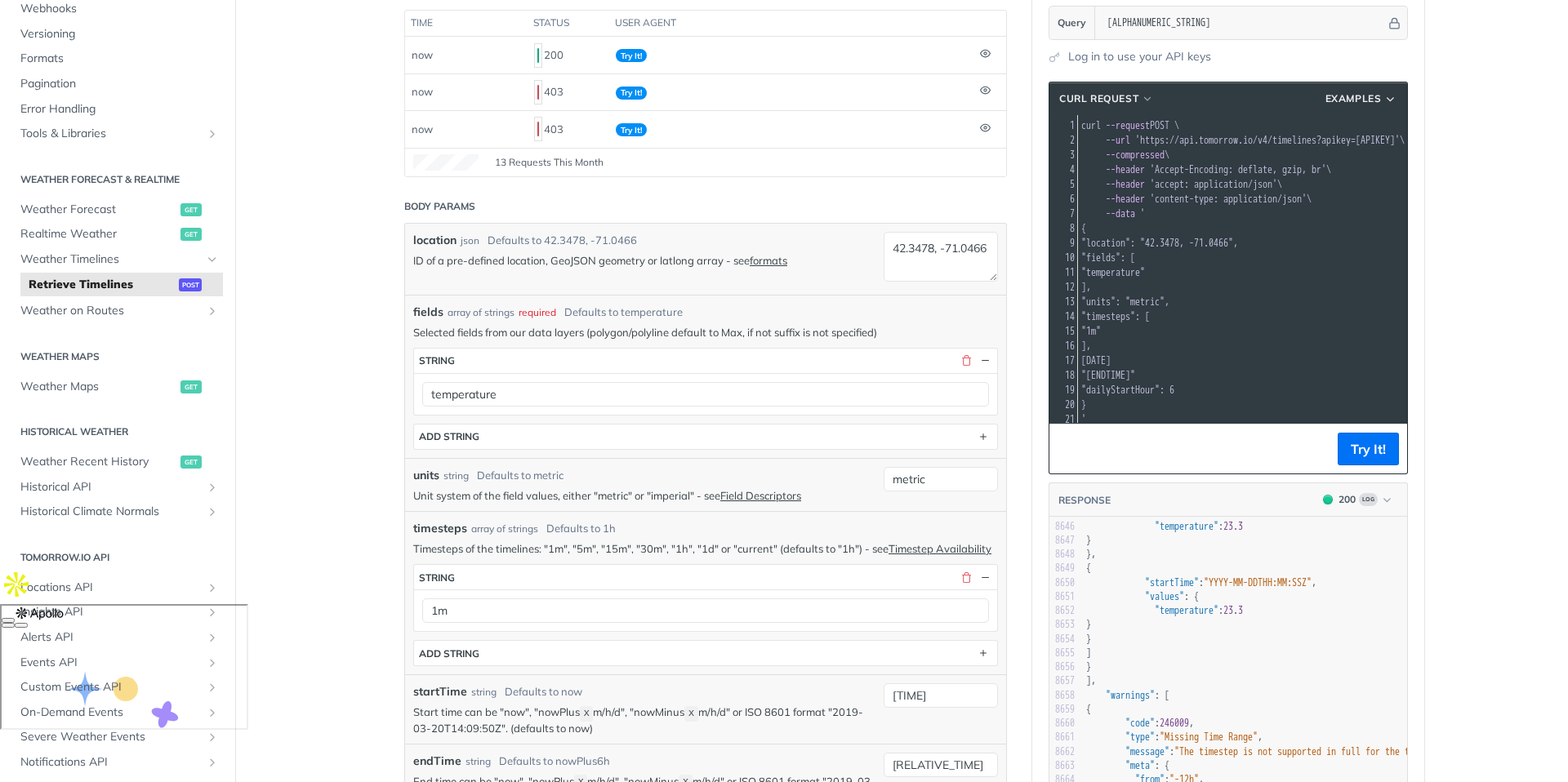 scroll, scrollTop: 54, scrollLeft: 0, axis: vertical 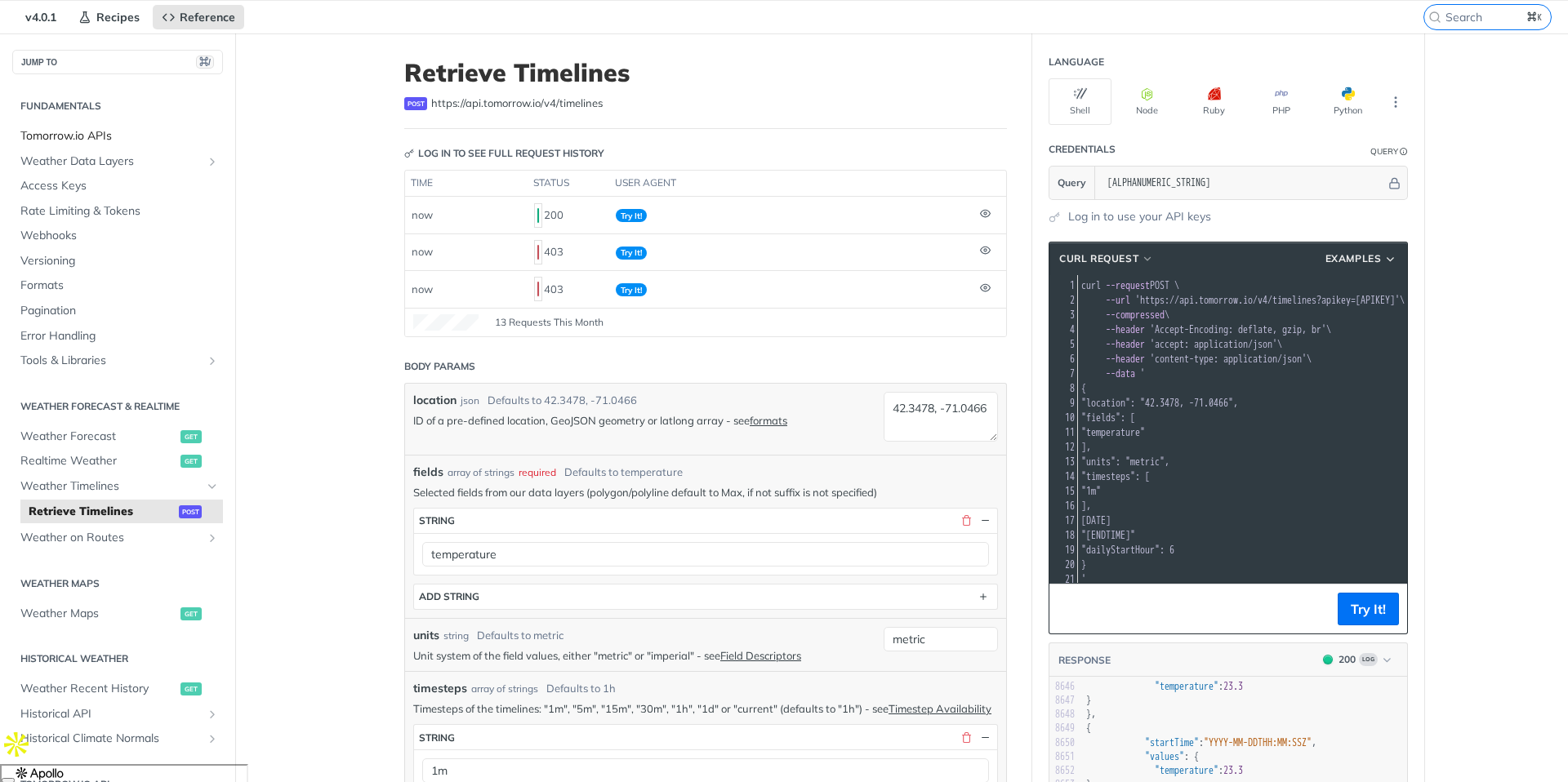 click on "Tomorrow.io APIs" at bounding box center [119, 136] 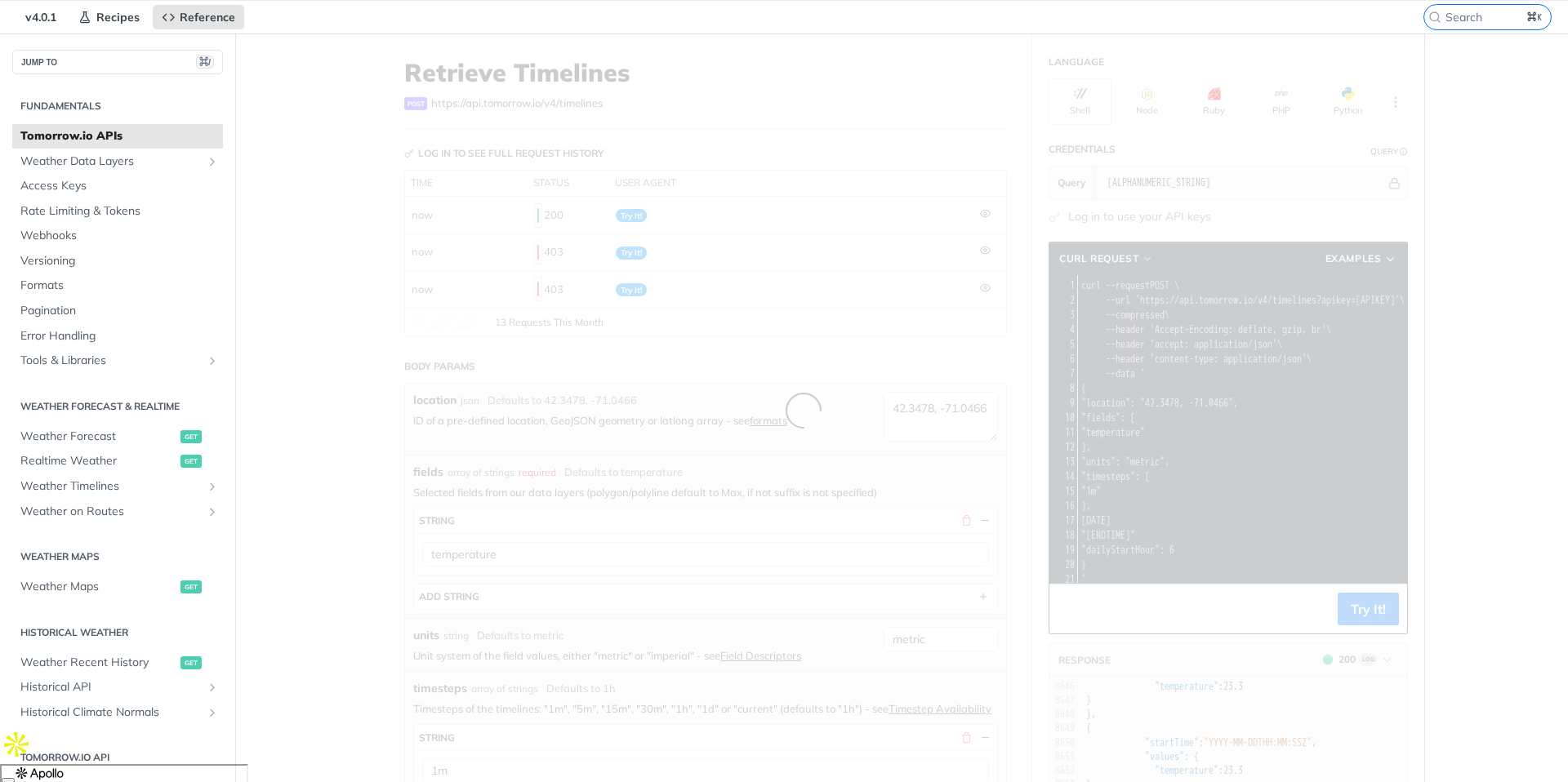 scroll, scrollTop: 0, scrollLeft: 0, axis: both 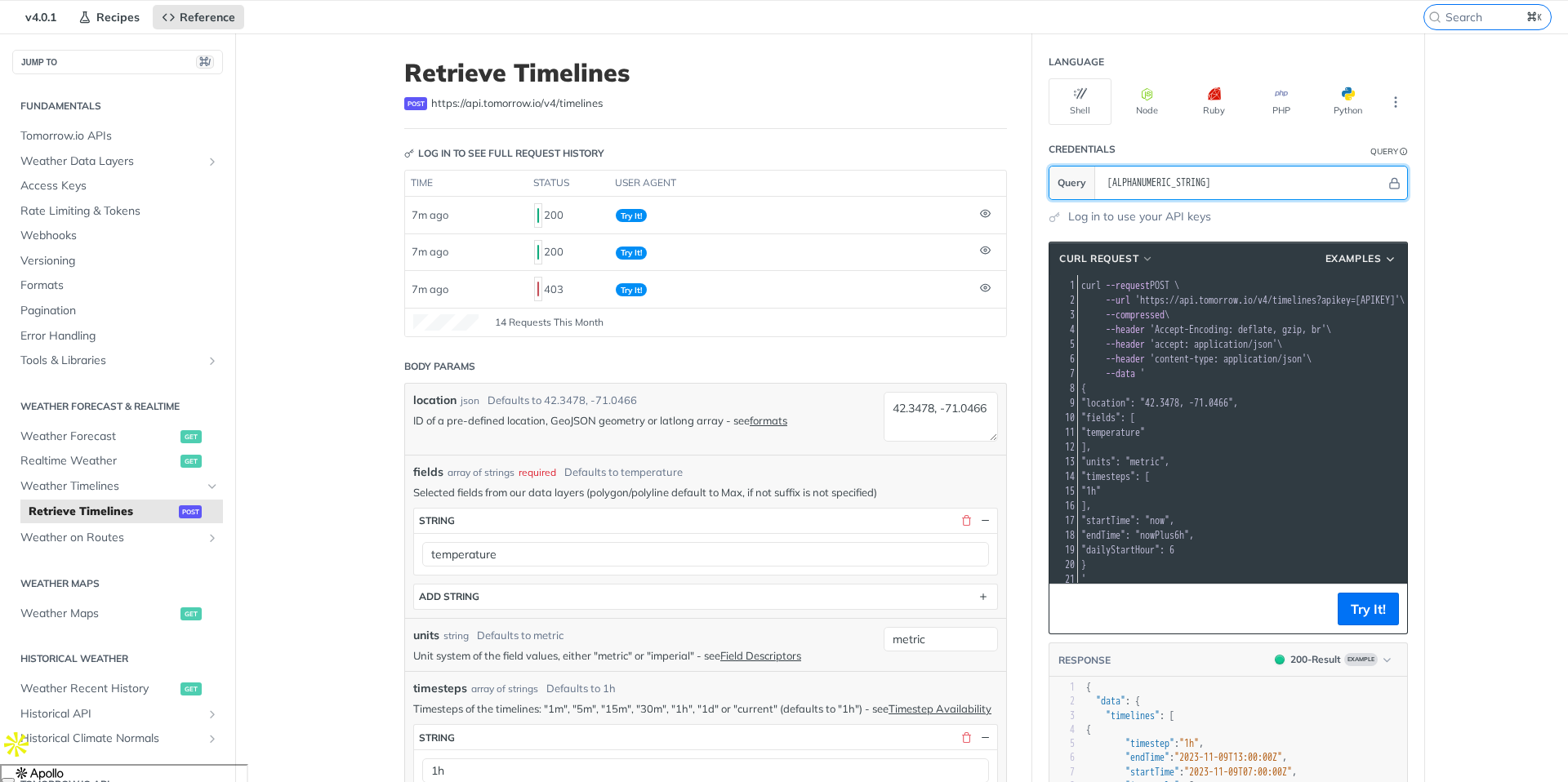 click on "[ALPHANUMERIC_STRING]" at bounding box center [1242, 183] 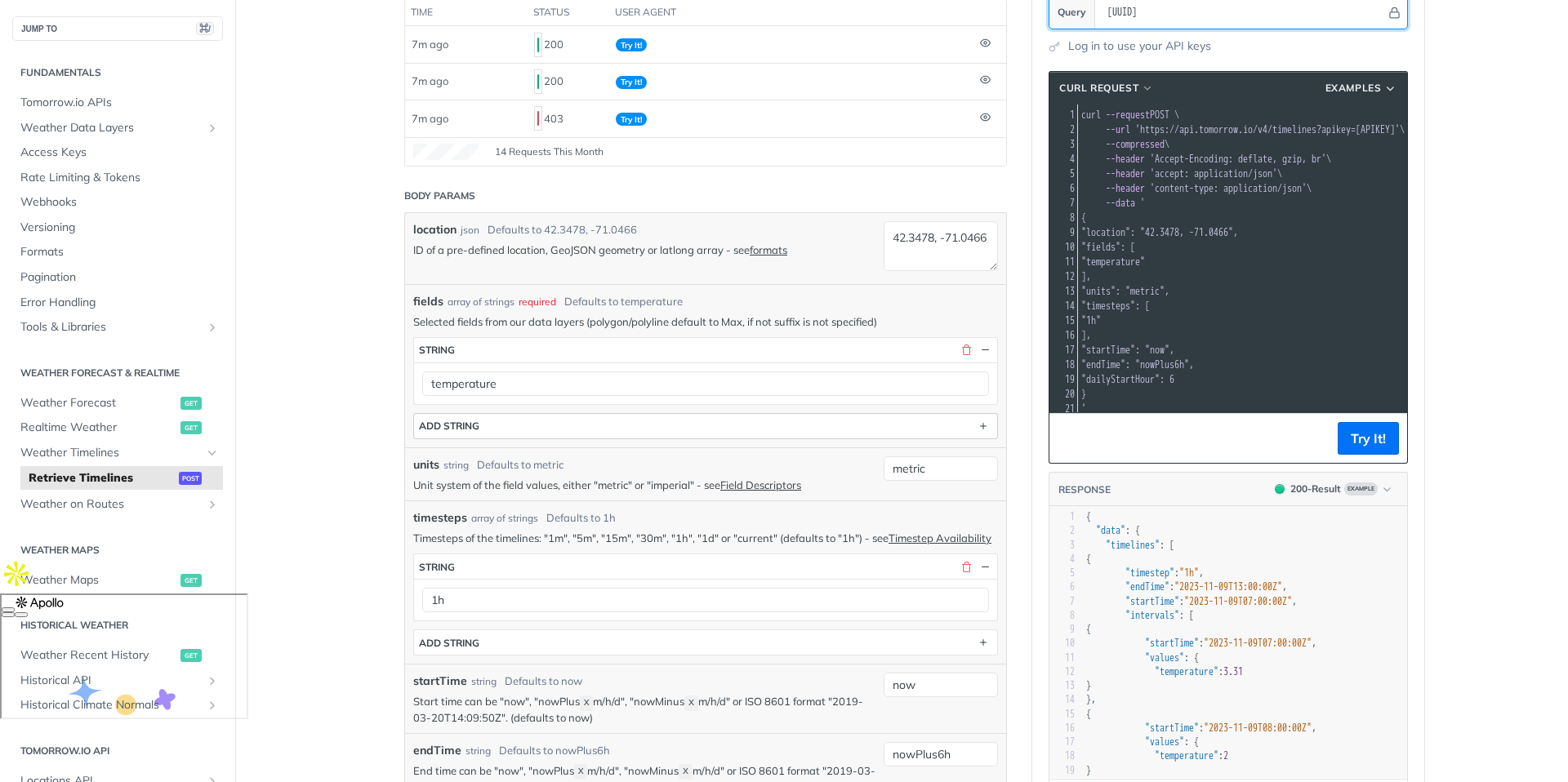 scroll, scrollTop: 426, scrollLeft: 0, axis: vertical 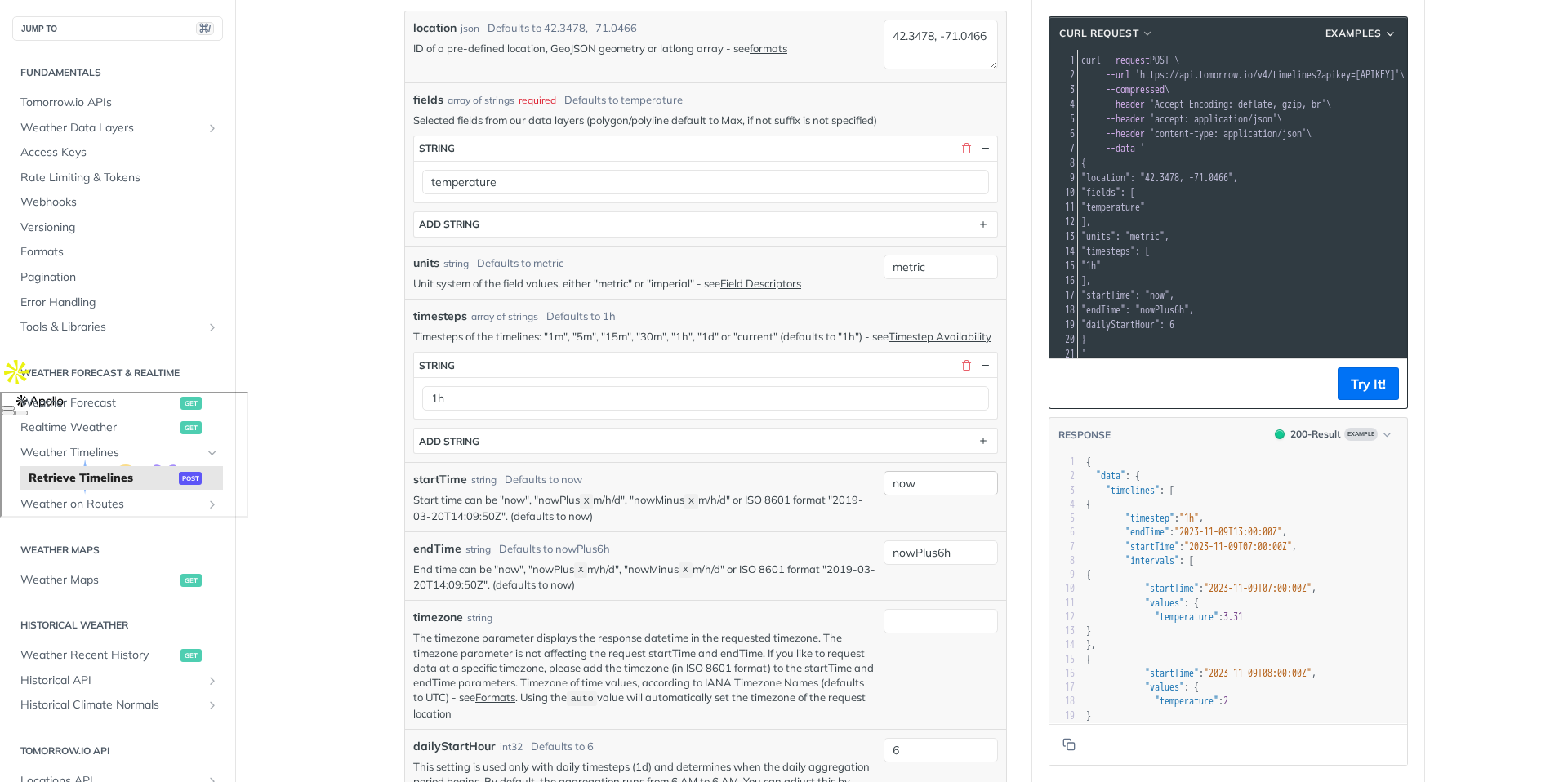 type on "[UUID]" 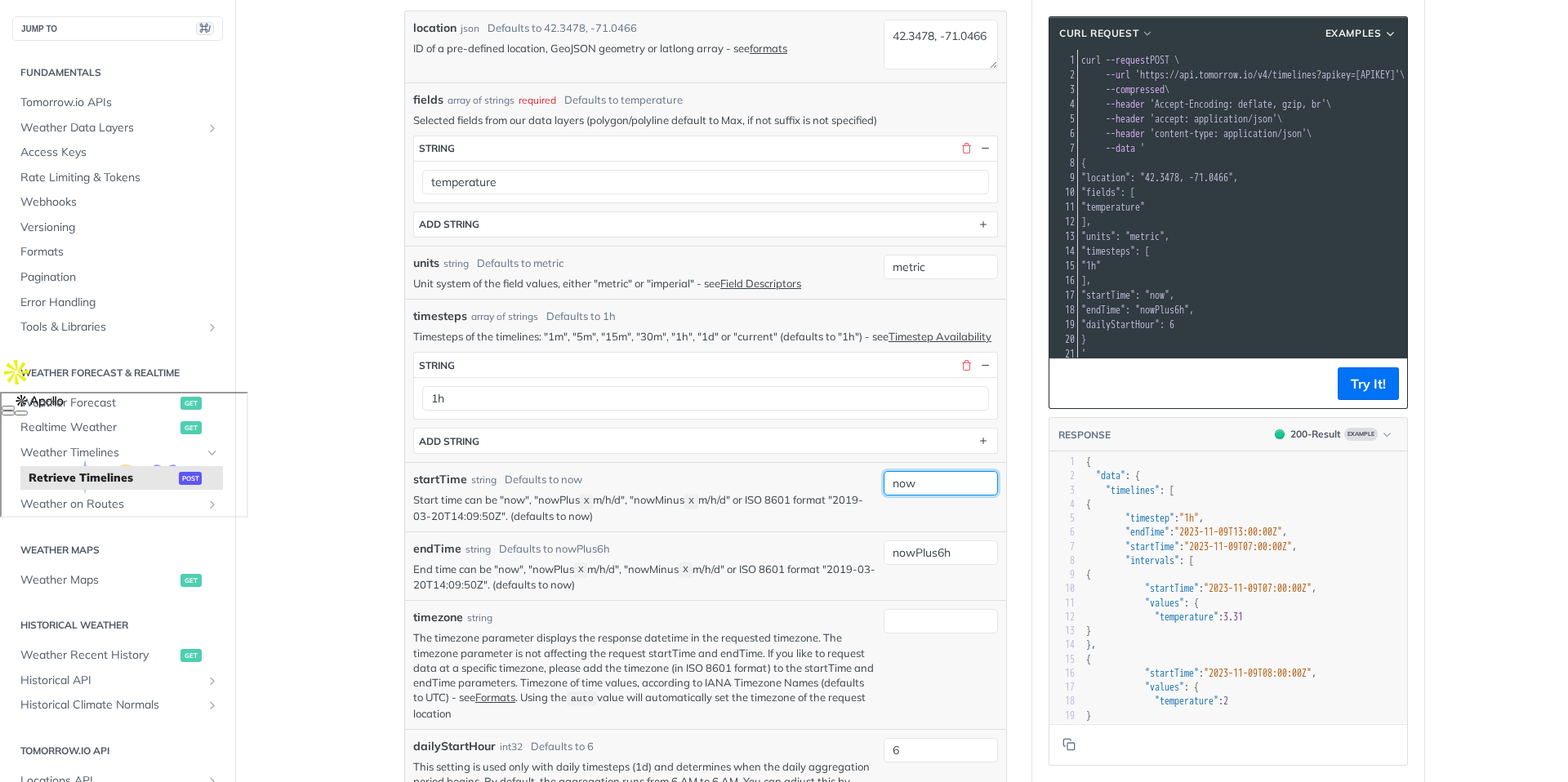 click on "now" at bounding box center [941, 483] 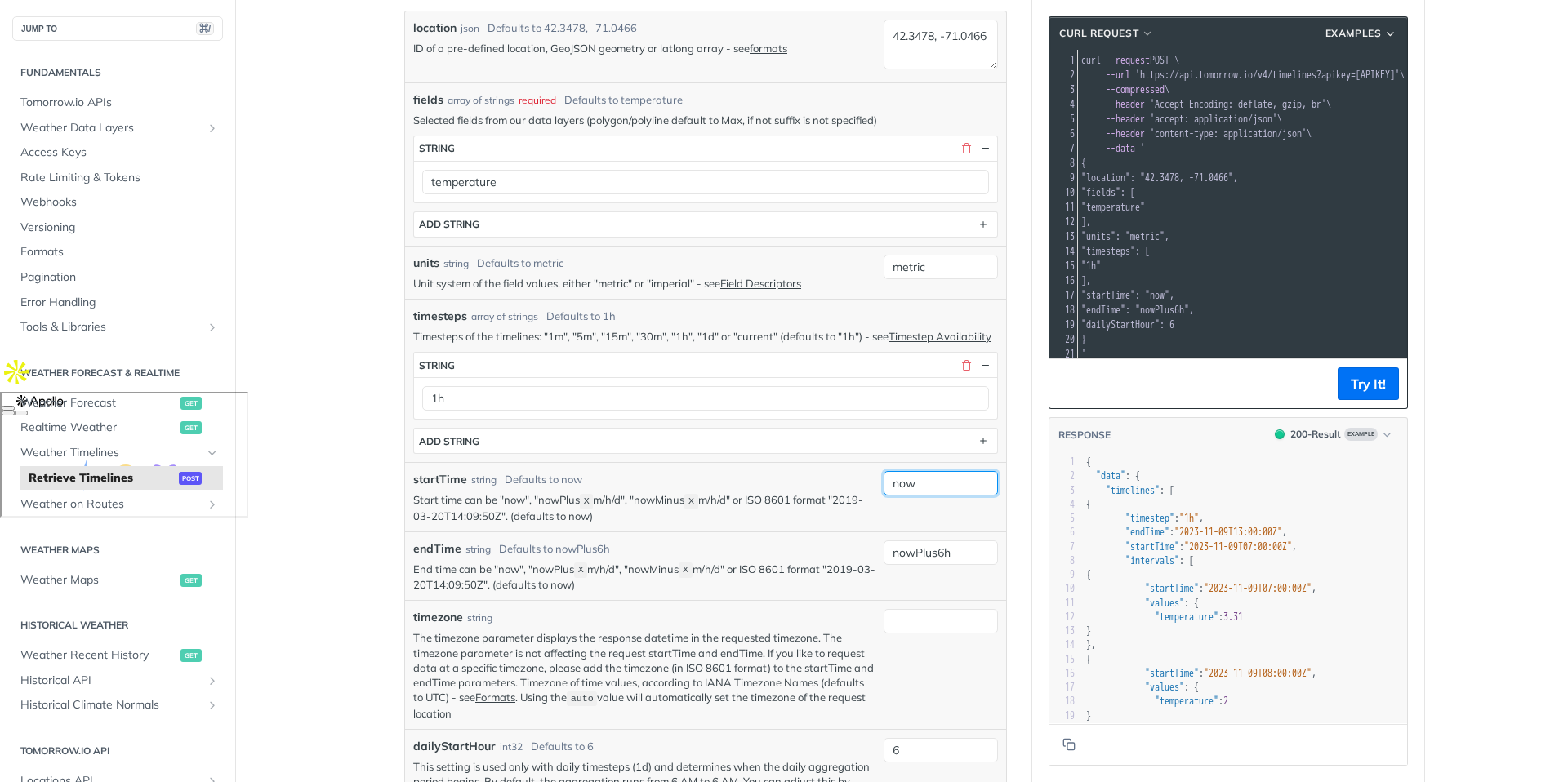 click on "now" at bounding box center (941, 483) 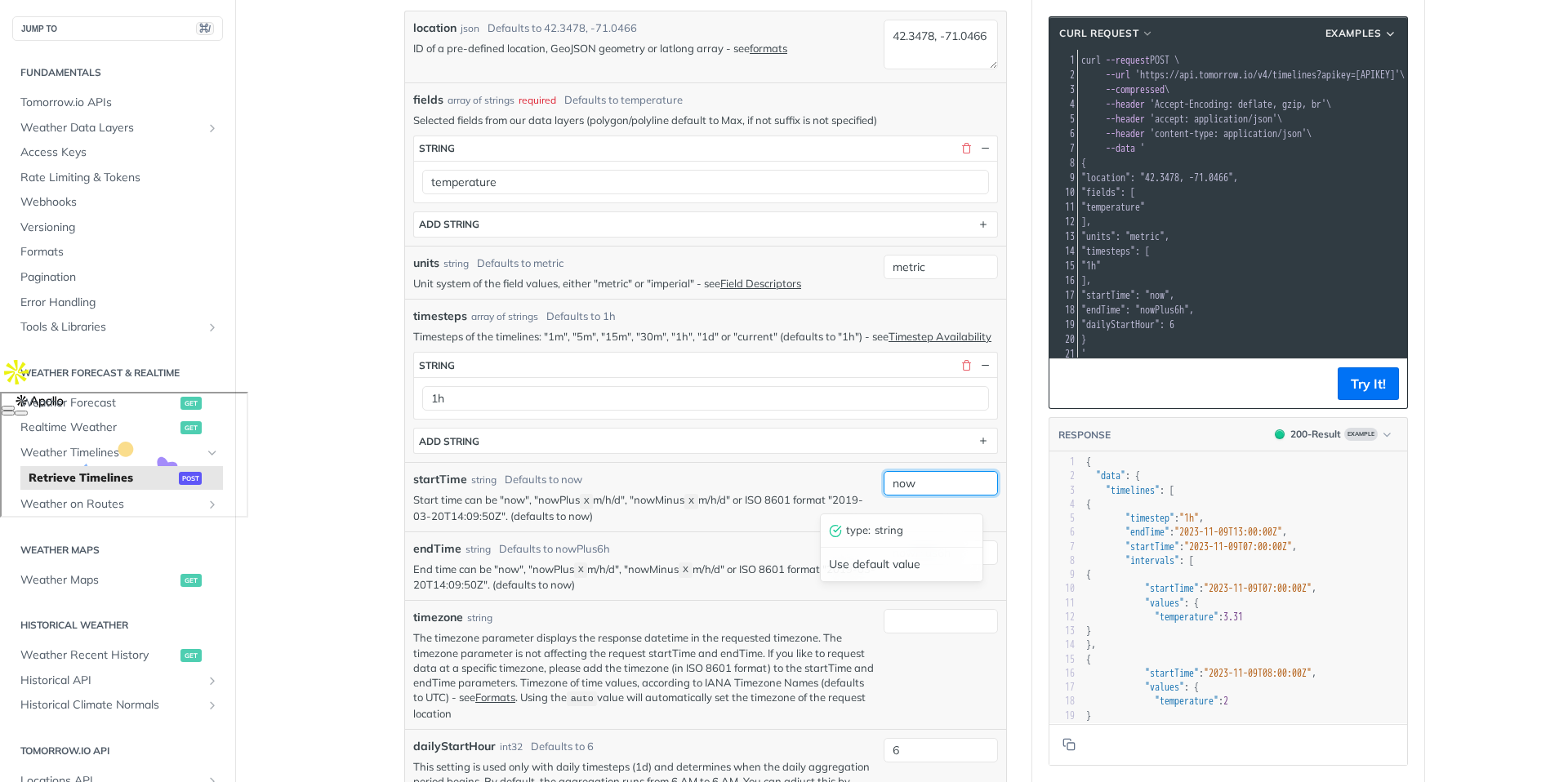 click on "now" at bounding box center (941, 483) 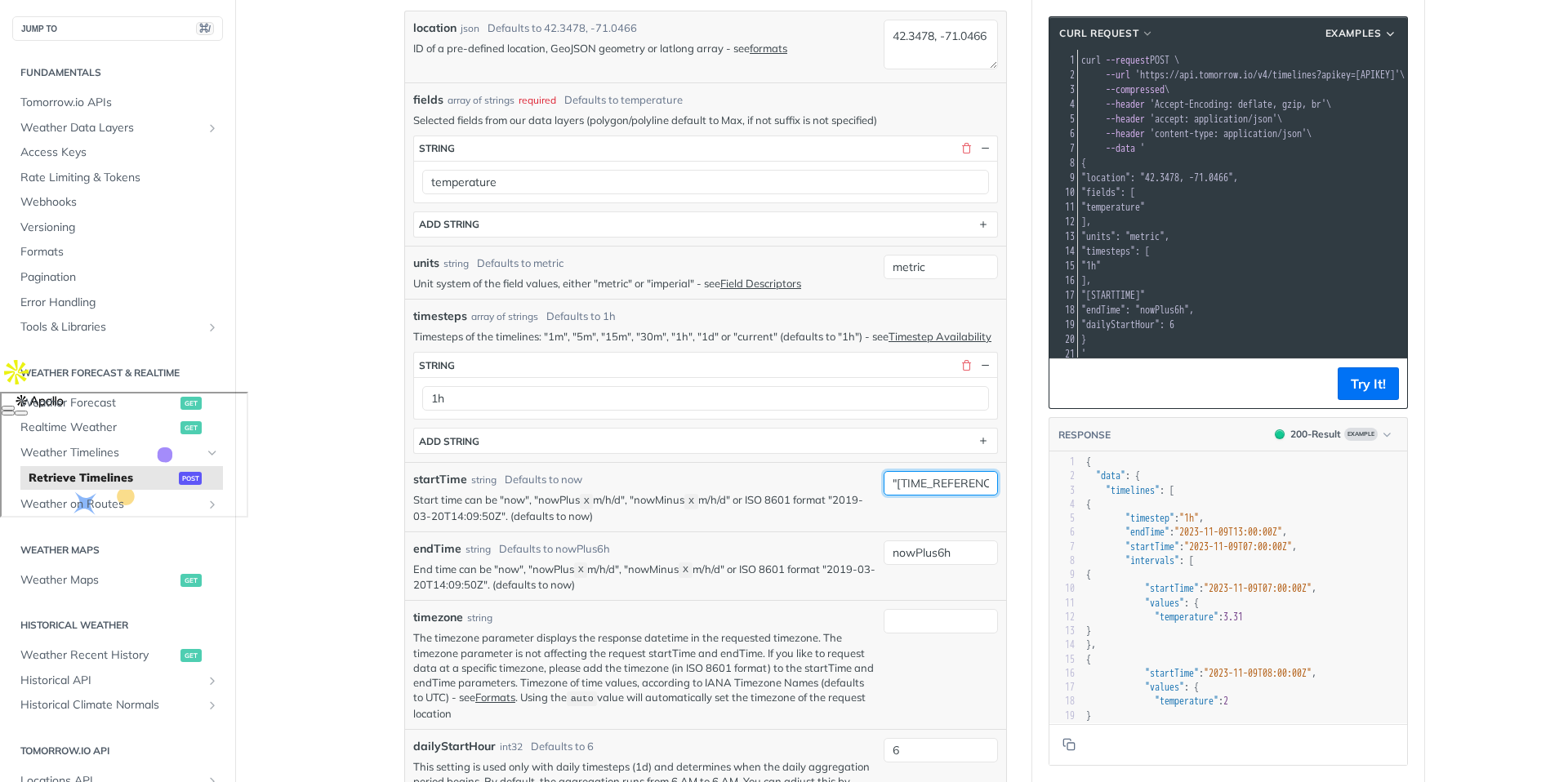type on ""[TIME_REFERENCE]"" 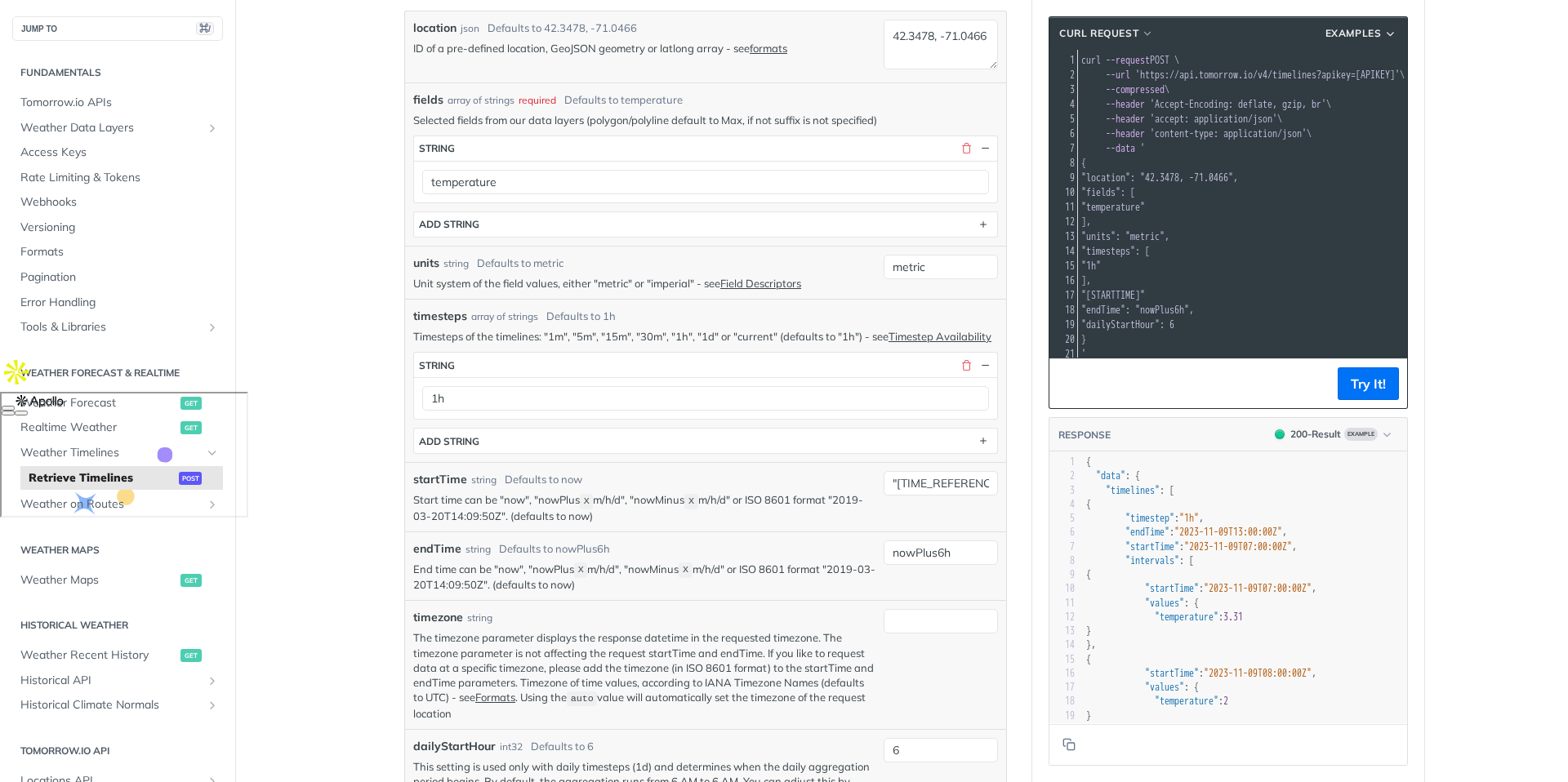 click on "Retrieve Timelines post   https://api.tomorrow.io/v4 /timelines Log in to see full request history time status user agent   7m ago 200 Try It! 7m ago 200 Try It! 7m ago 403 Try It! 14 Requests This Month URL Expired The URL for this request expired after 30 days. Close Body Params location json Defaults to 42.3478, -71.0466 ID of a pre-defined location, GeoJSON geometry or latlong array - see  formats 42.3478, -71.0466 fields array of strings required Defaults to temperature Selected fields from our data layers (polygon/polyline default to Max, if not suffix is not specified) fields *   string temperature ADD    string units string Defaults to metric Unit system of the field values, either "metric" or "imperial" - see  Field Descriptors metric timesteps array of strings Defaults to 1h Timesteps of the timelines: "1m", "5m", "15m", "30m", "1h", "1d" or "current" (defaults to "1h") - see  Timestep Availability timesteps   string 1h ADD    string startTime string Defaults to now Start time can be "now", "nowPlus" at bounding box center [706, 725] 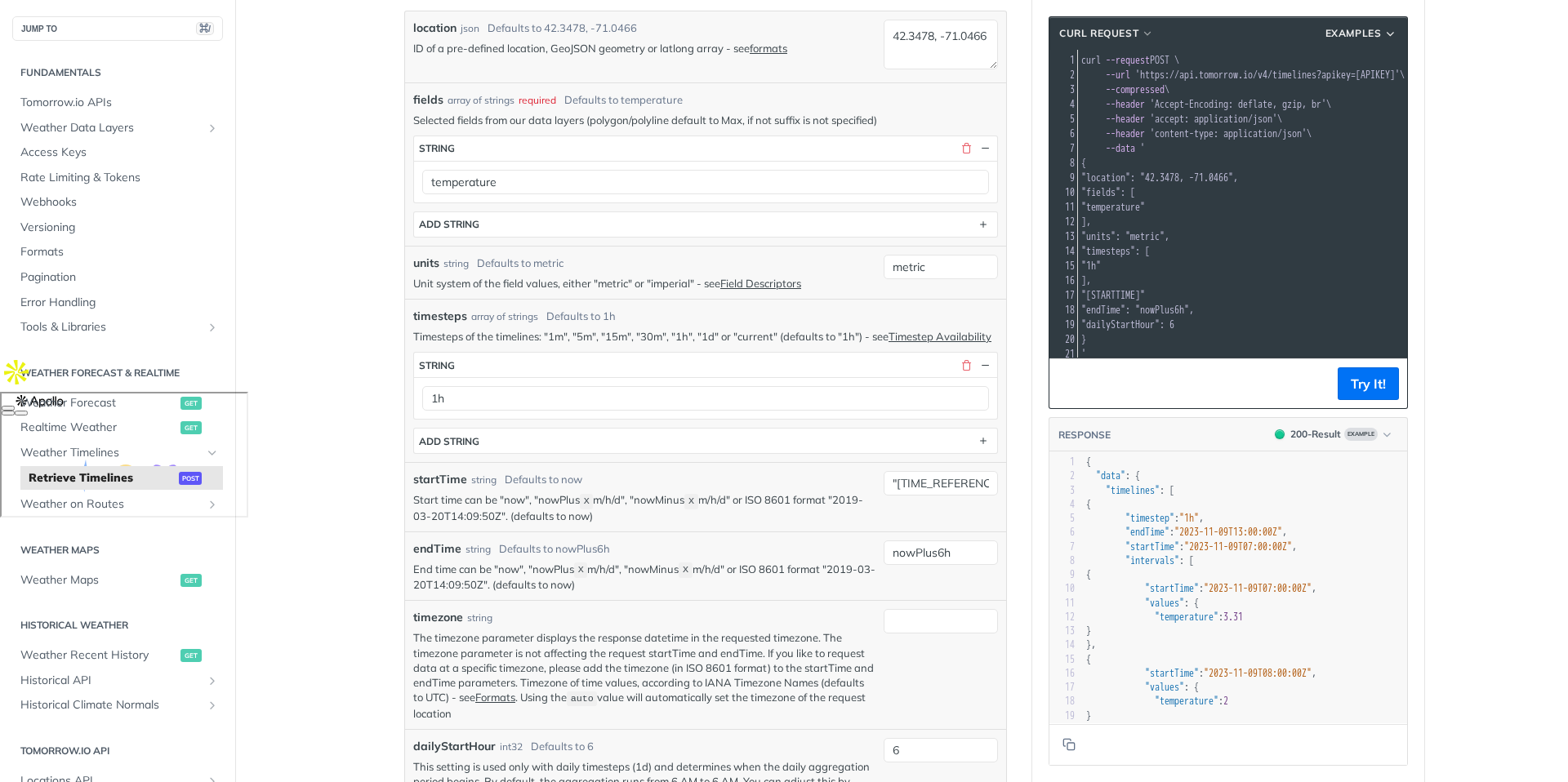 scroll, scrollTop: 49, scrollLeft: 0, axis: vertical 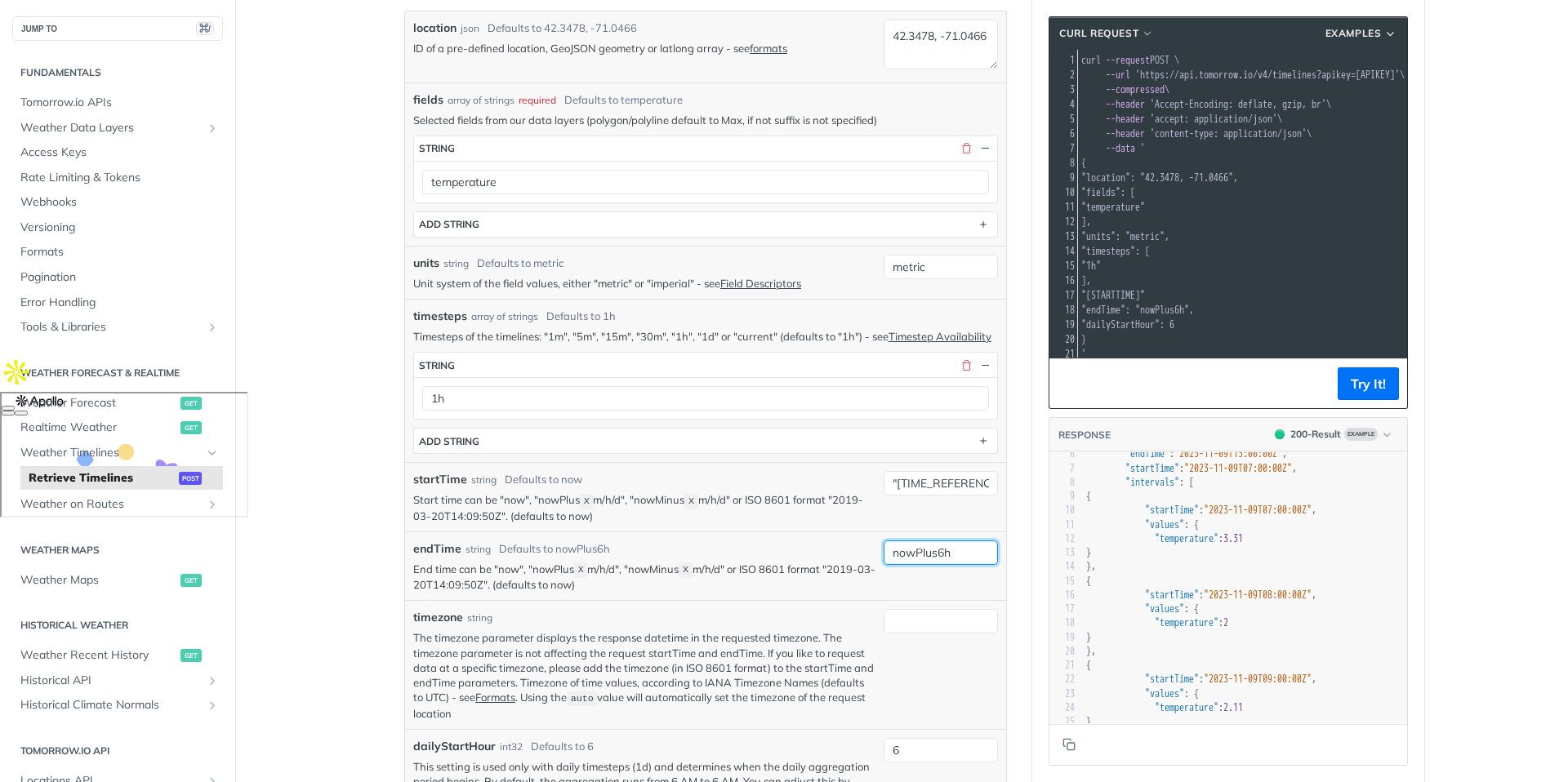 click on "nowPlus6h" at bounding box center [941, 553] 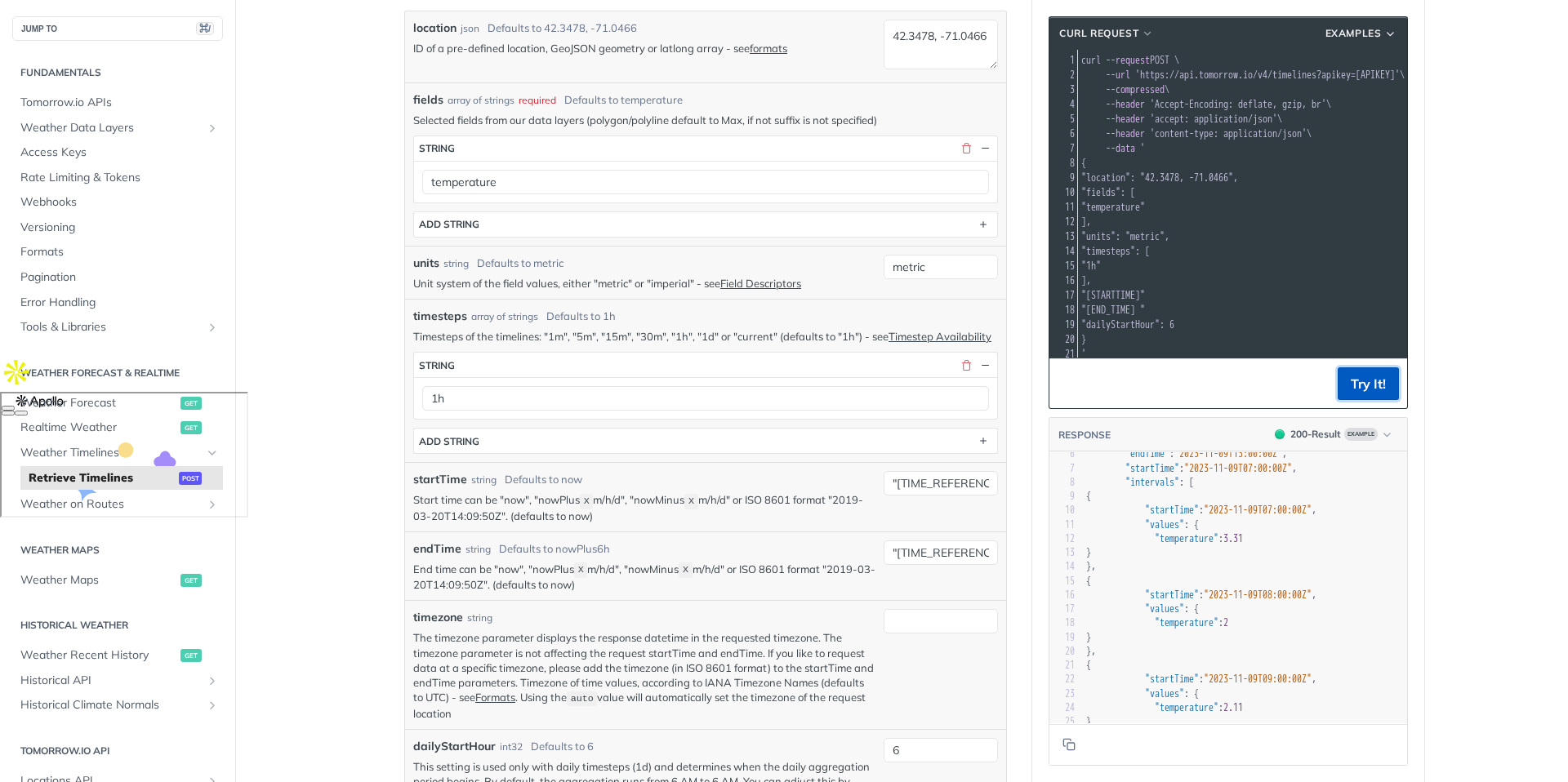 click on "Try It!" at bounding box center (1368, 384) 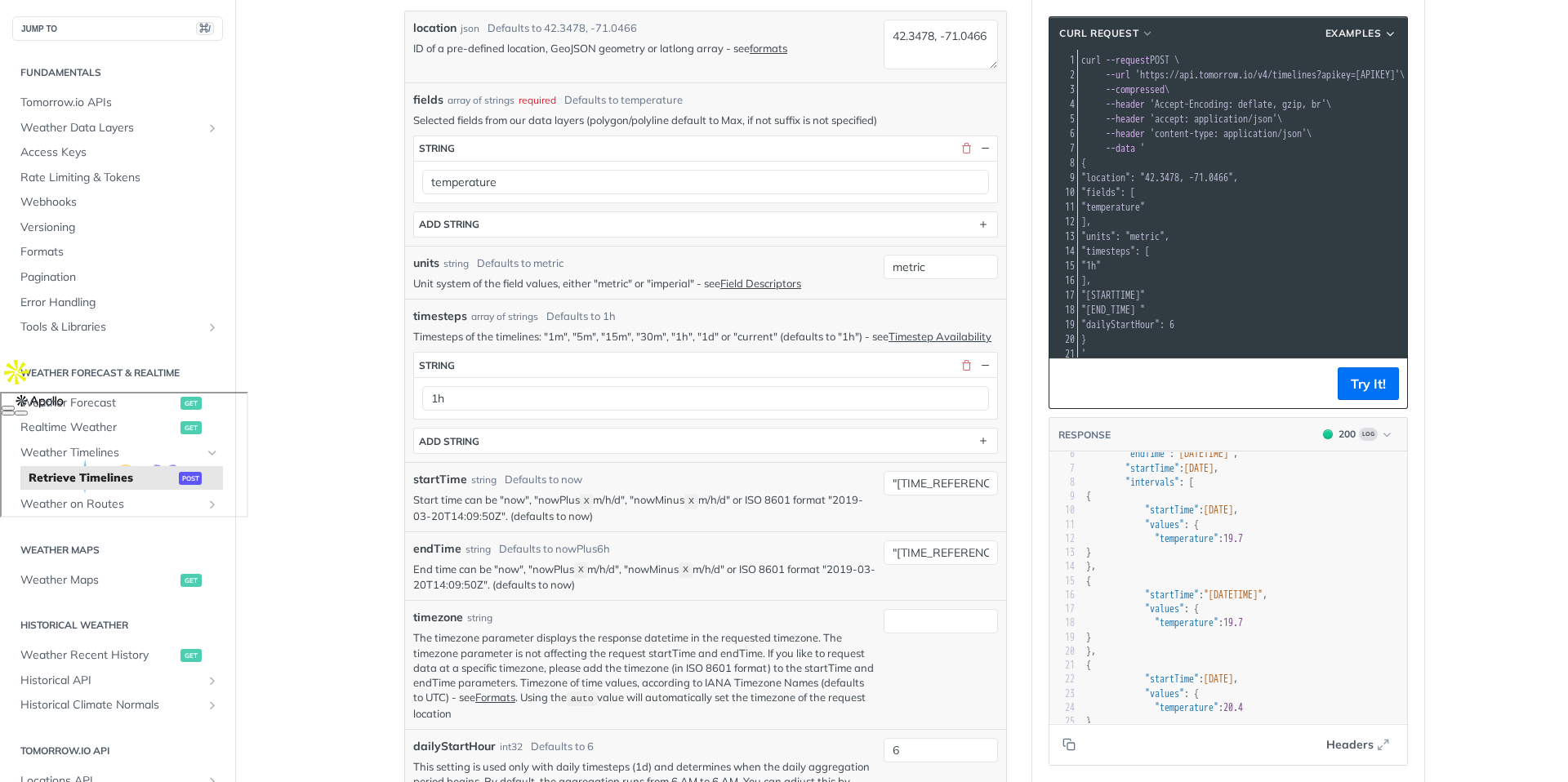 scroll, scrollTop: 0, scrollLeft: 0, axis: both 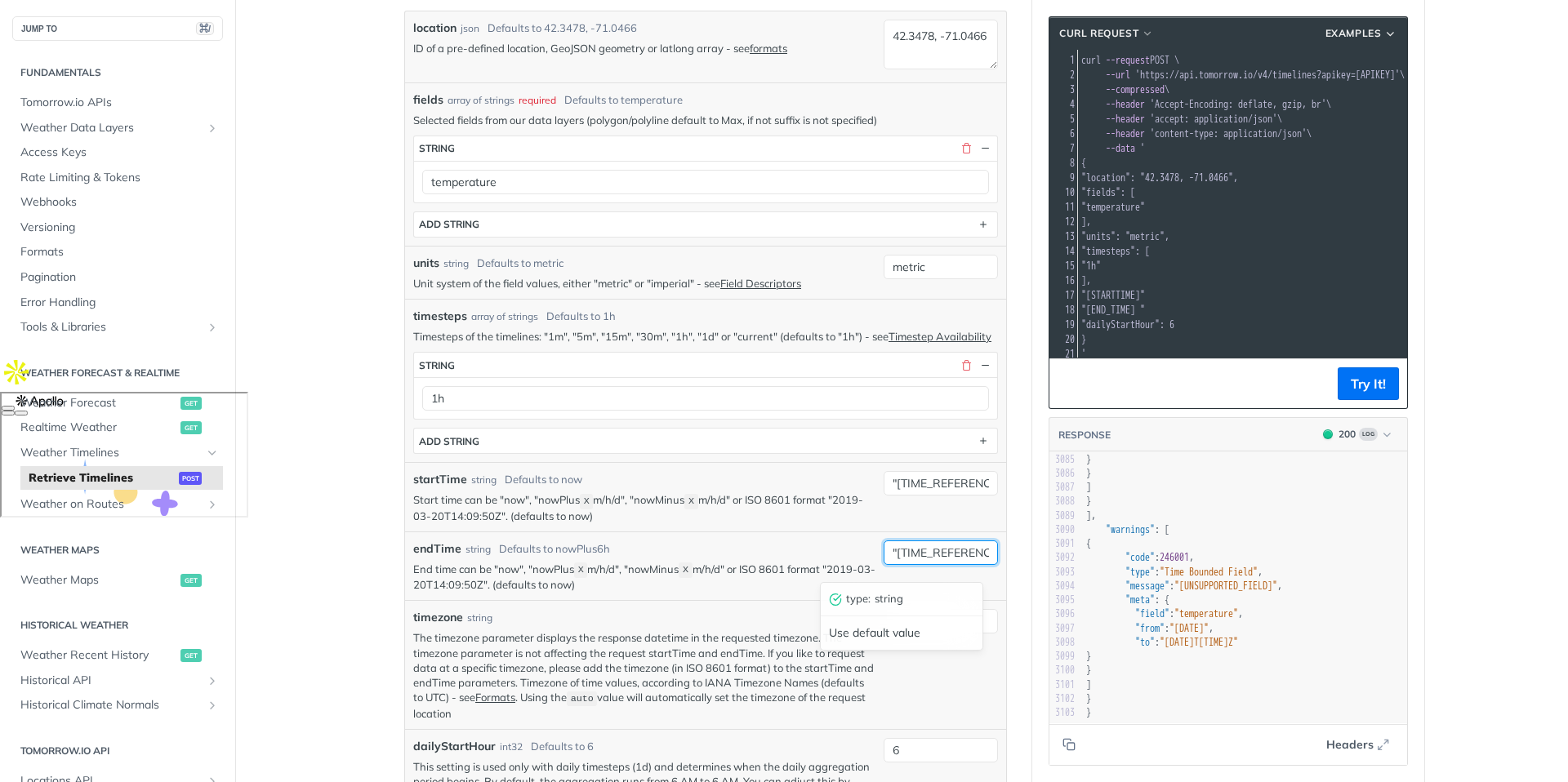 click on ""[TIME_REFERENCE]"" at bounding box center [941, 553] 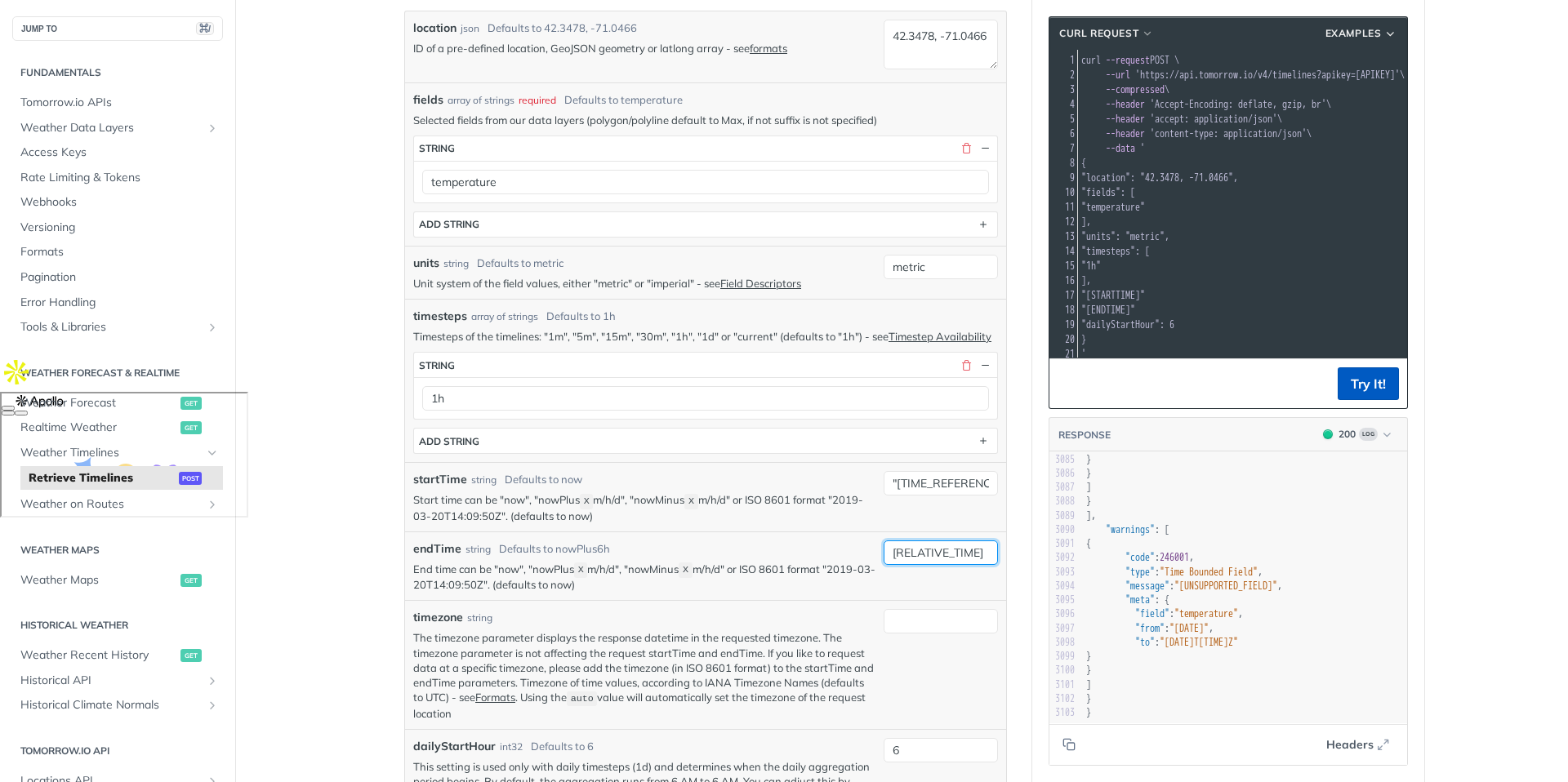 type on "[RELATIVE_TIME]" 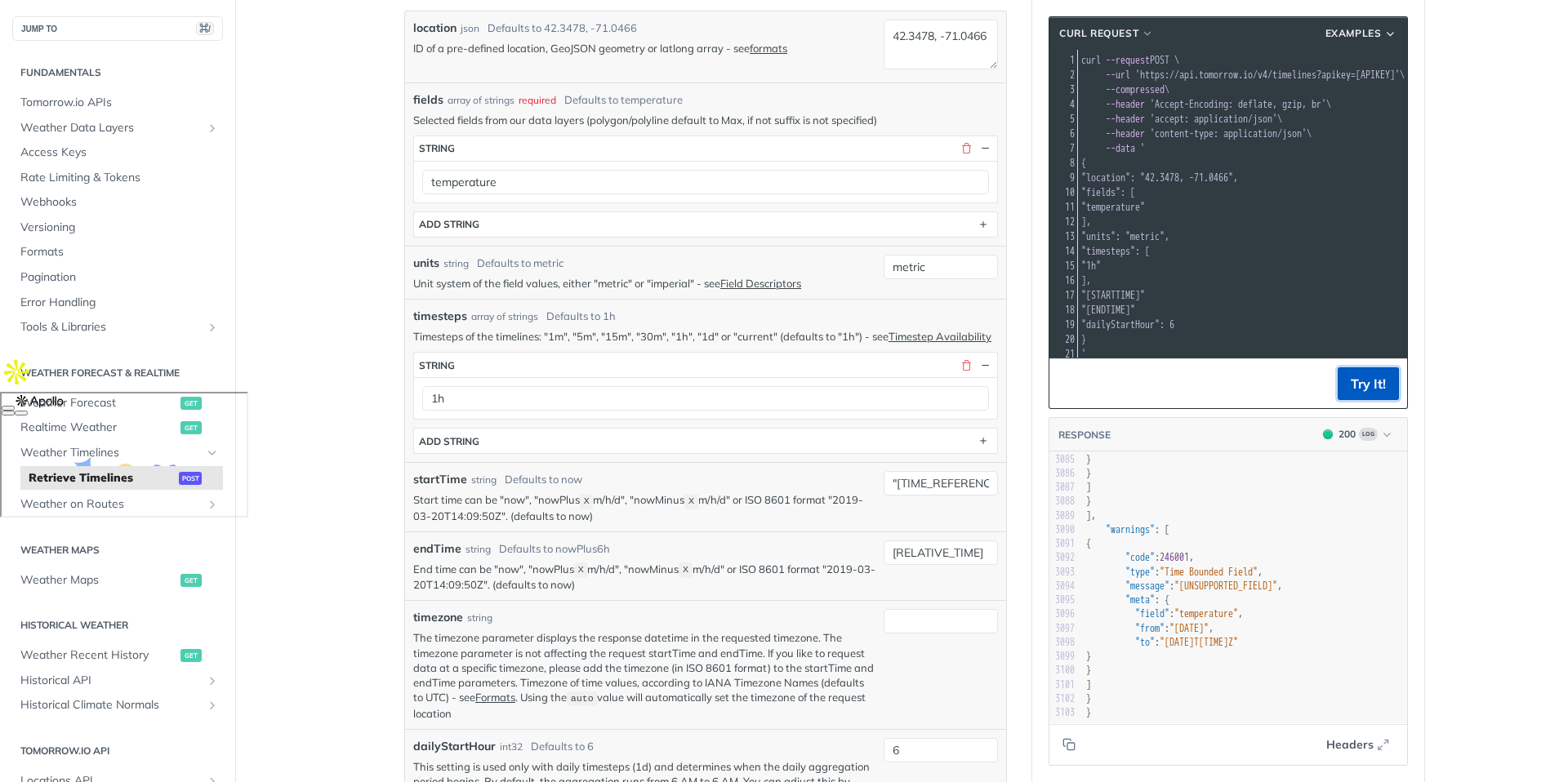 click on "Try It!" at bounding box center (1368, 384) 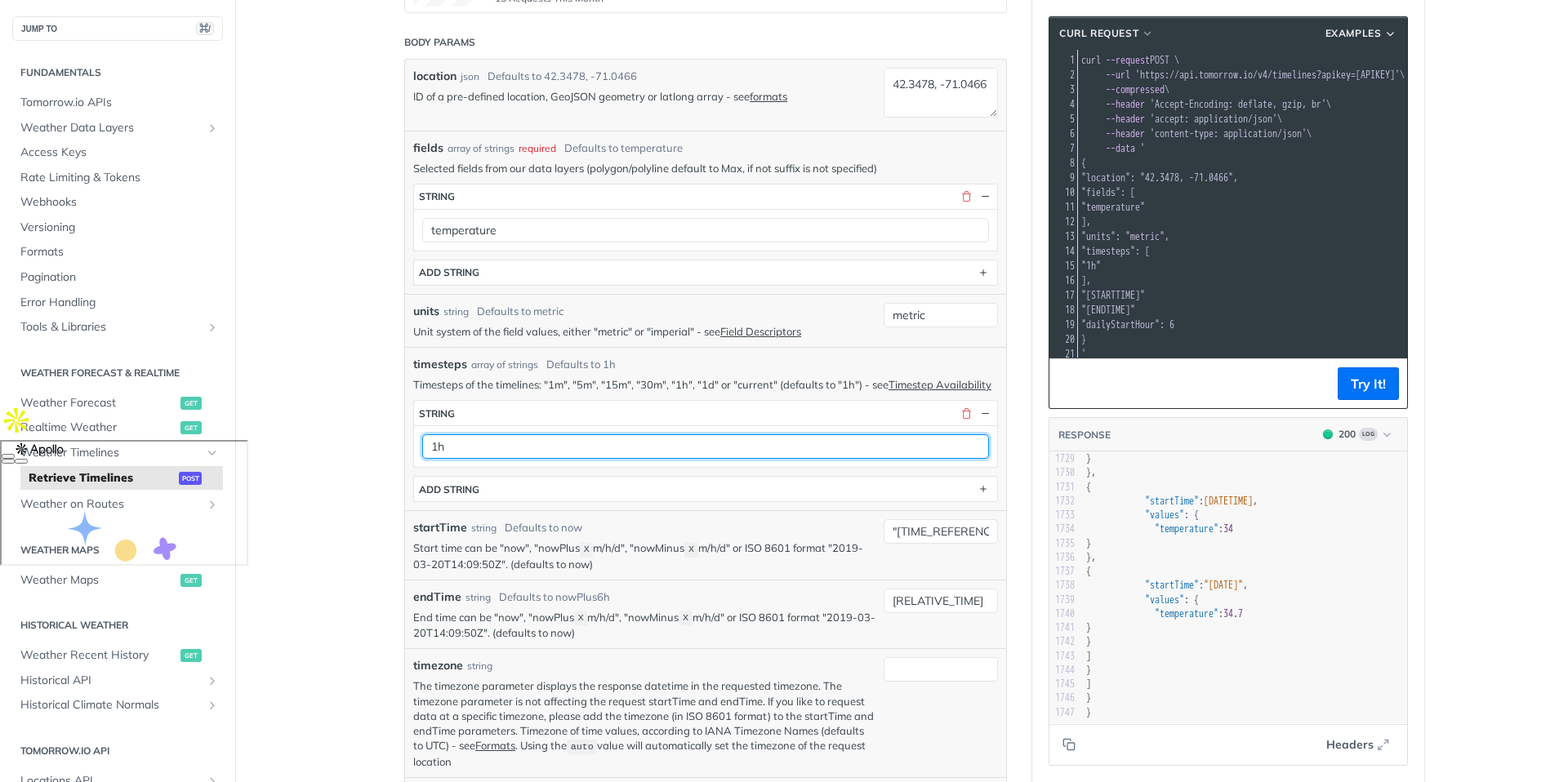 click on "1h" at bounding box center (706, 447) 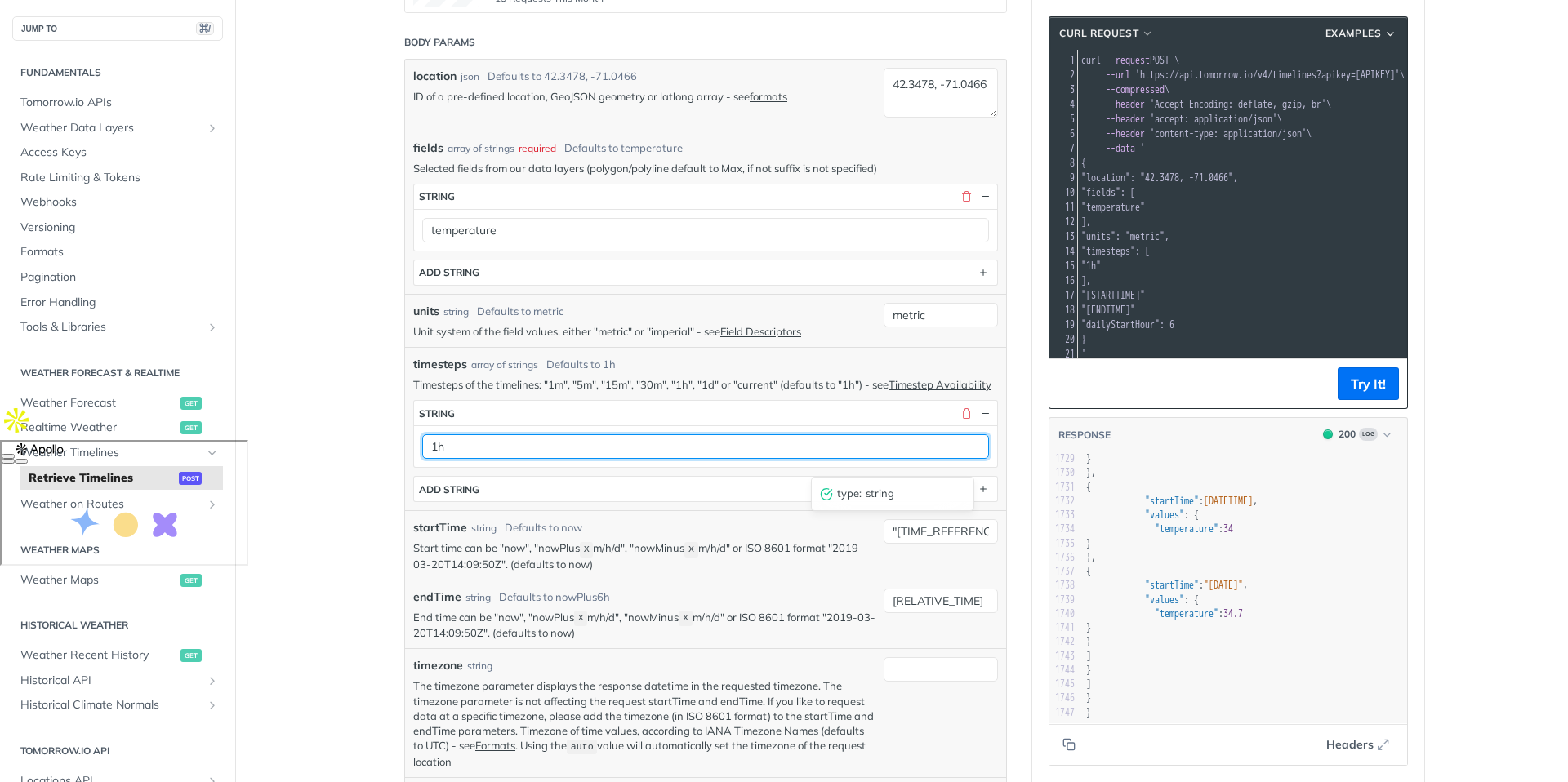 click on "1h" at bounding box center (706, 447) 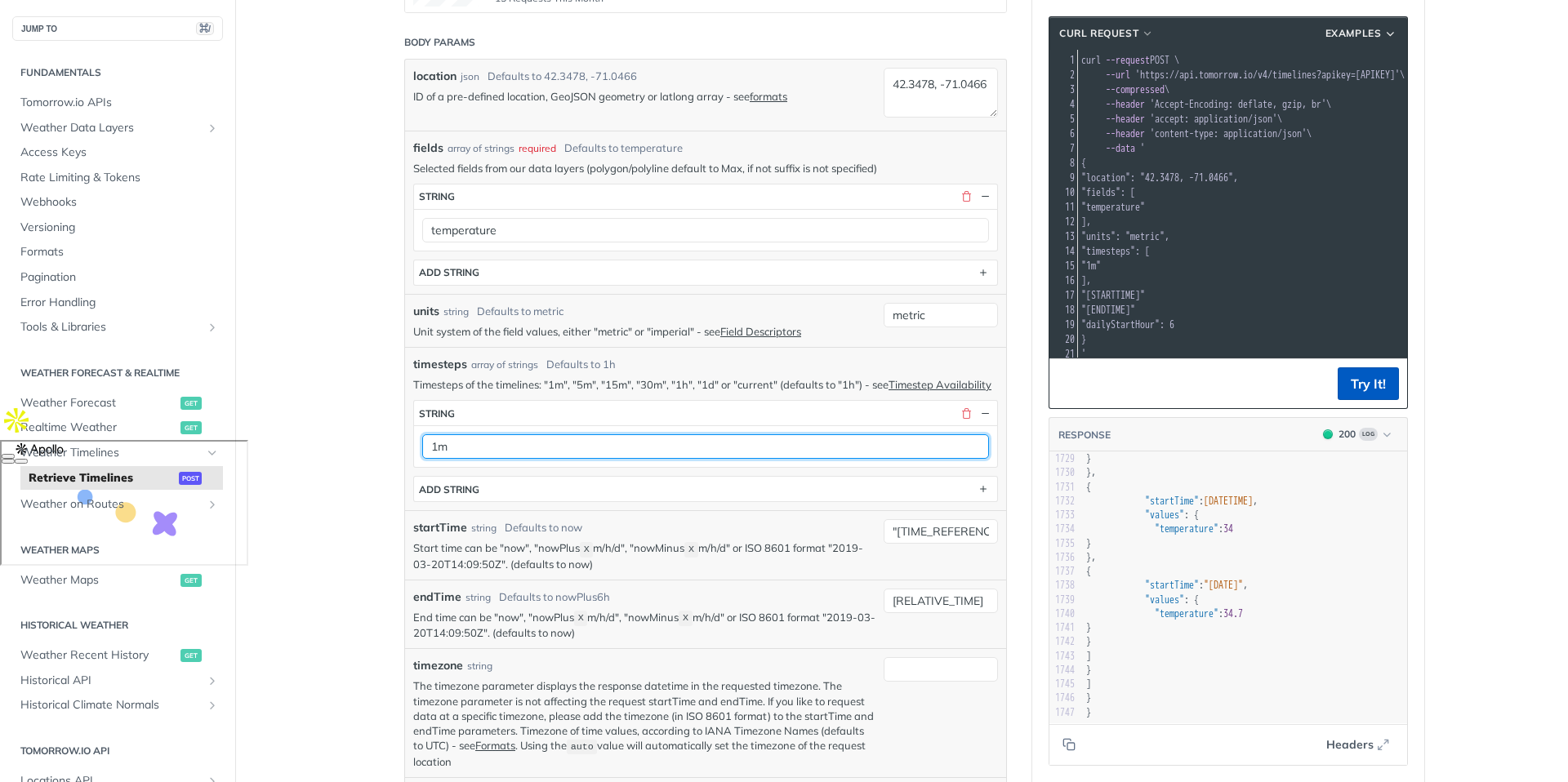 type on "1m" 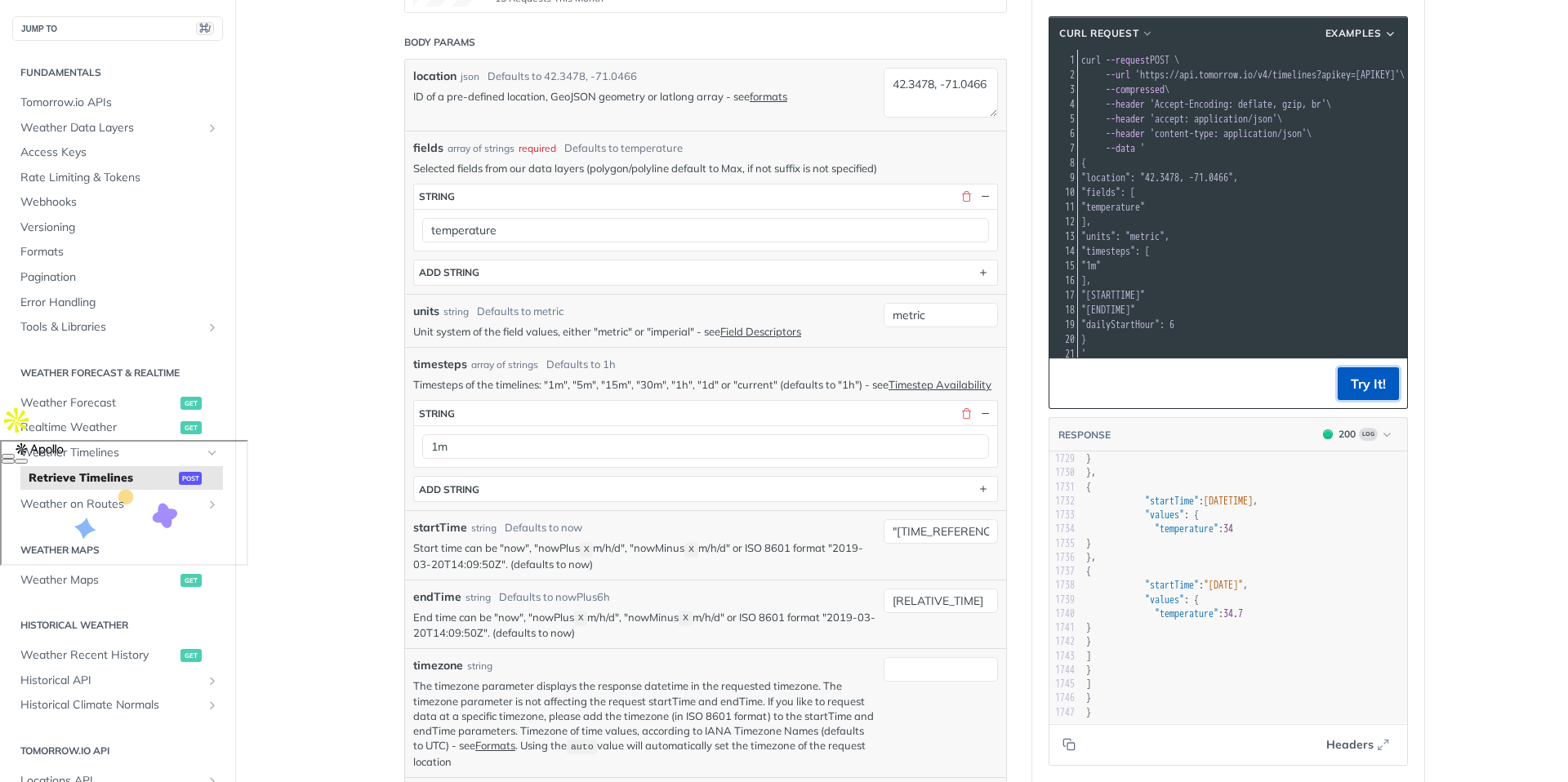 click on "Try It!" at bounding box center (1368, 384) 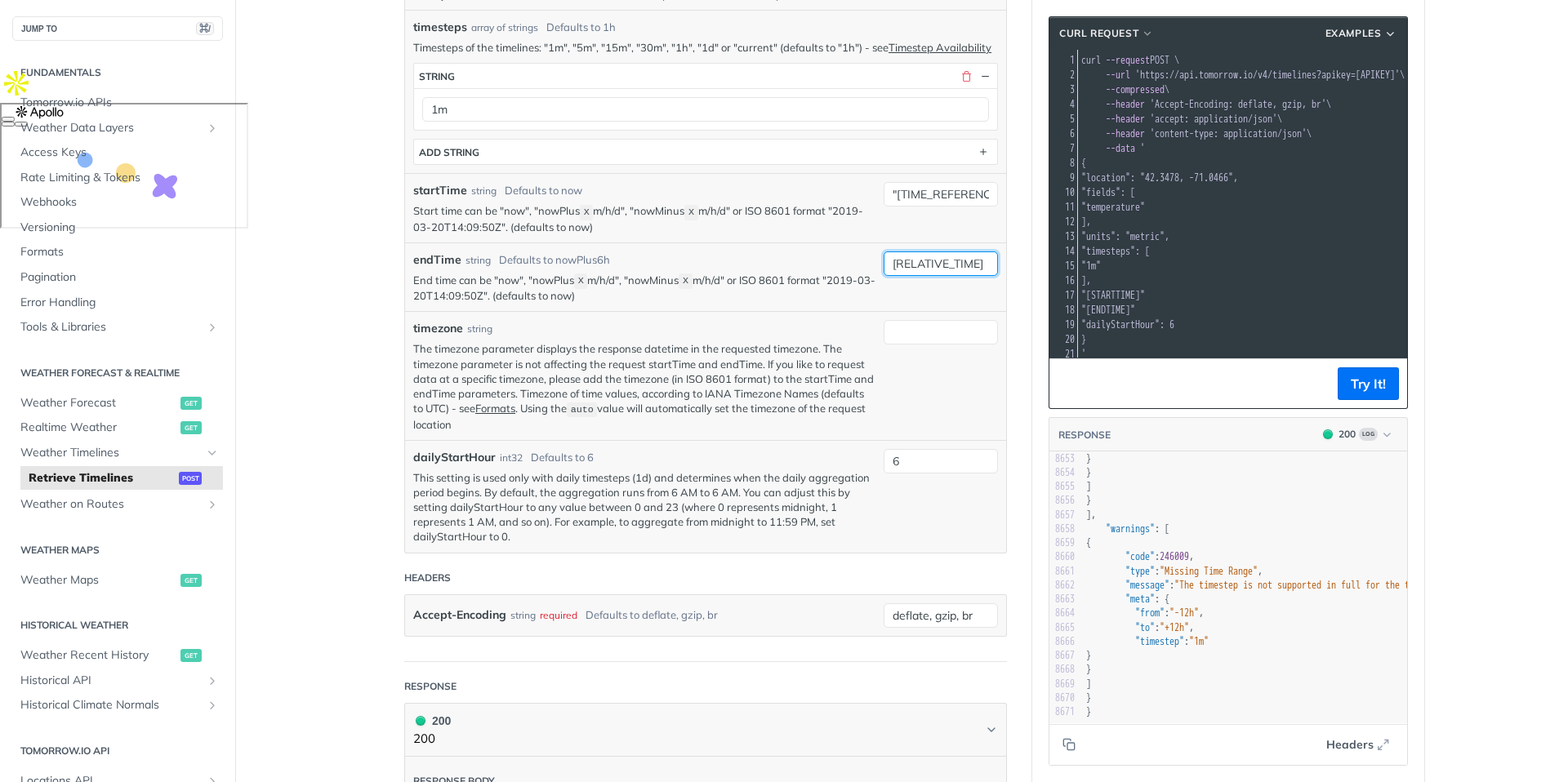 click on "[RELATIVE_TIME]" at bounding box center [941, 264] 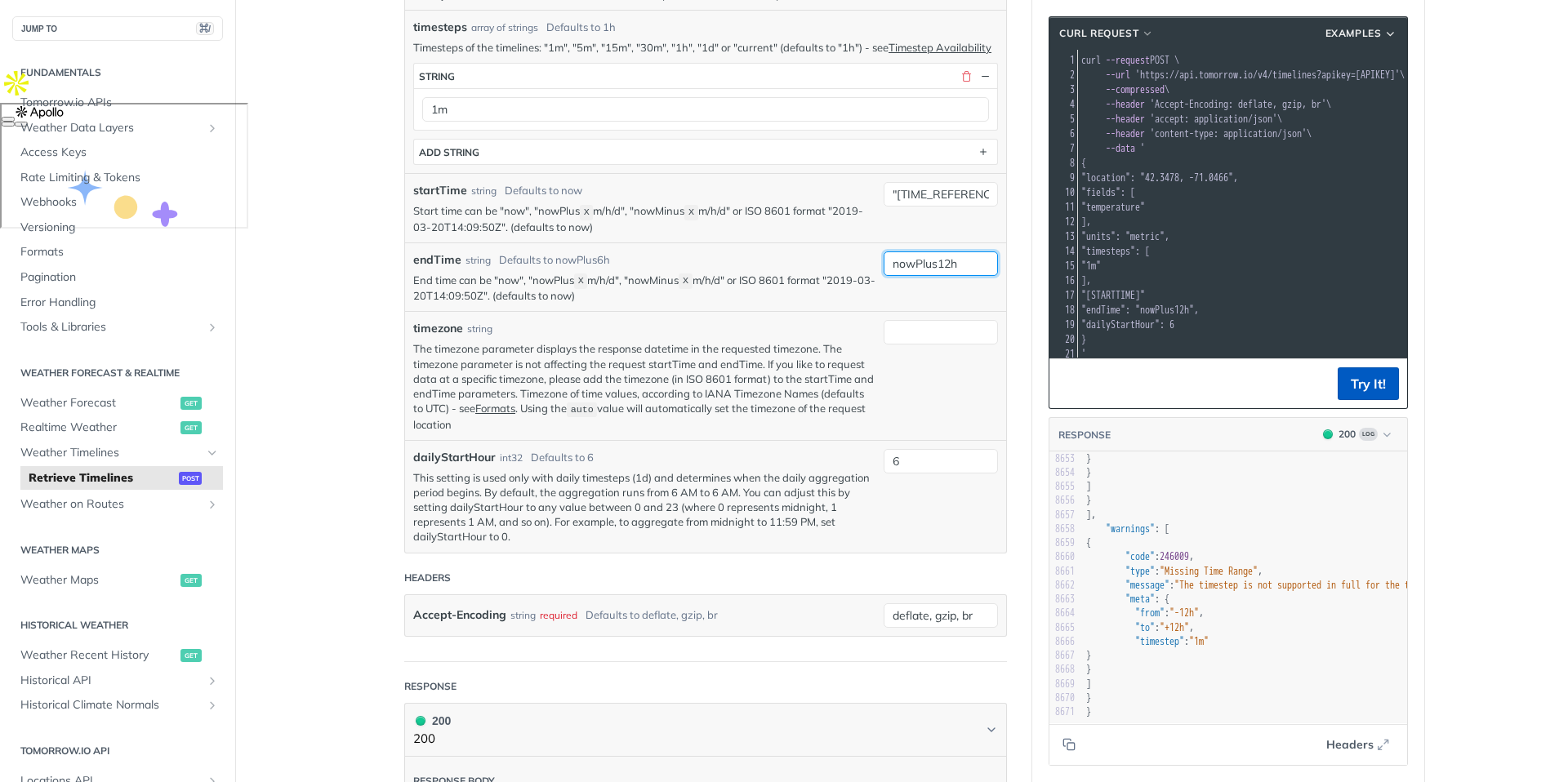 type on "nowPlus12h" 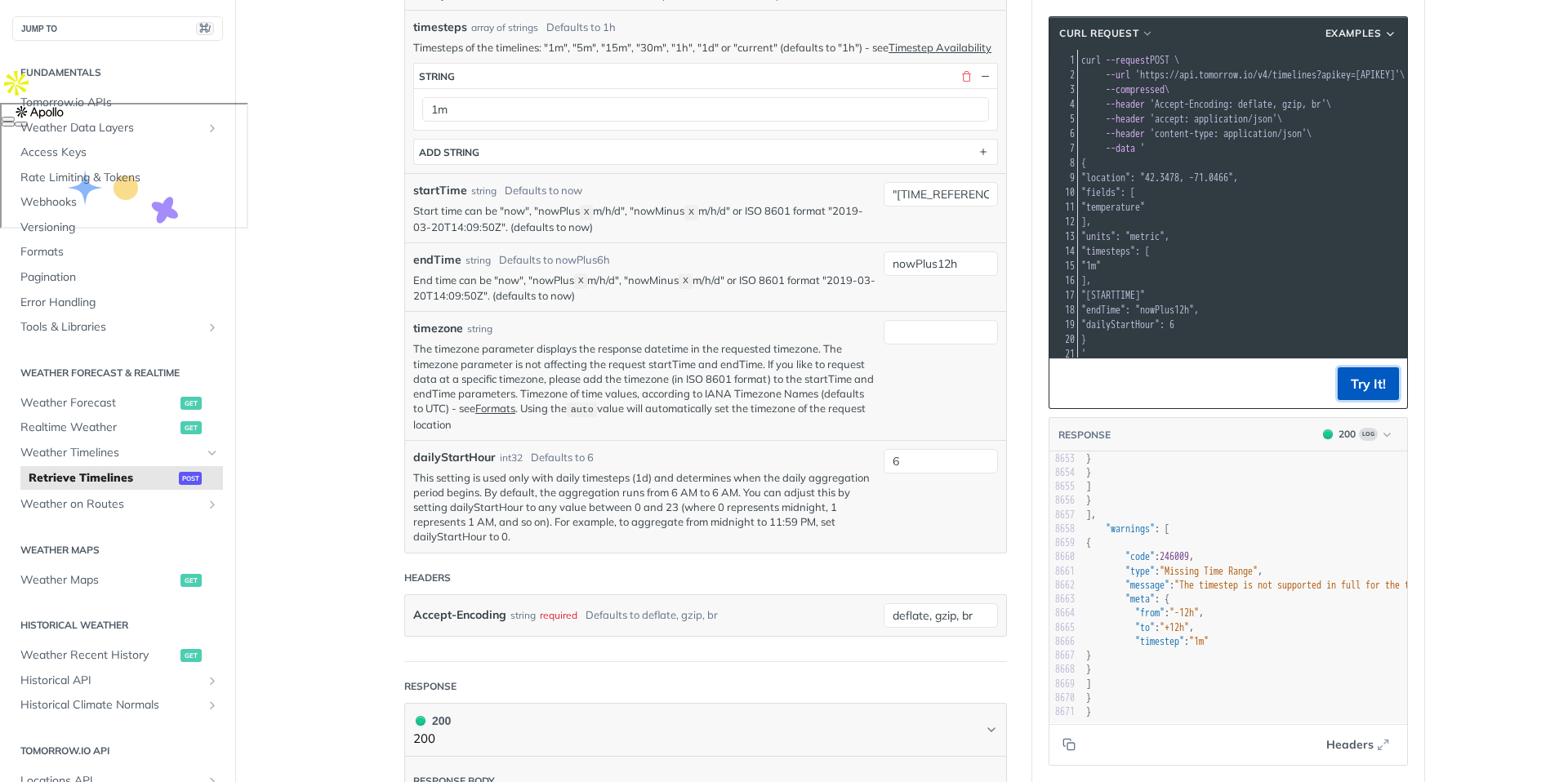 click on "Try It!" at bounding box center [1368, 384] 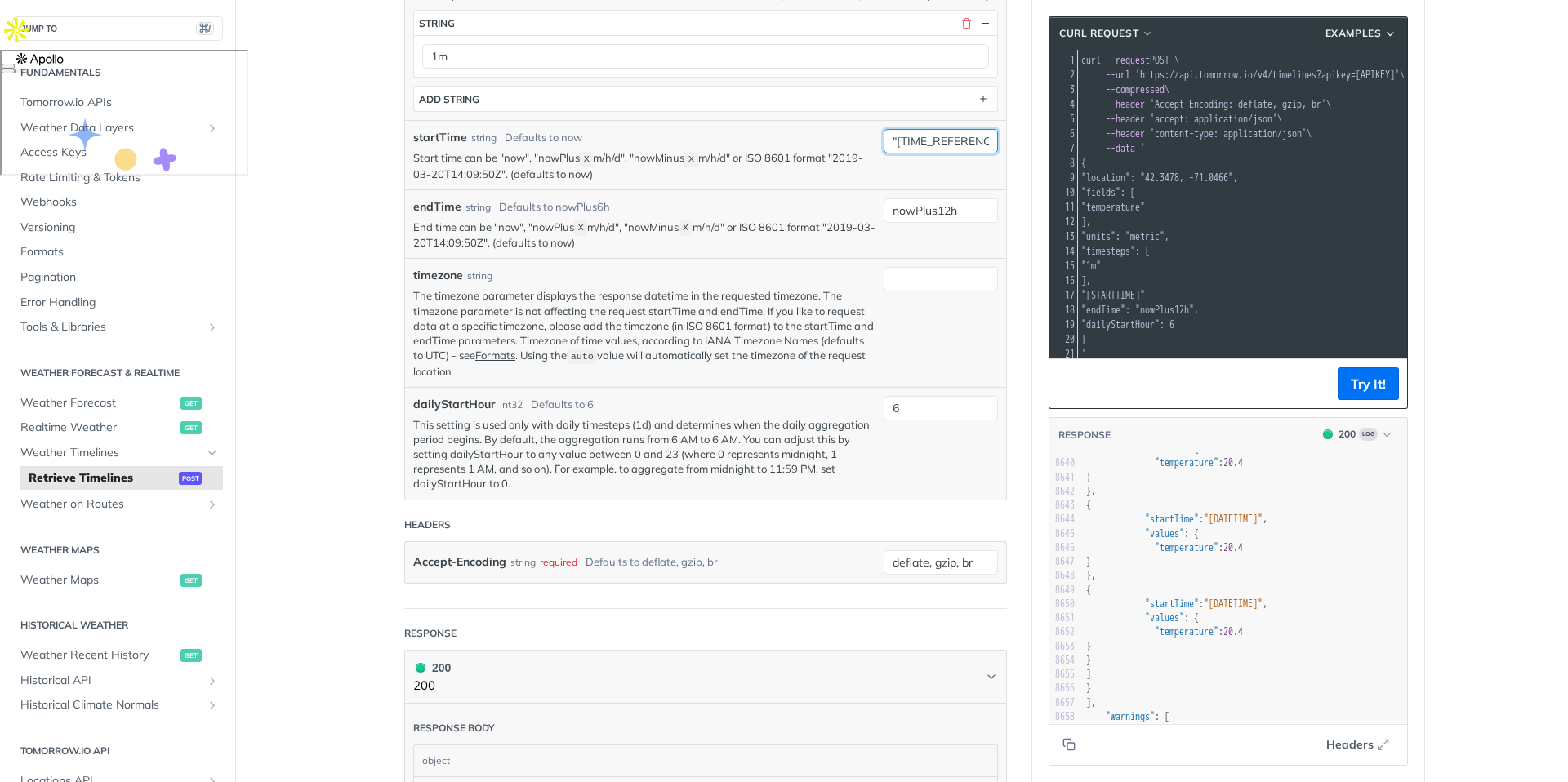 click on ""[TIME_REFERENCE]"" at bounding box center (941, 141) 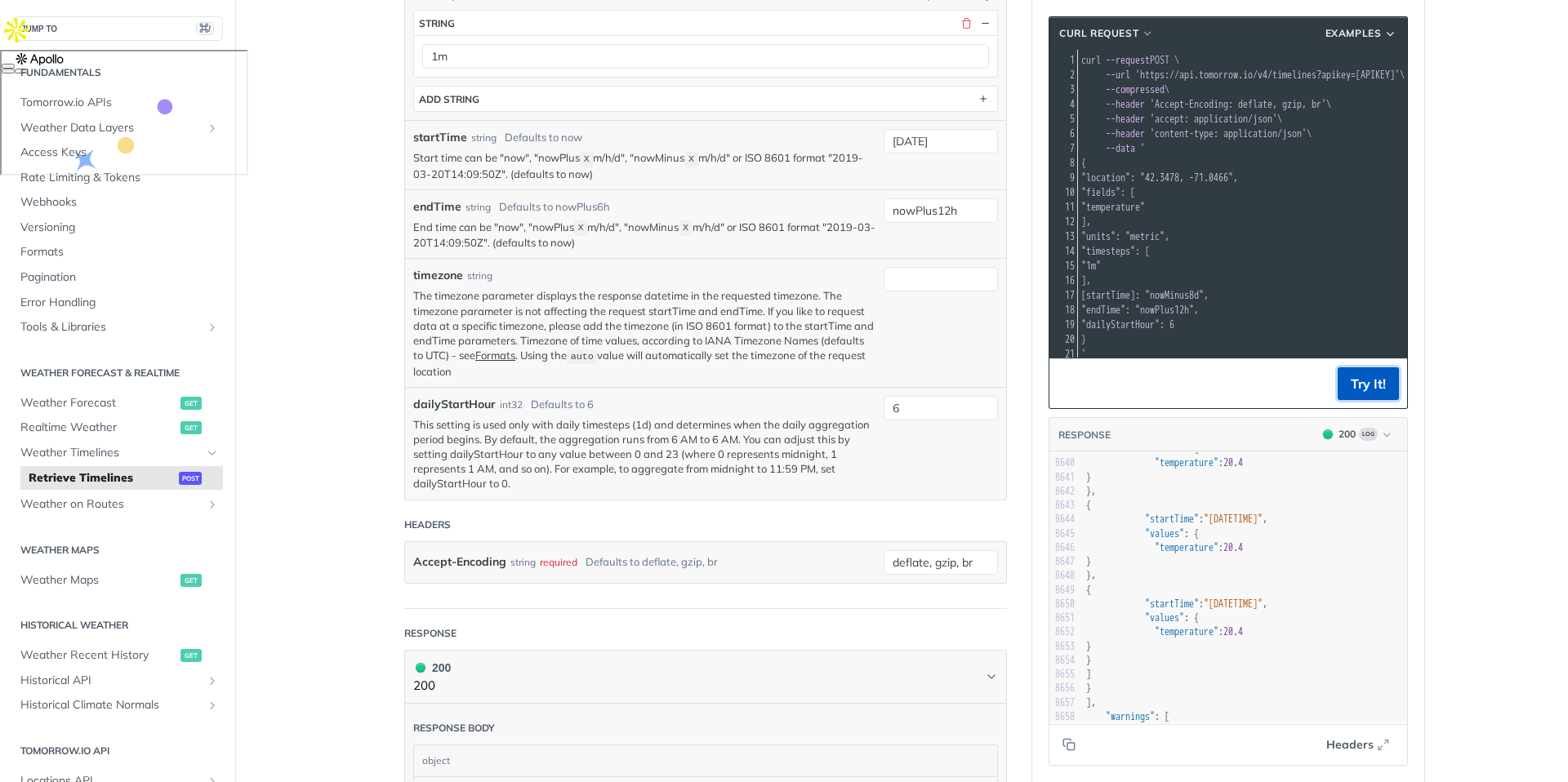 click on "Try It!" at bounding box center [1368, 384] 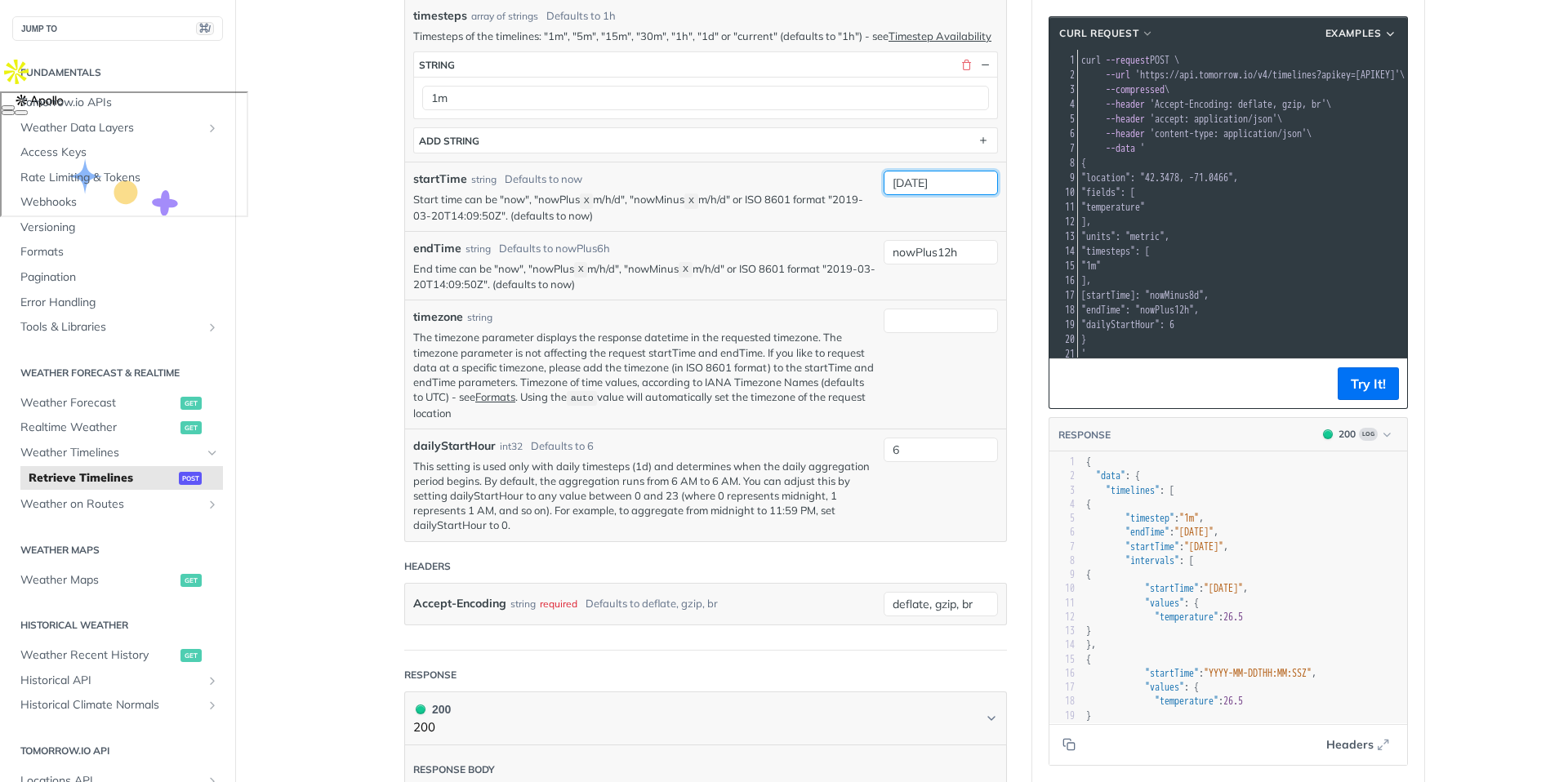 click on "[DATE]" at bounding box center [941, 183] 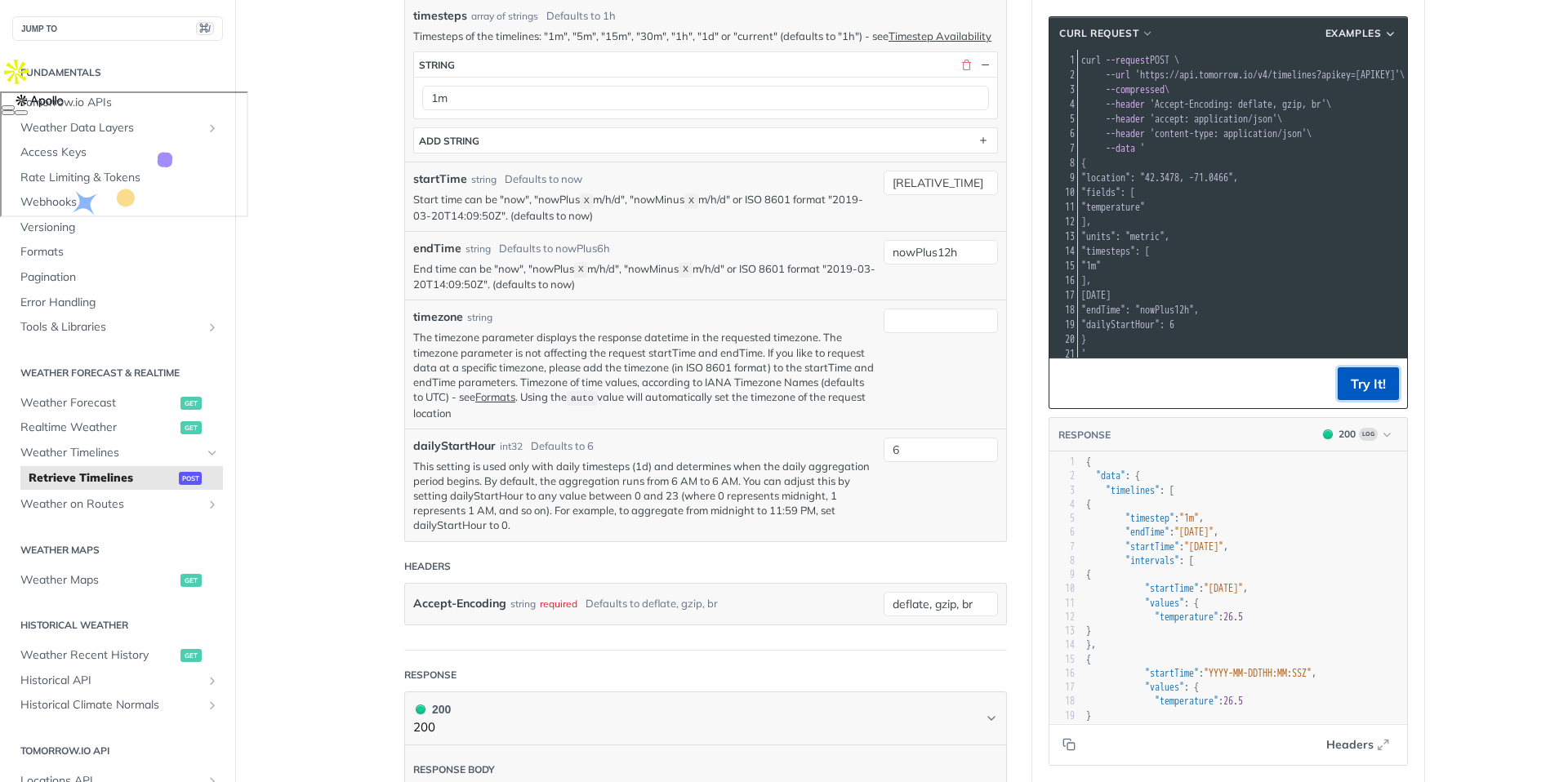 click on "Try It!" at bounding box center [1368, 384] 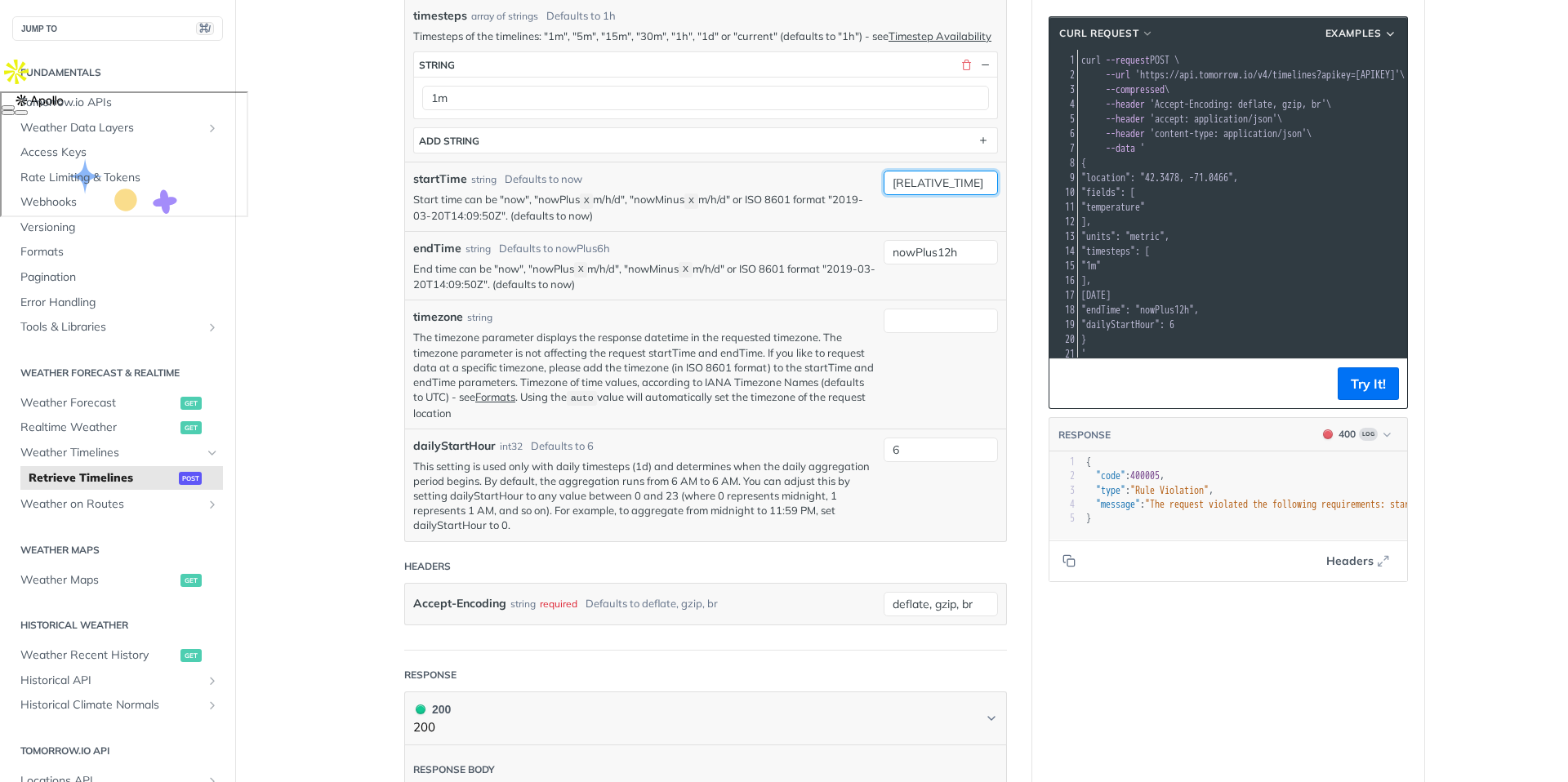 click on "[RELATIVE_TIME]" at bounding box center [941, 183] 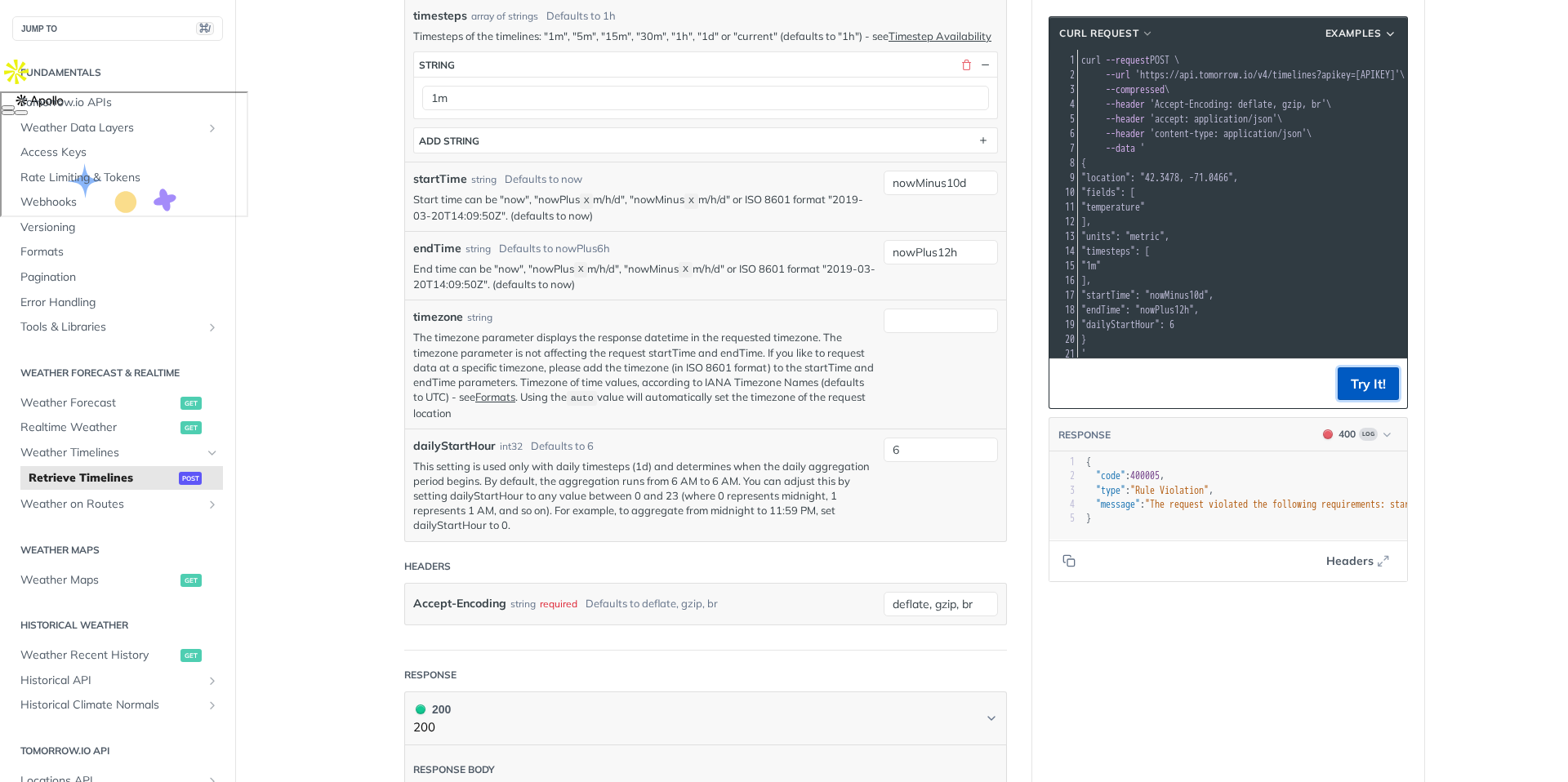 click on "Try It!" at bounding box center [1368, 384] 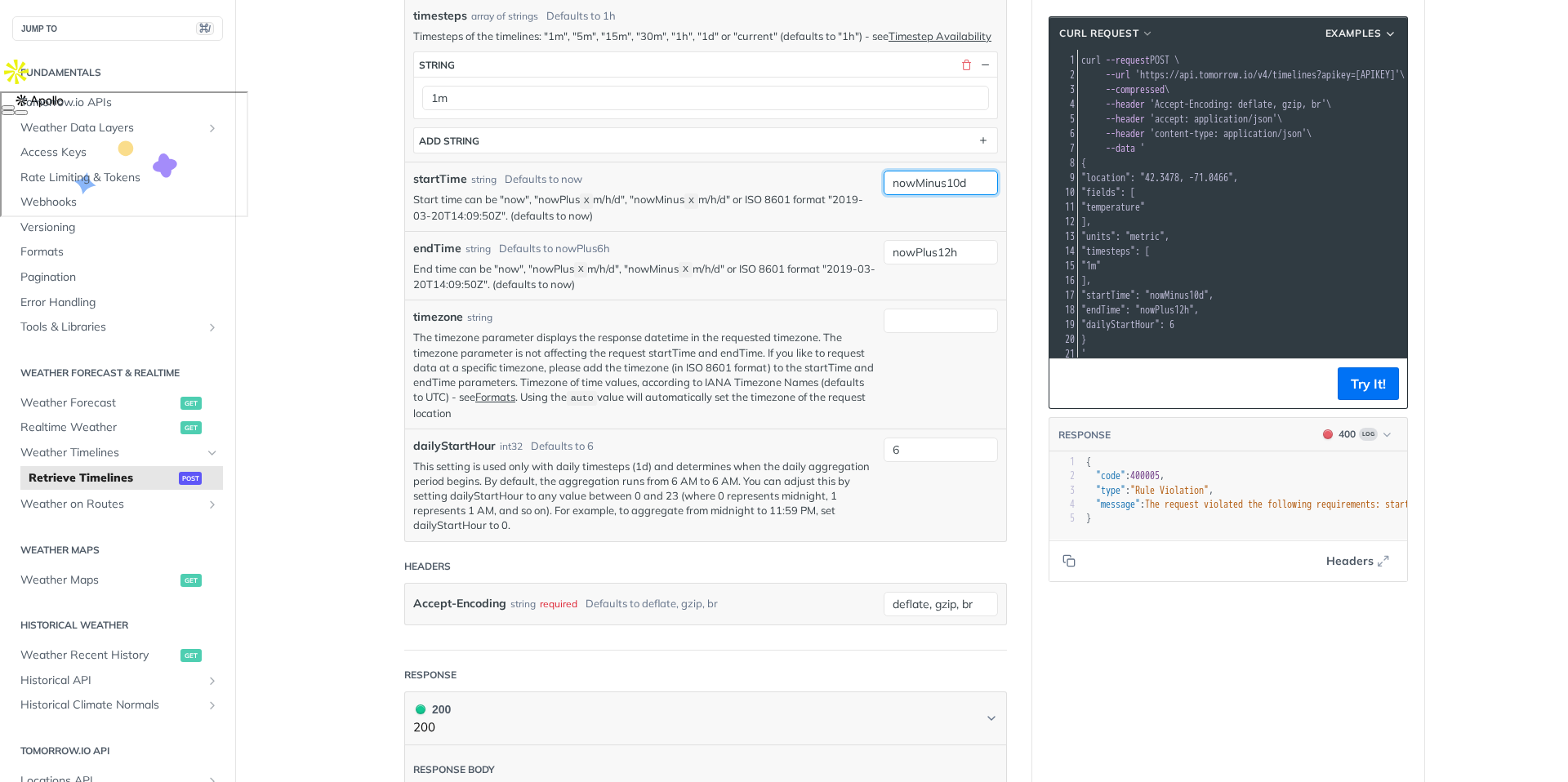 click on "nowMinus10d" at bounding box center [941, 183] 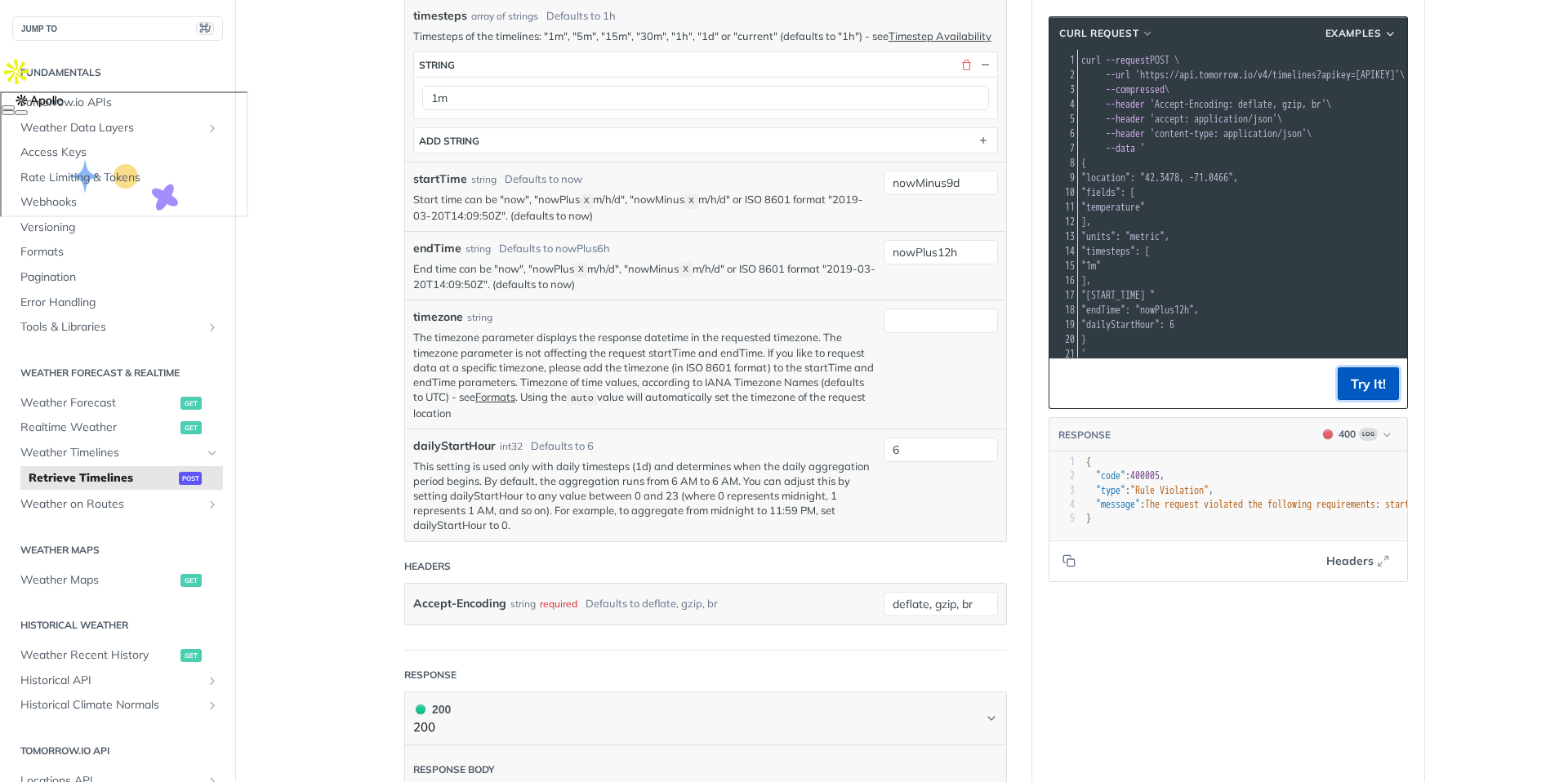 click on "Try It!" at bounding box center [1368, 384] 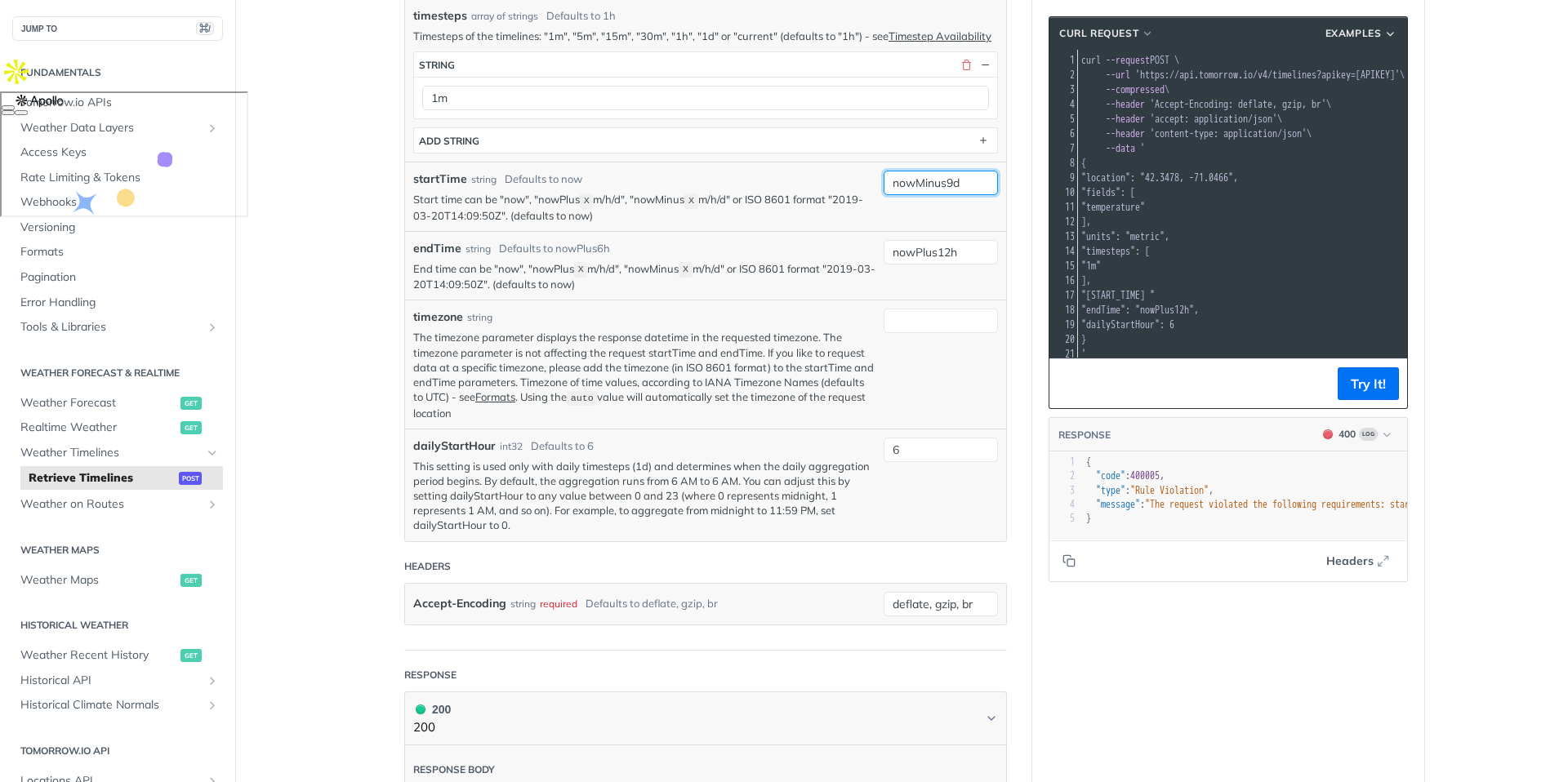 click on "nowMinus9d" at bounding box center (941, 183) 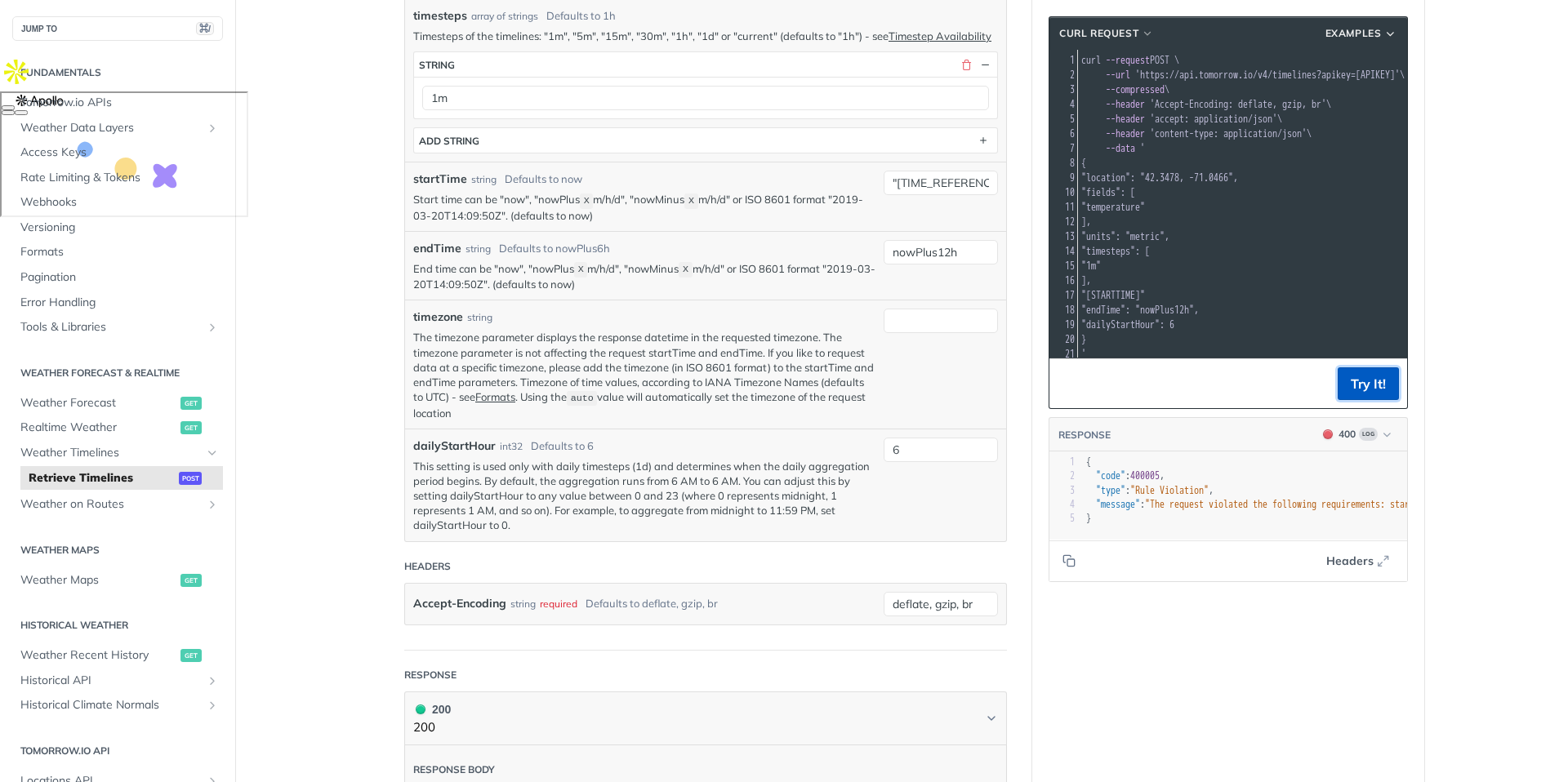 click on "Try It!" at bounding box center [1368, 384] 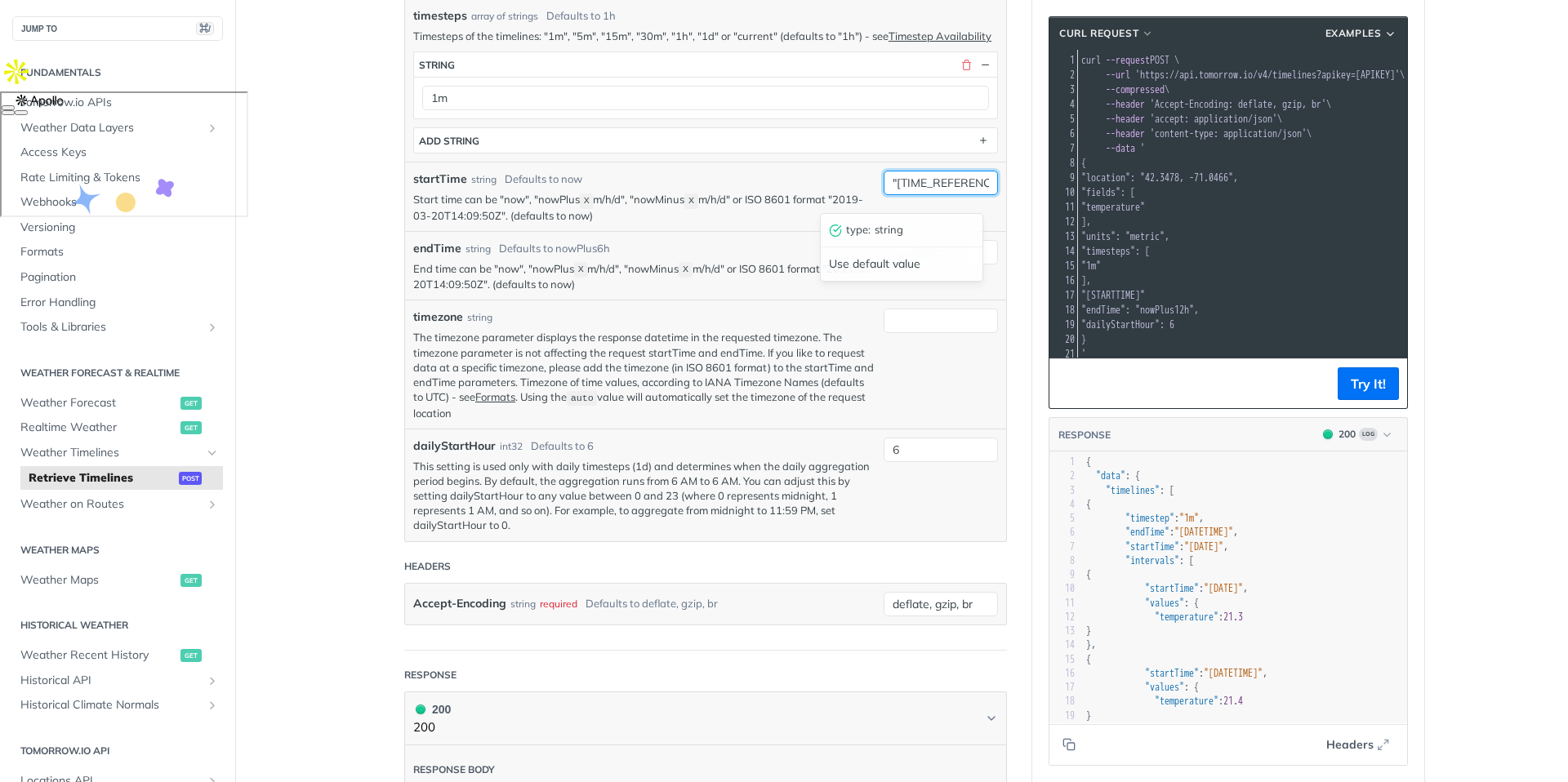 click on ""[TIME_REFERENCE]"" at bounding box center (941, 183) 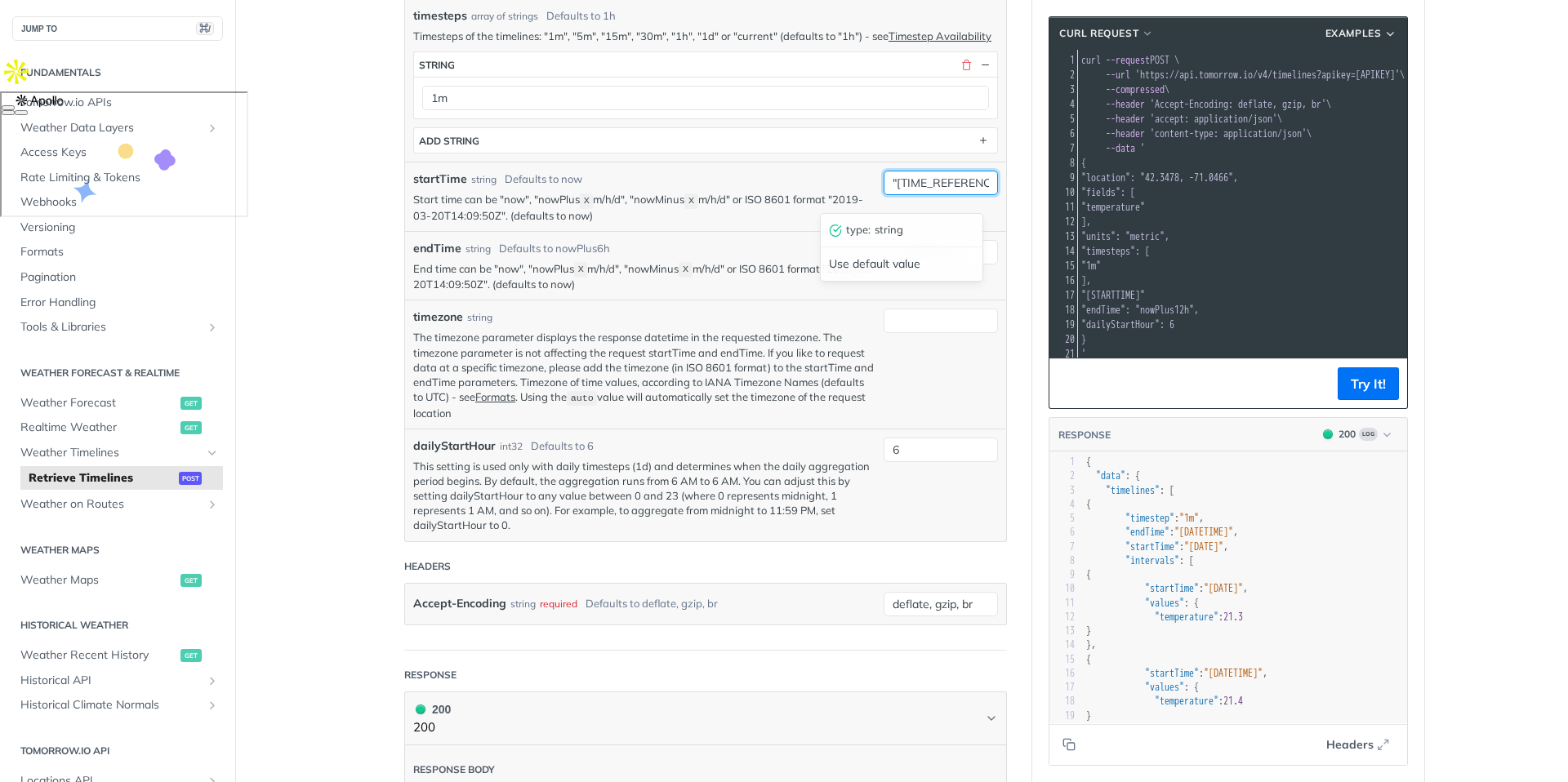 drag, startPoint x: 962, startPoint y: 199, endPoint x: 925, endPoint y: 198, distance: 37.01351 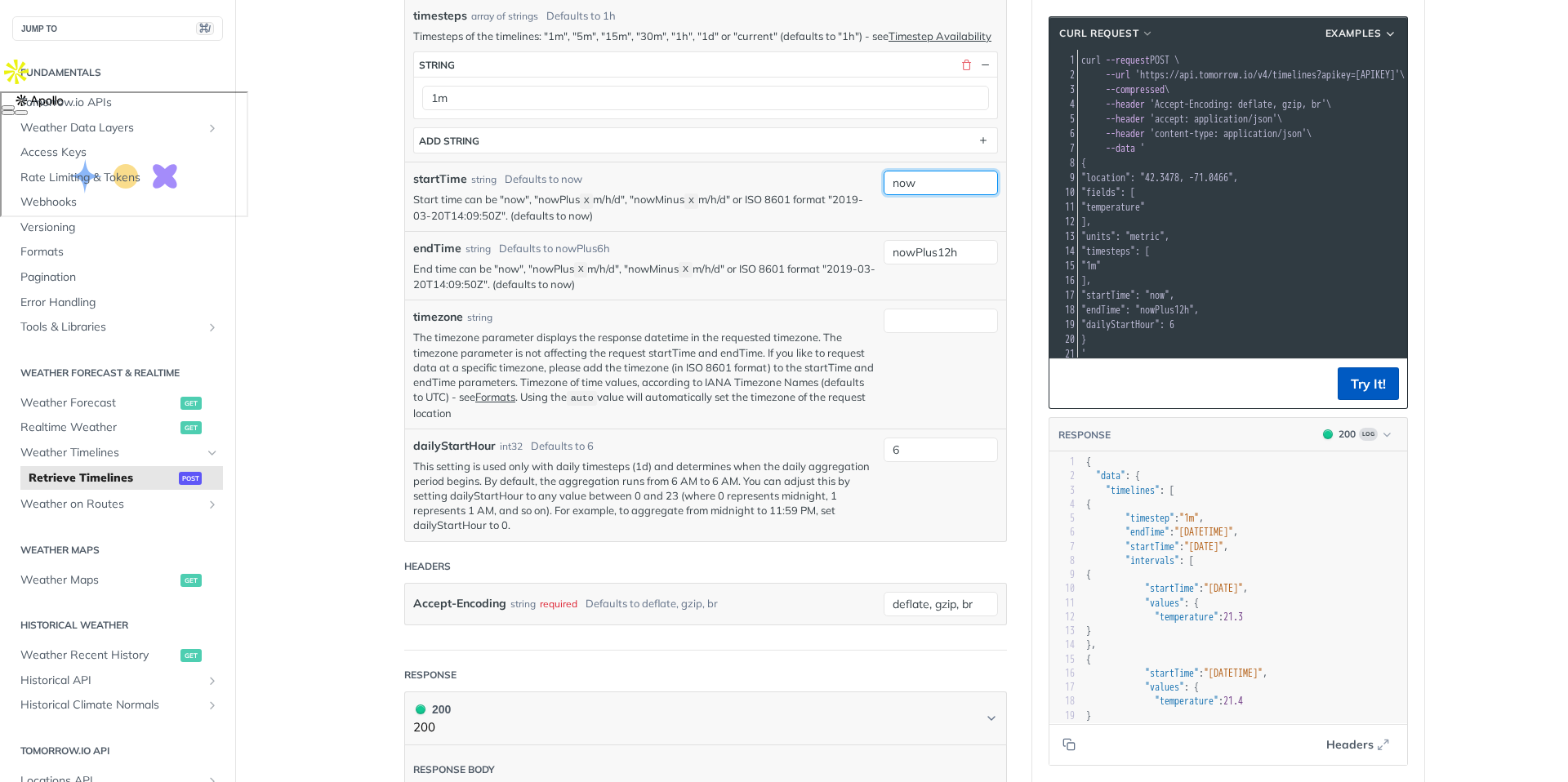type on "now" 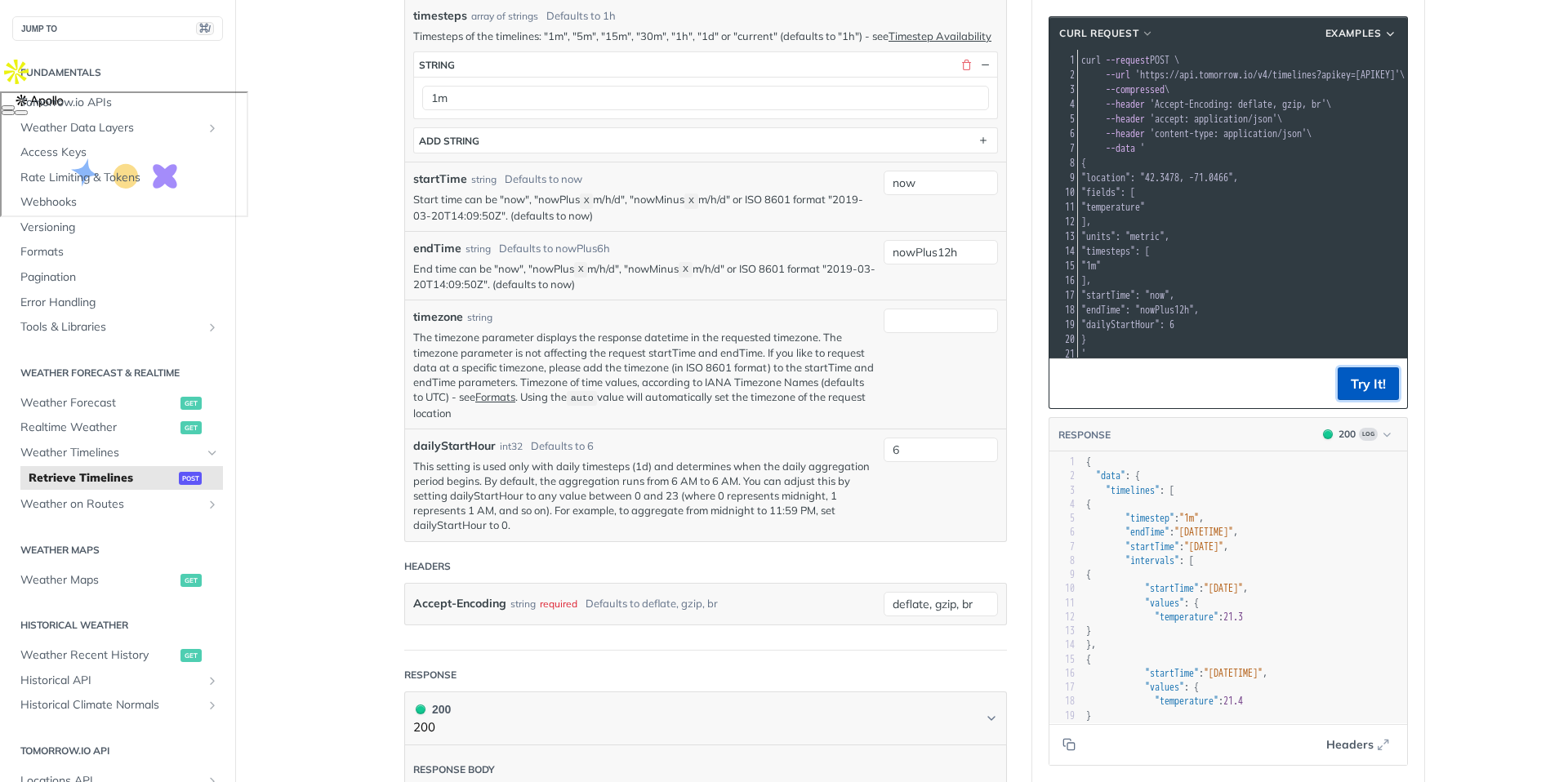 click on "Try It!" at bounding box center (1368, 384) 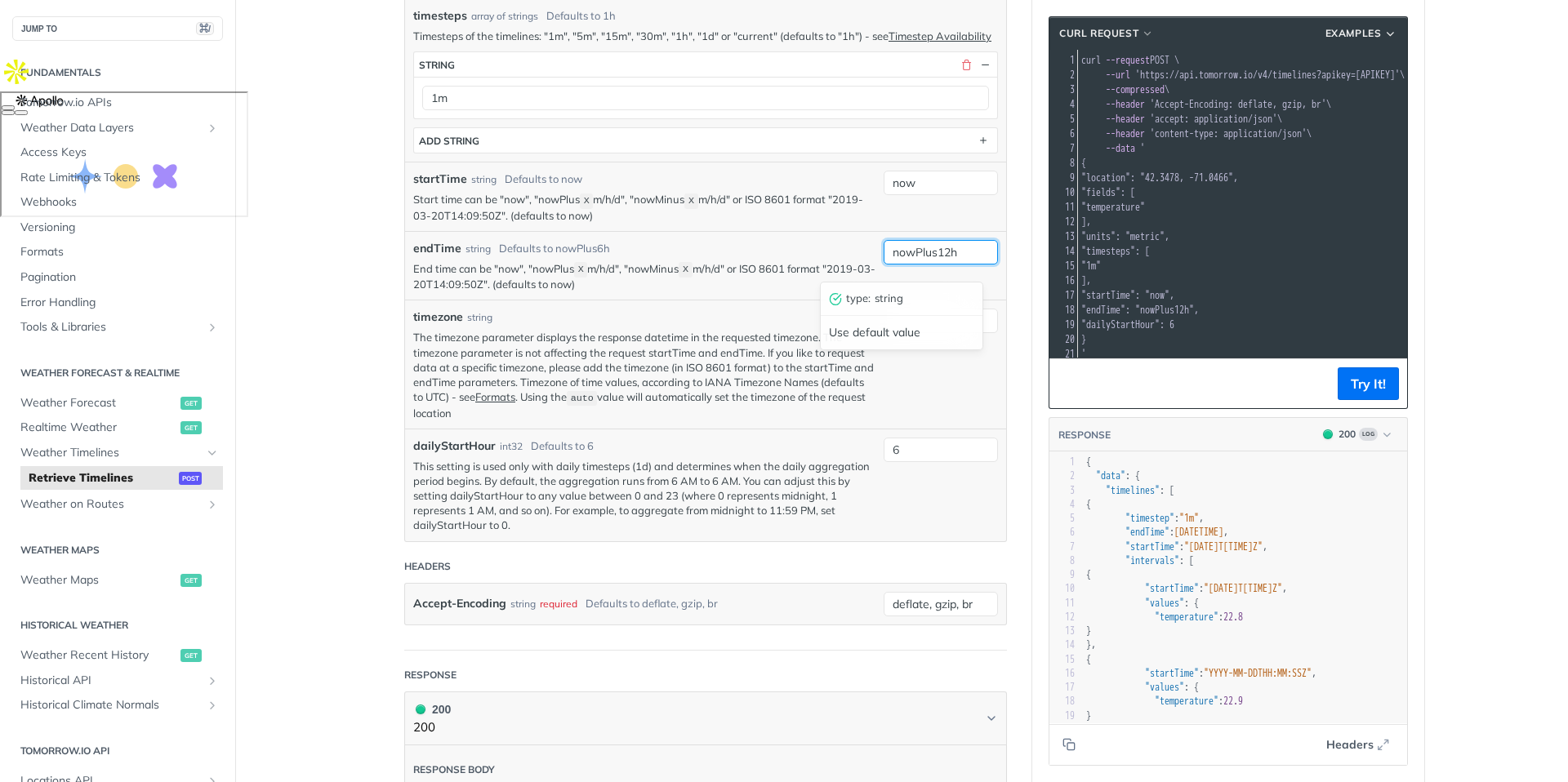 click on "nowPlus12h" at bounding box center (941, 252) 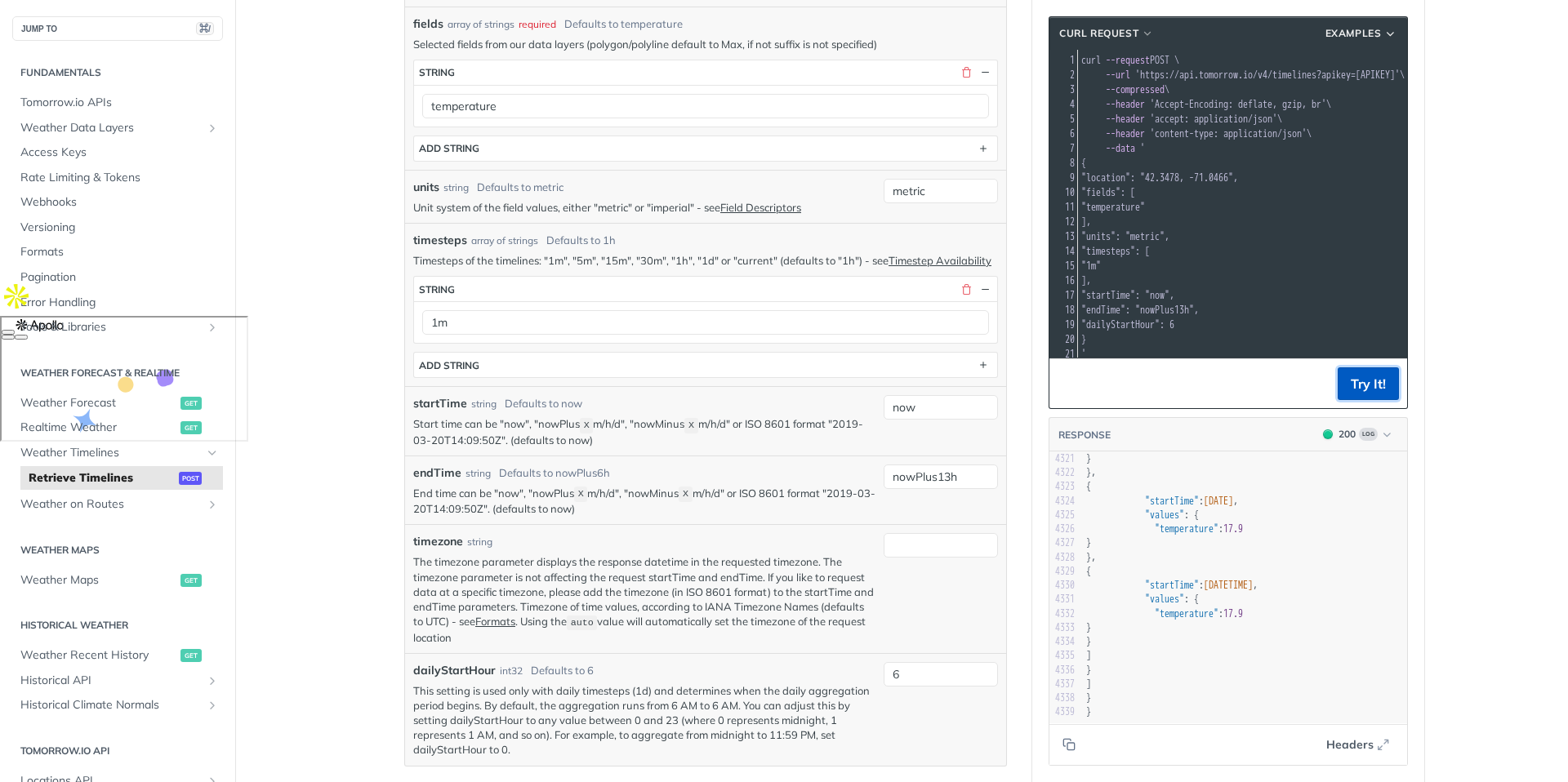 click on "Try It!" at bounding box center [1368, 384] 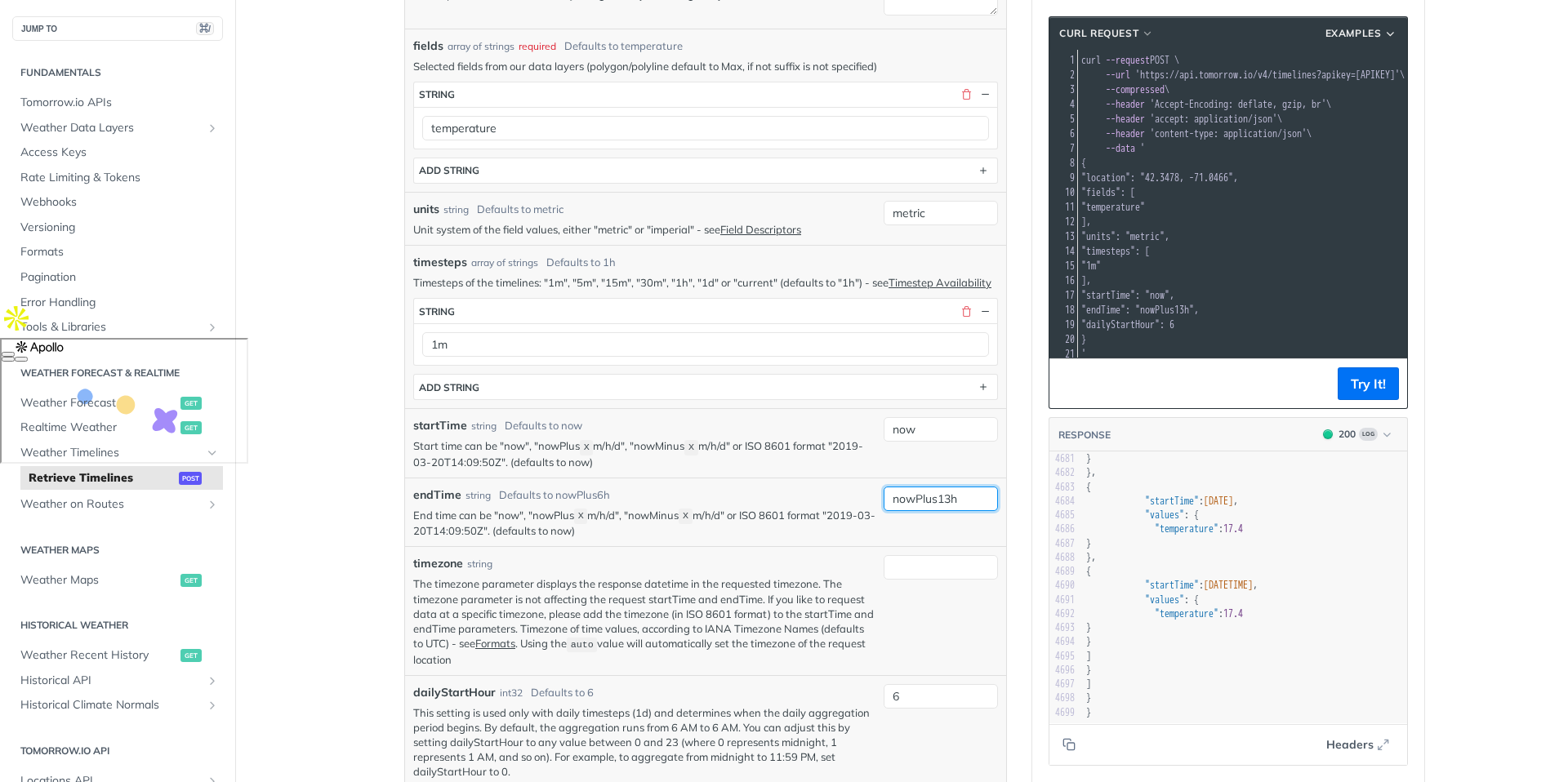 click on "nowPlus13h" at bounding box center [941, 499] 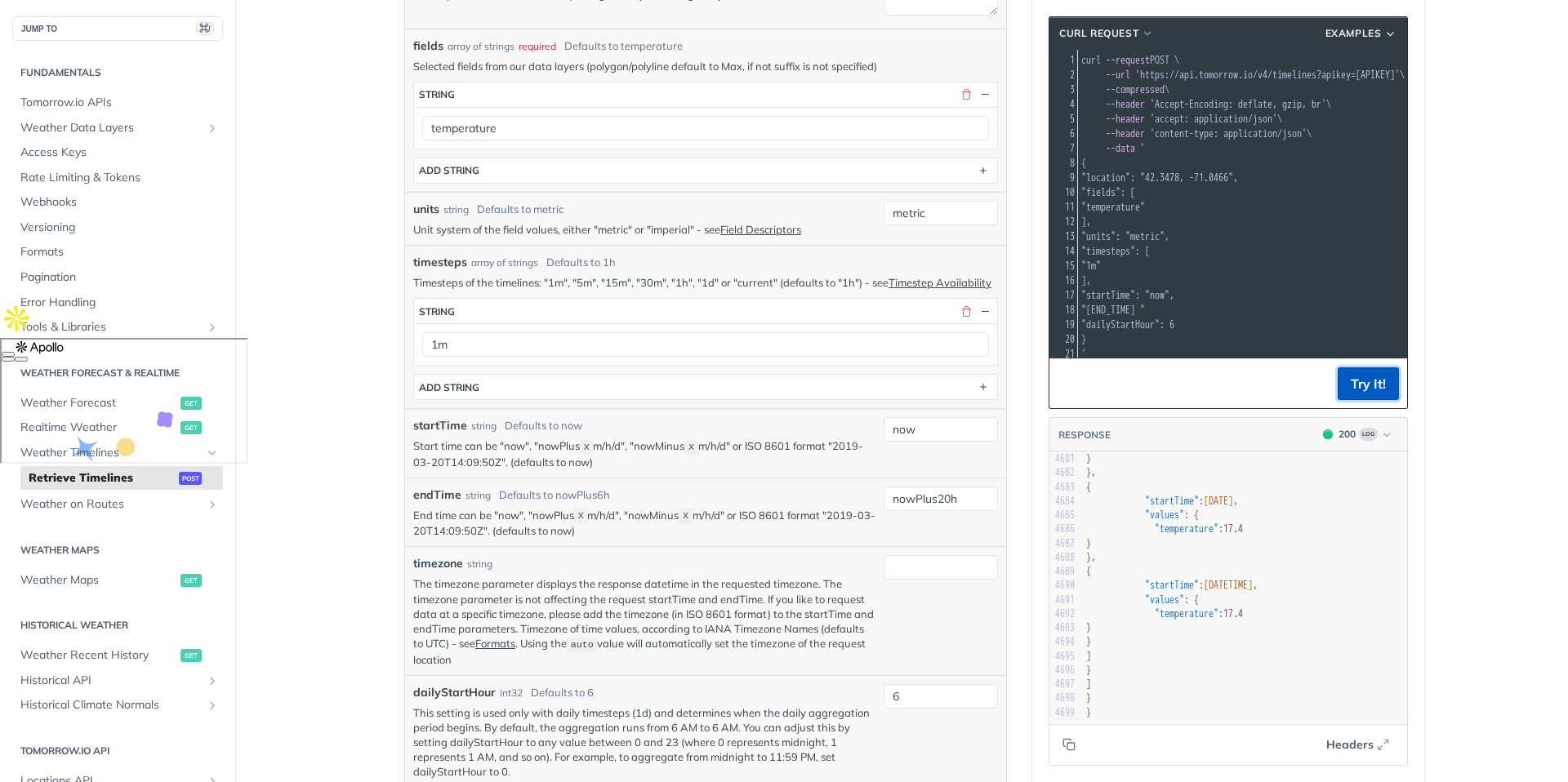 click on "Try It!" at bounding box center [1368, 384] 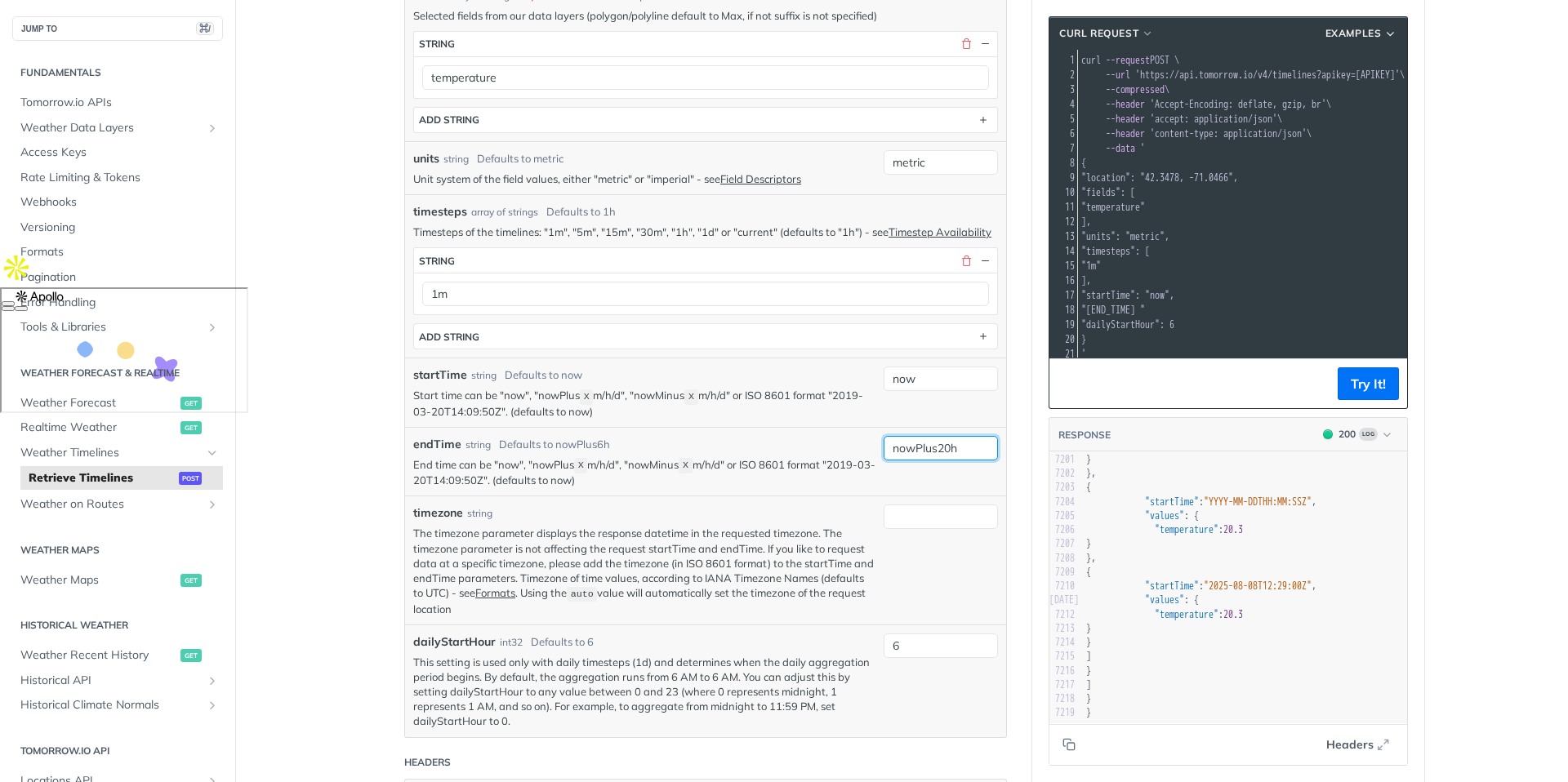 click on "nowPlus20h" at bounding box center (941, 448) 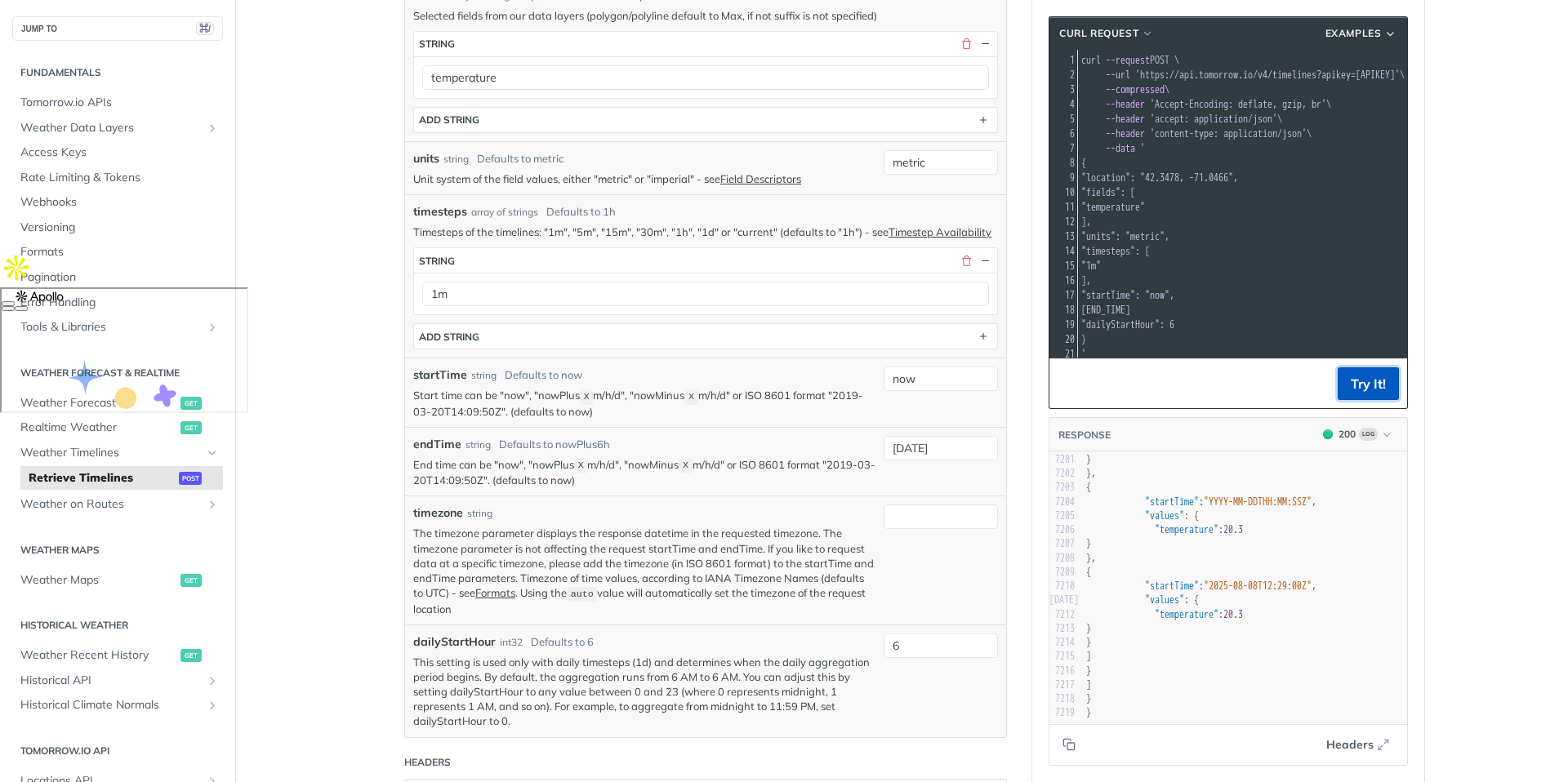 click on "Try It!" at bounding box center (1368, 384) 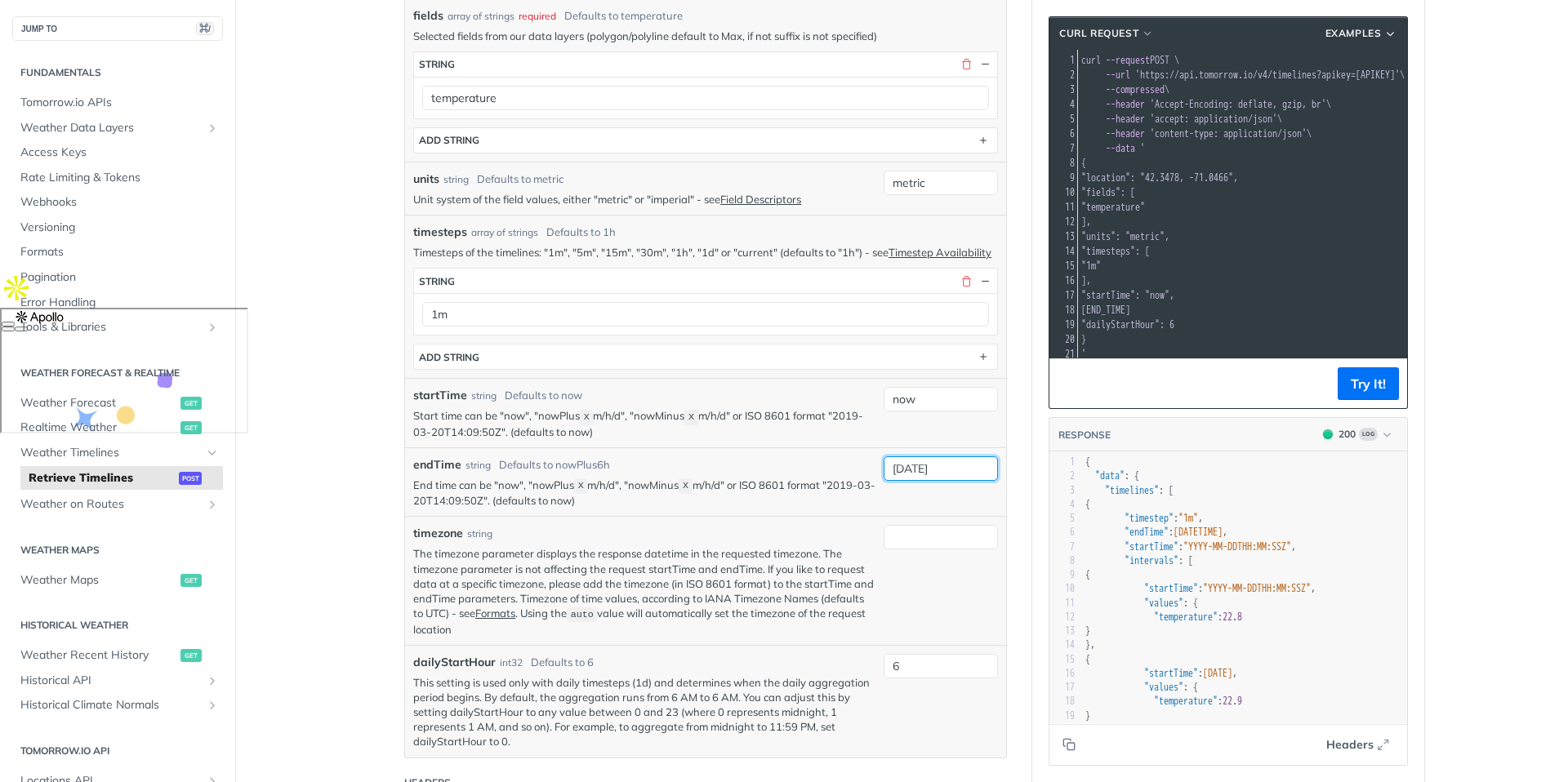 click on "[DATE]" at bounding box center (941, 469) 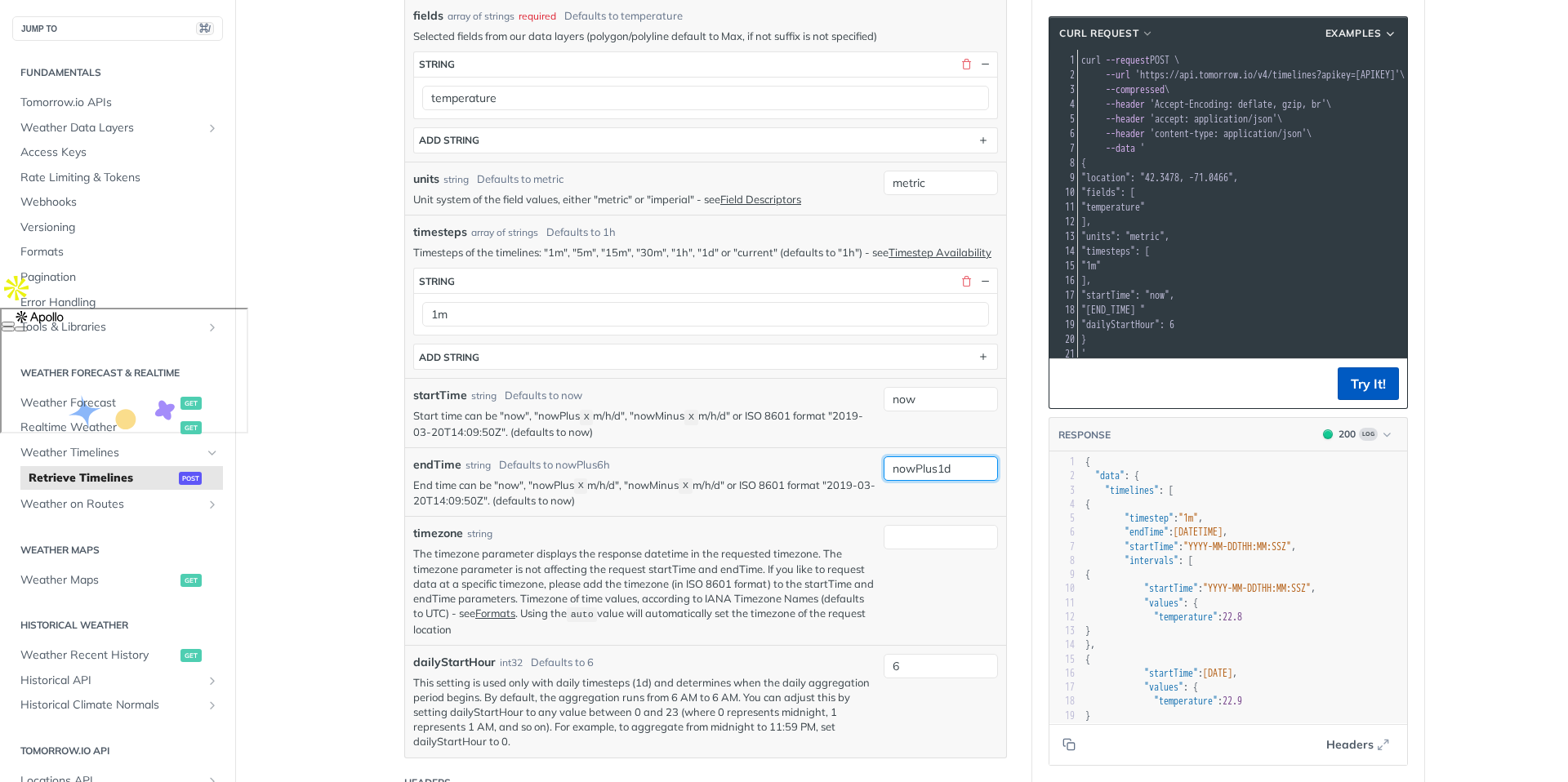 type on "nowPlus1d" 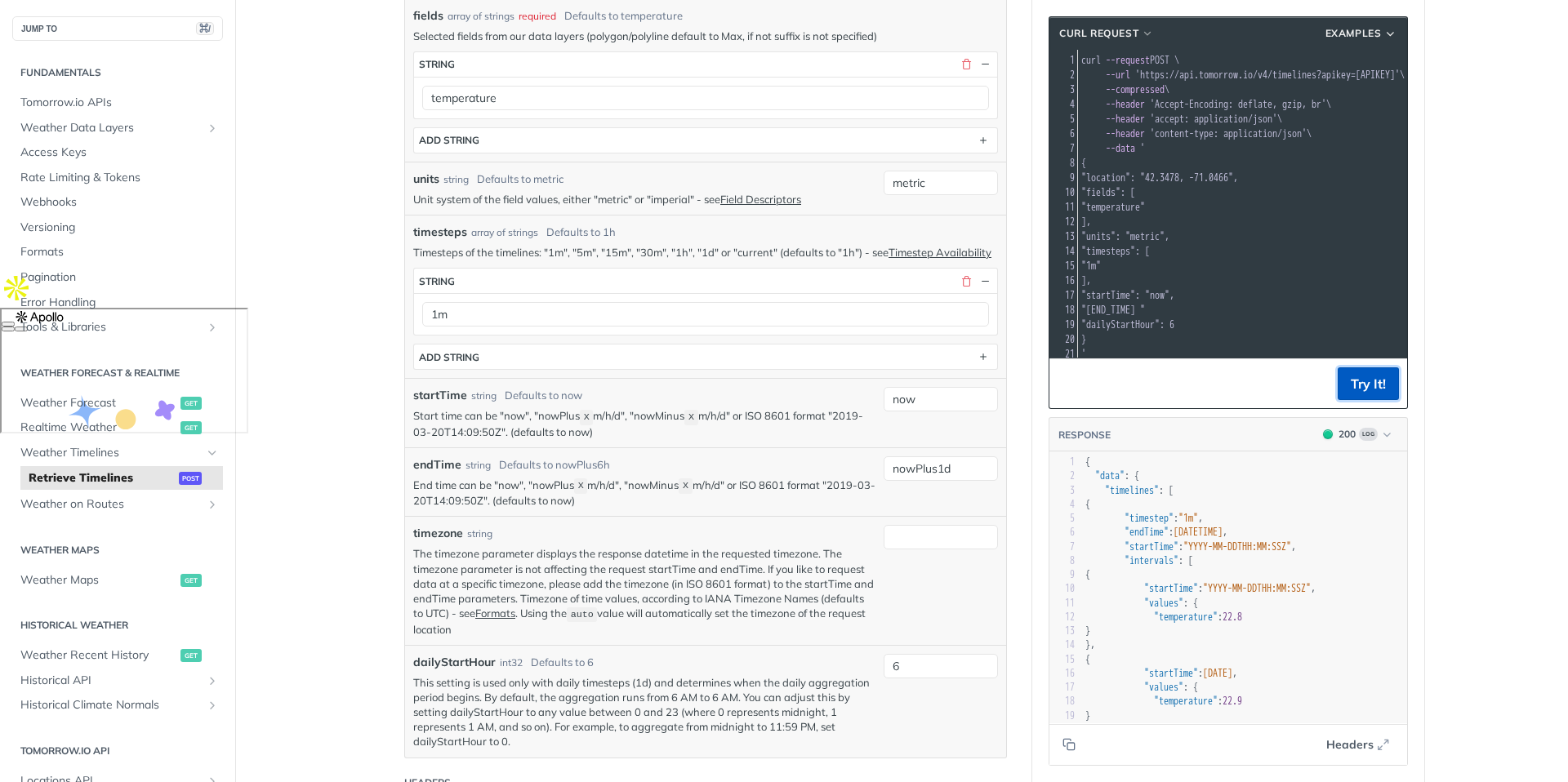 click on "Try It!" at bounding box center (1368, 384) 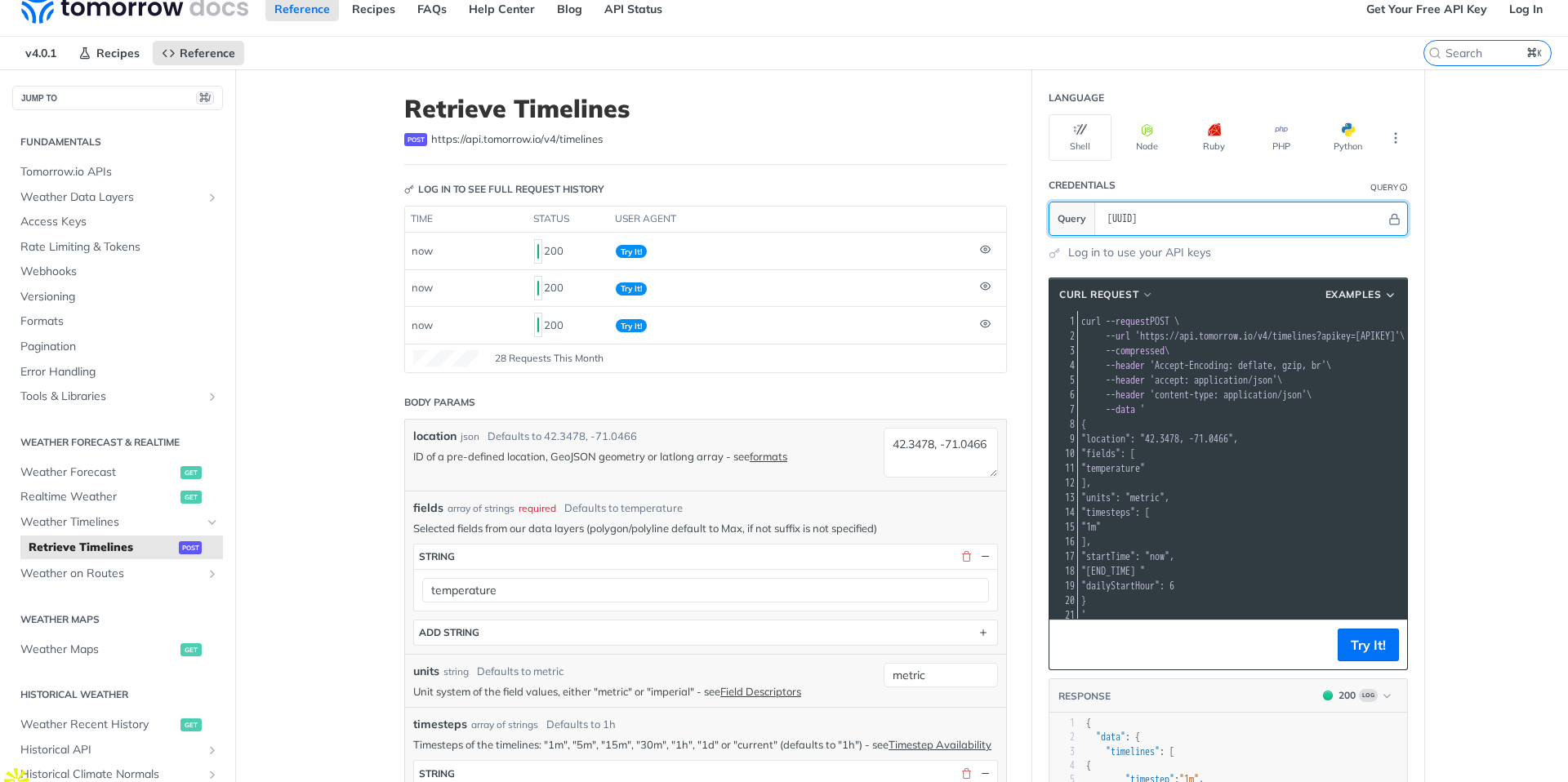 click on "[UUID]" at bounding box center (1242, 219) 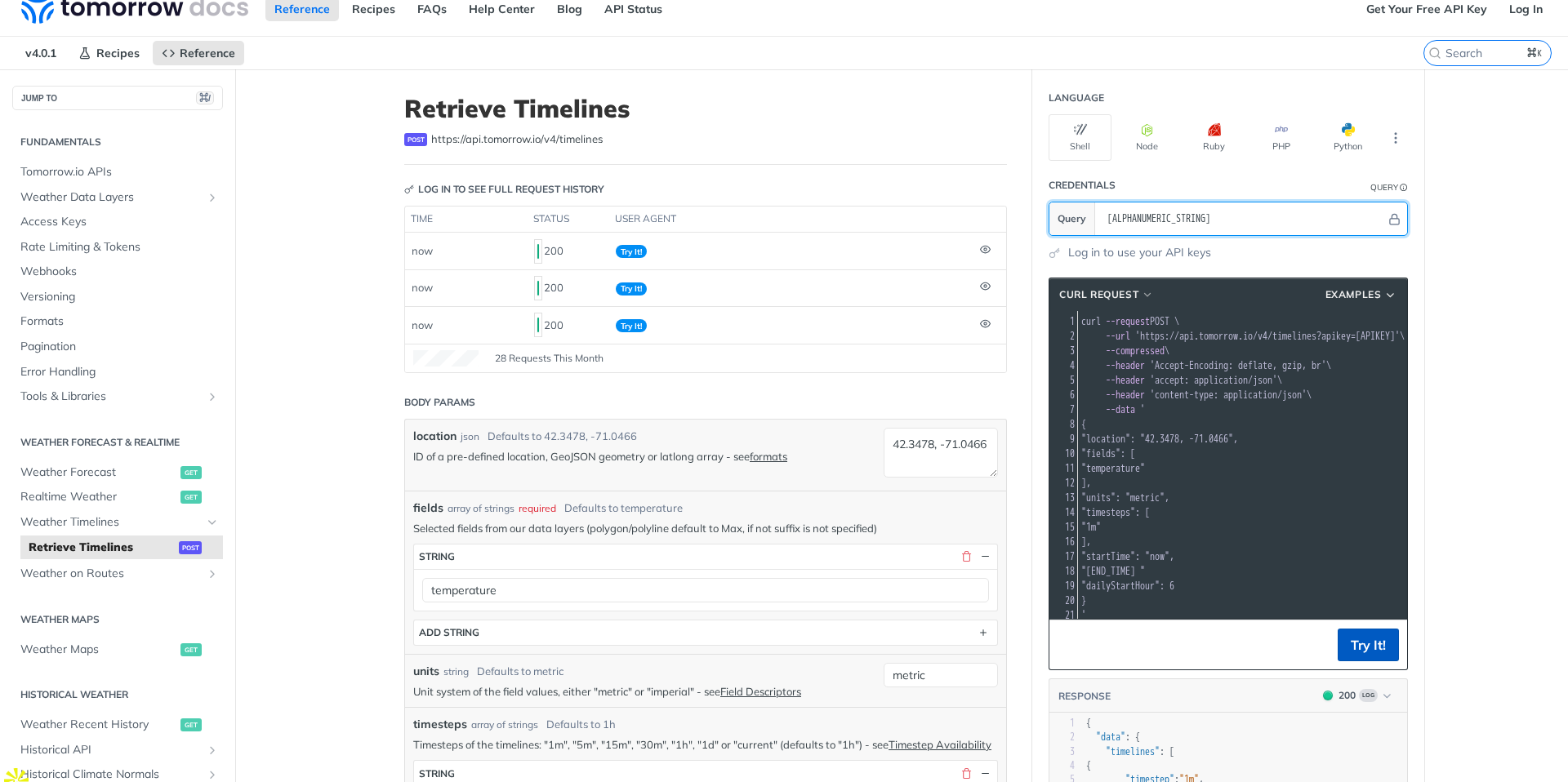 type on "[ALPHANUMERIC_STRING]" 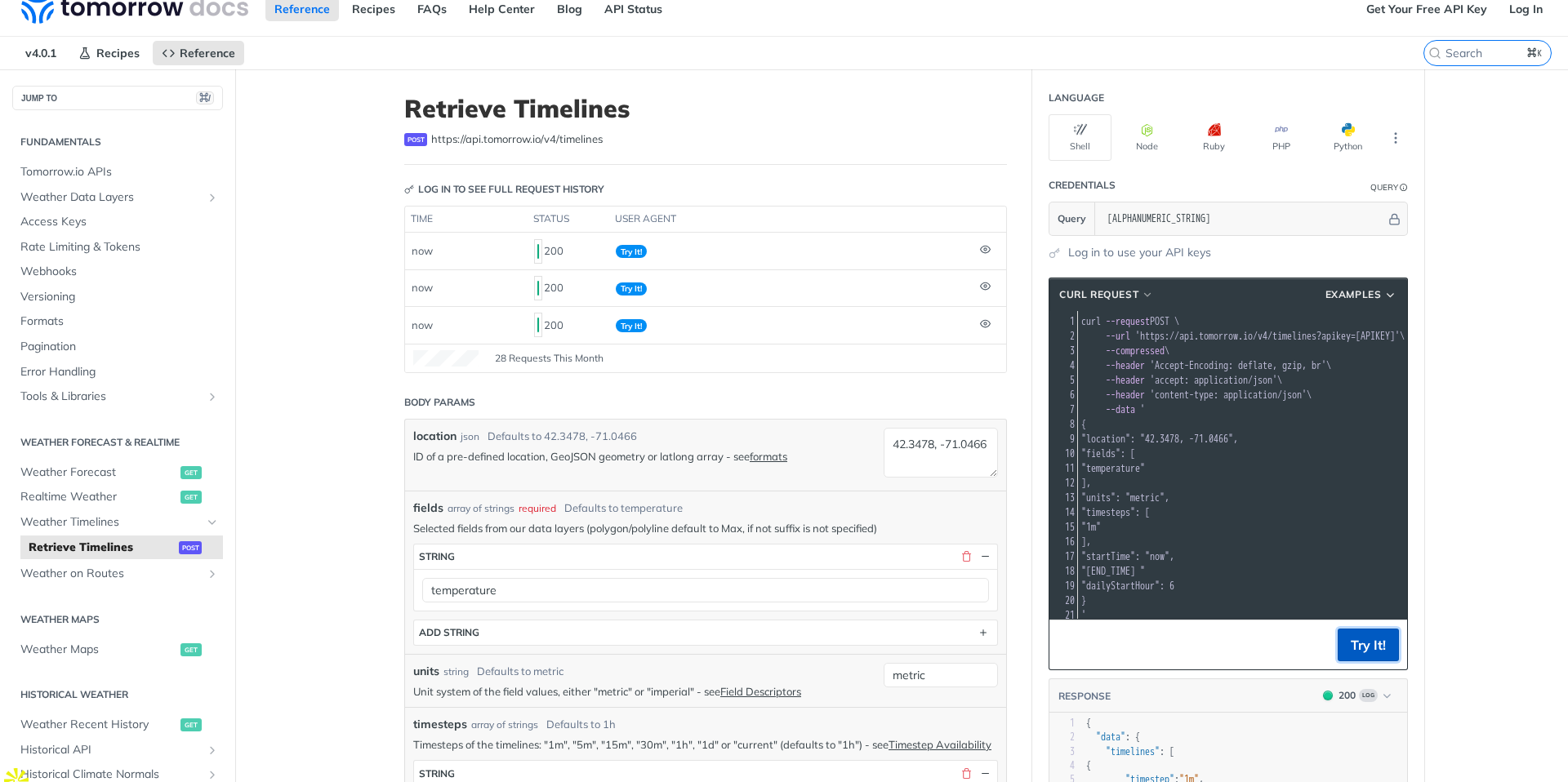 click on "Try It!" at bounding box center (1368, 645) 